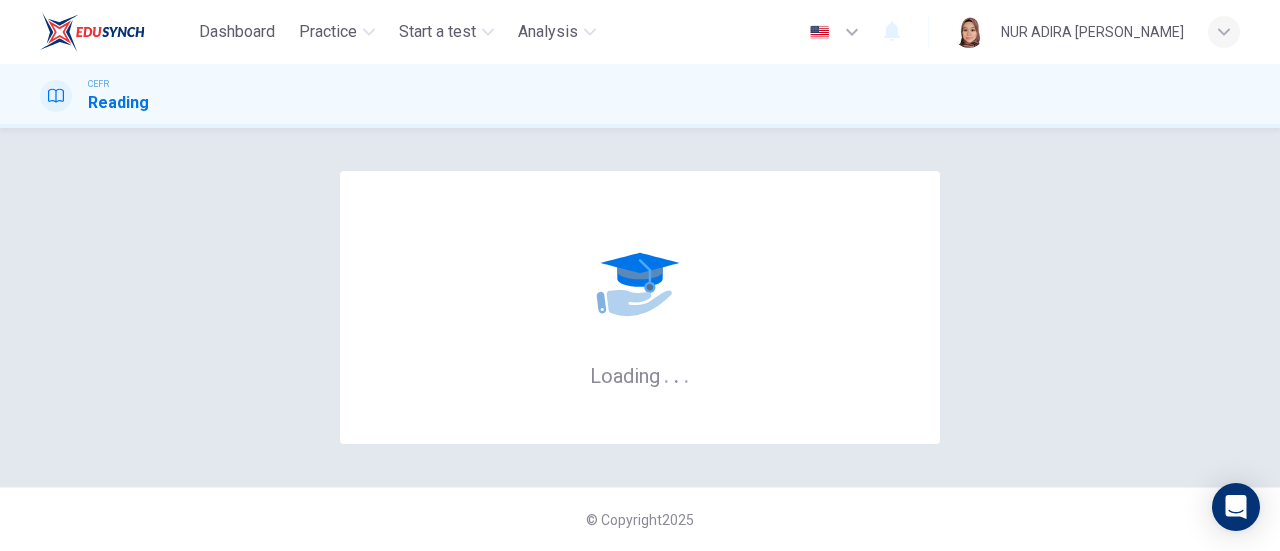 scroll, scrollTop: 0, scrollLeft: 0, axis: both 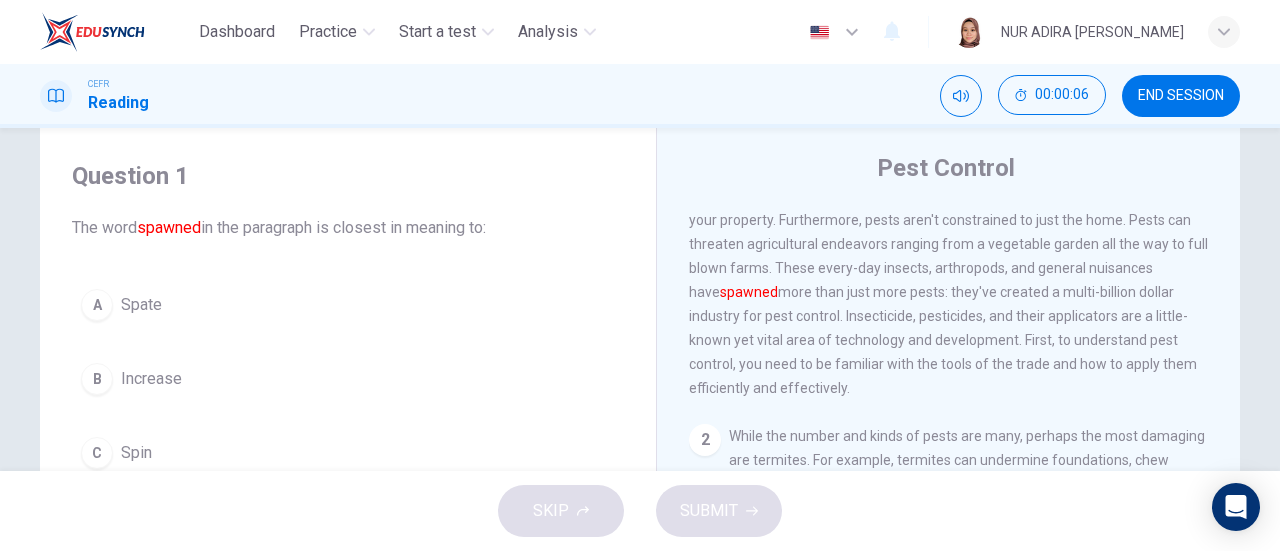click on "A Spate B Increase C Spin D Create" at bounding box center (348, 416) 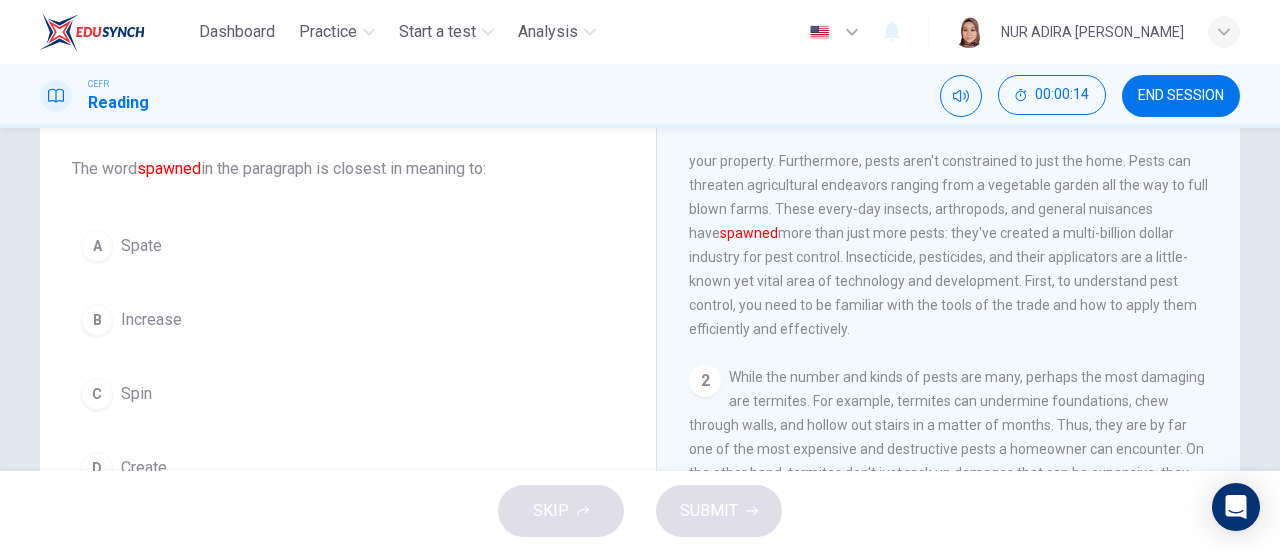 scroll, scrollTop: 95, scrollLeft: 0, axis: vertical 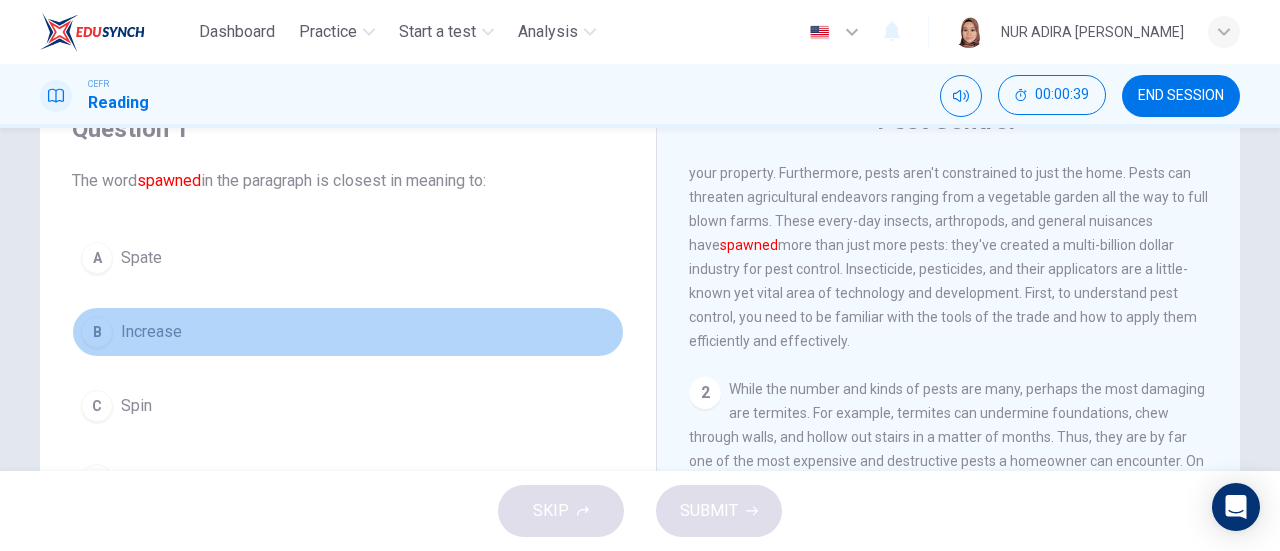 click on "B" at bounding box center [97, 332] 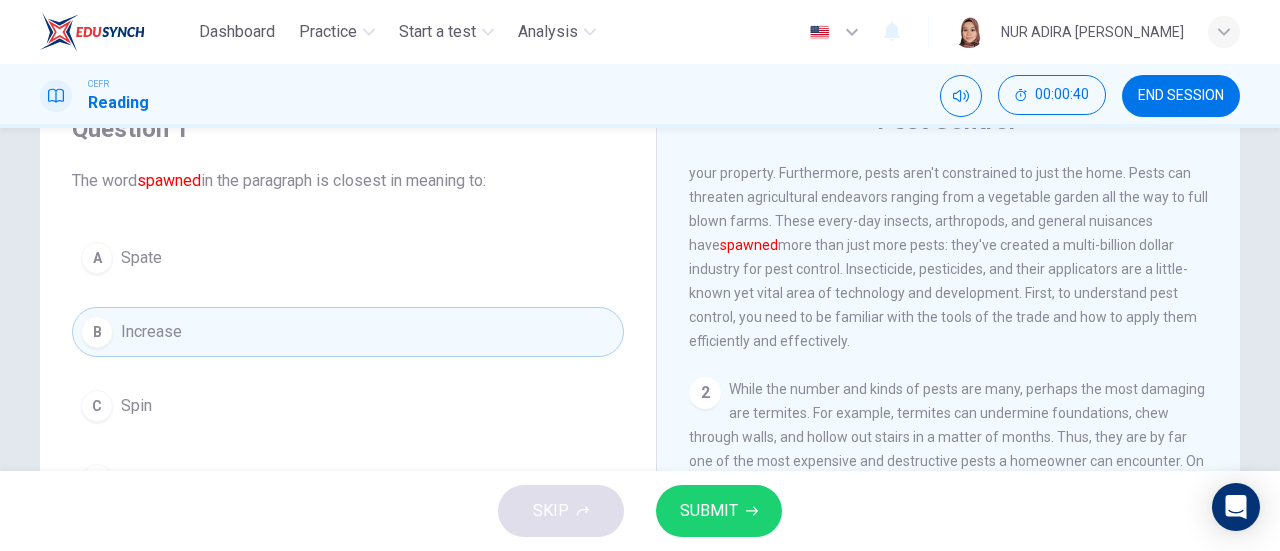 click 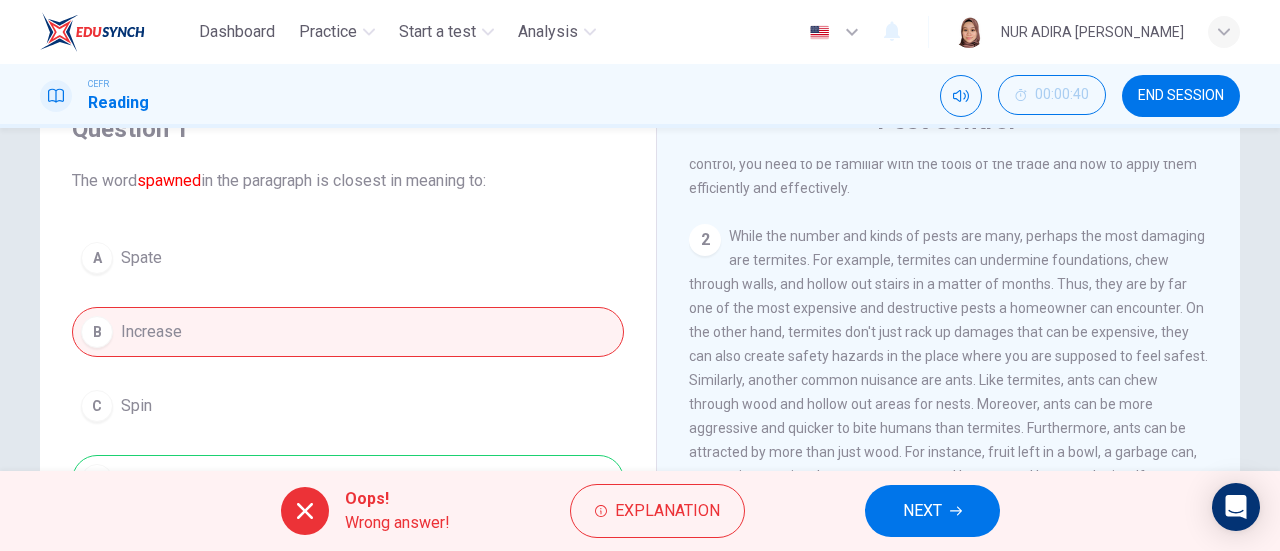 scroll, scrollTop: 250, scrollLeft: 0, axis: vertical 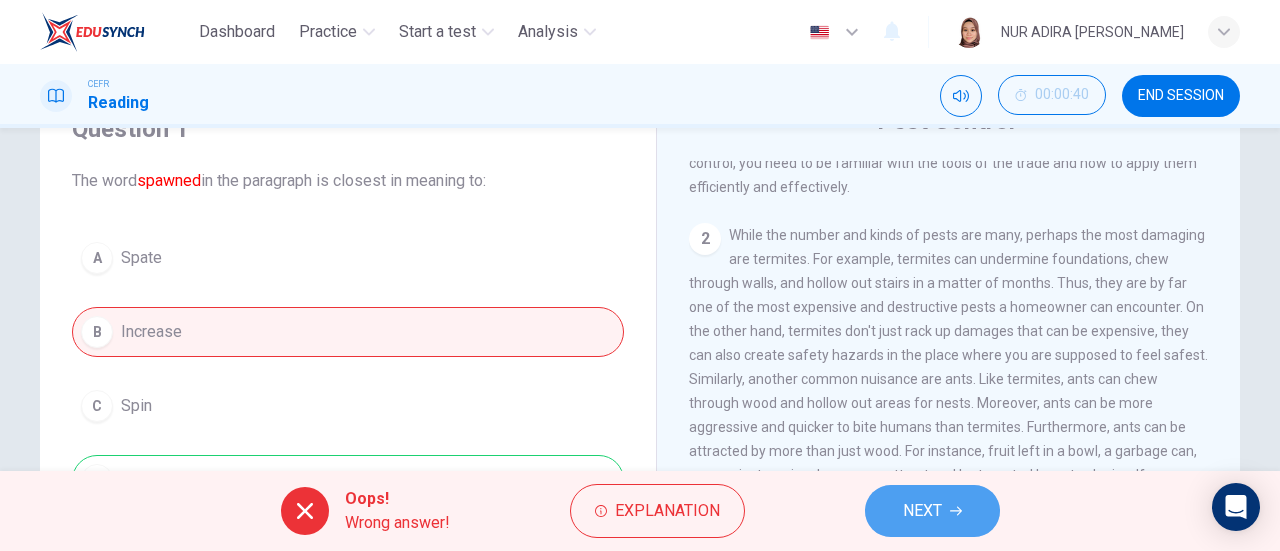 click on "NEXT" at bounding box center [922, 511] 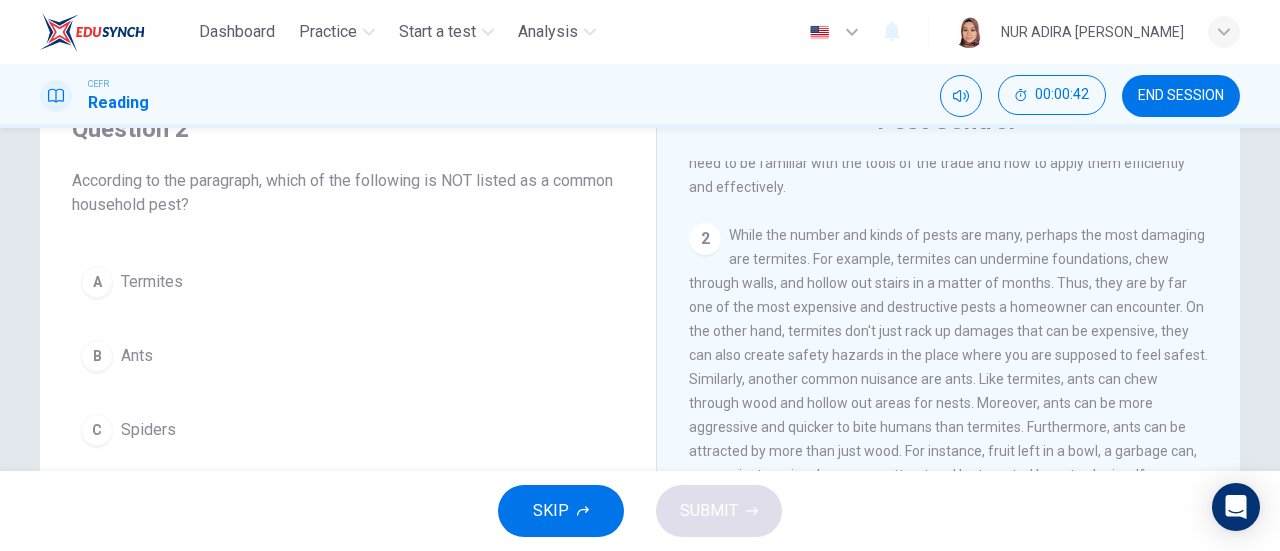 scroll, scrollTop: 0, scrollLeft: 0, axis: both 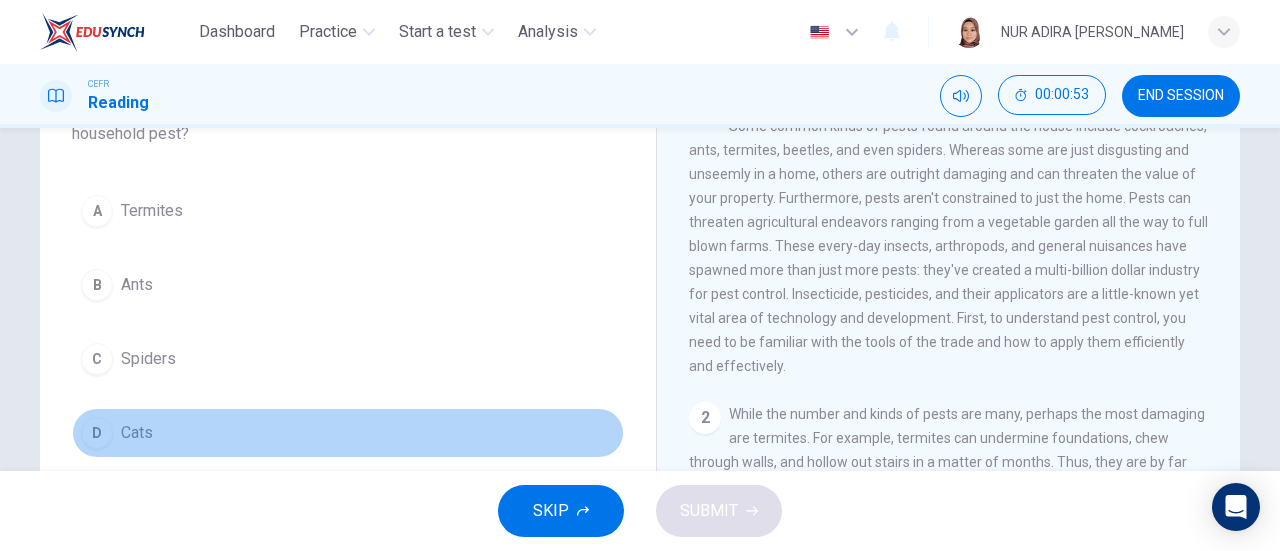 click on "D Cats" at bounding box center (348, 433) 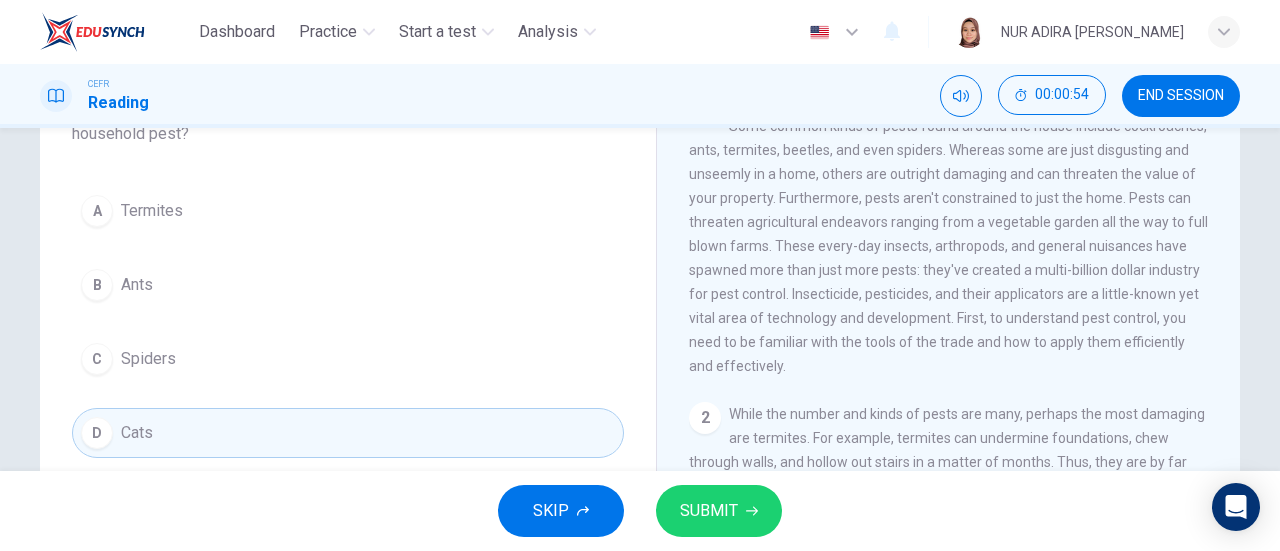 click on "While the number and kinds of pests are many, perhaps the most damaging are termites. For example, termites can undermine foundations, chew through walls, and hollow out stairs in a matter of months. Thus, they are by far one of the most expensive and destructive pests a homeowner can encounter. On the other hand, termites don't just rack up damages that can be expensive, they can also create safety hazards in the place where you are supposed to feel safest. Similarly, another common nuisance are ants. Like termites, ants can chew through wood and hollow out areas for nests. Moreover, ants can be more aggressive and quicker to bite humans than termites. Furthermore, ants can be attracted by more than just wood. For instance, fruit left in a bowl, a garbage can, or even just a spice drawer can attract and be targeted by ant colonies. If unchecked, ants can become ubiquitous with the kitchen." at bounding box center [948, 546] 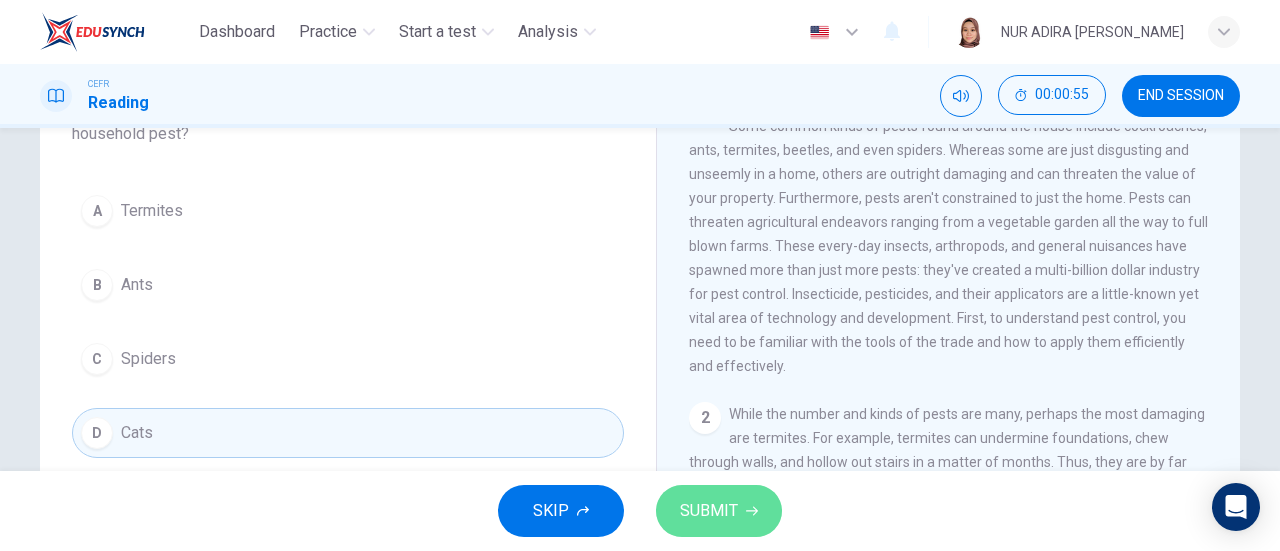 click on "SUBMIT" at bounding box center (709, 511) 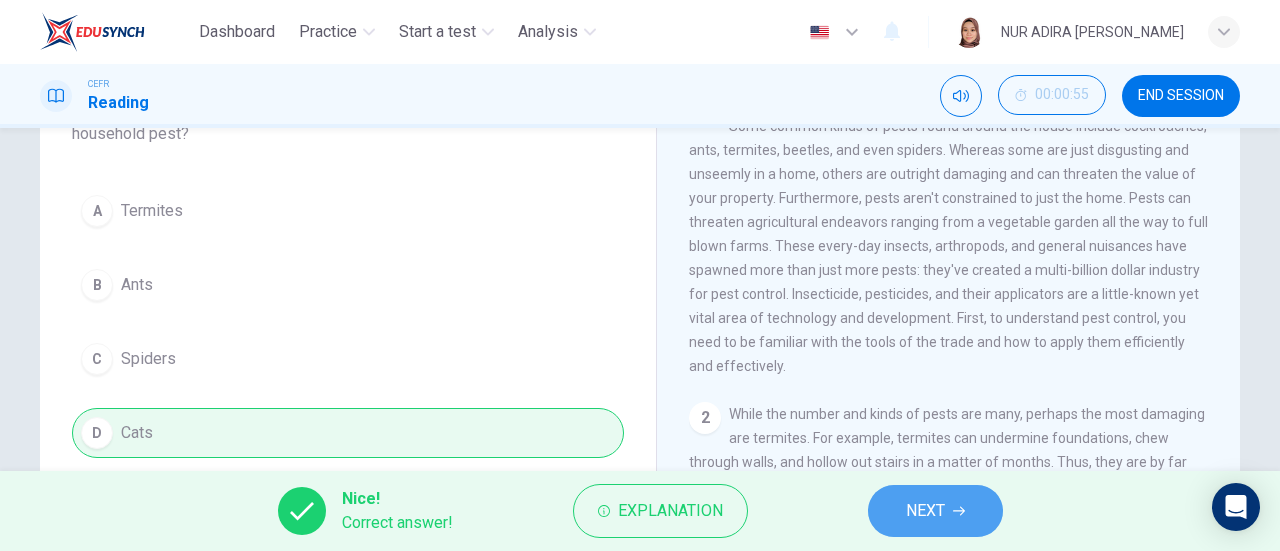 click on "NEXT" at bounding box center (935, 511) 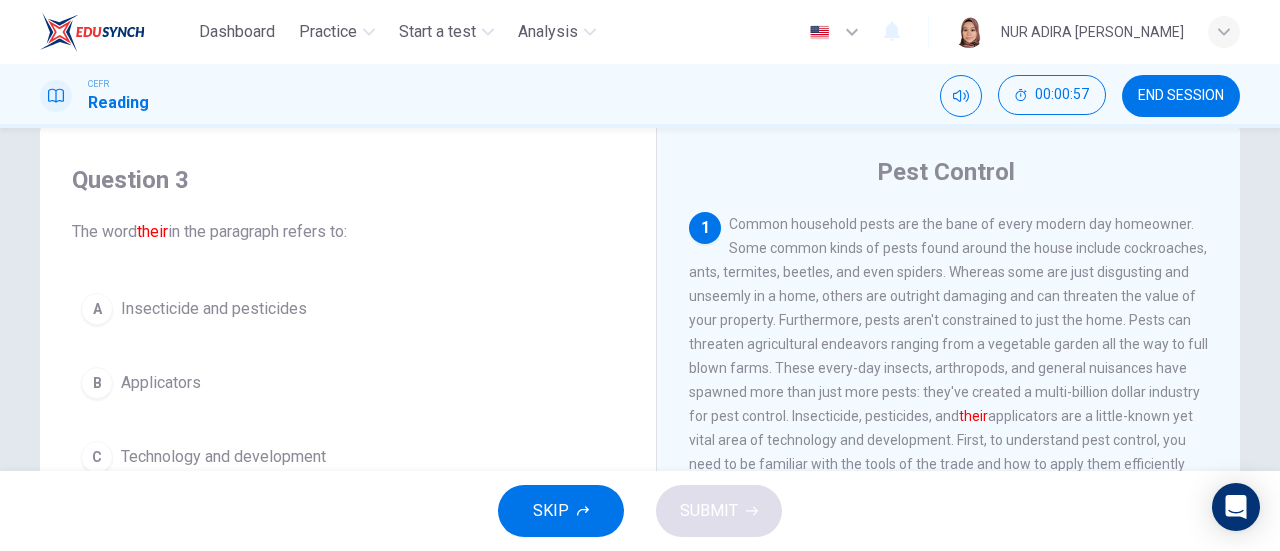 scroll, scrollTop: 0, scrollLeft: 0, axis: both 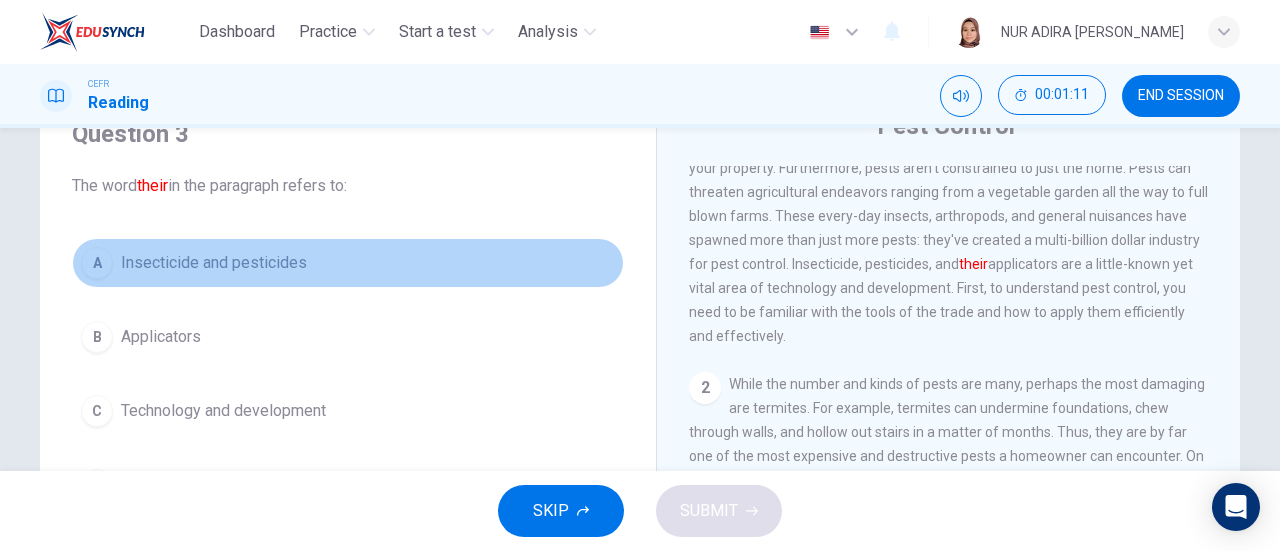 click on "Insecticide and pesticides" at bounding box center [214, 263] 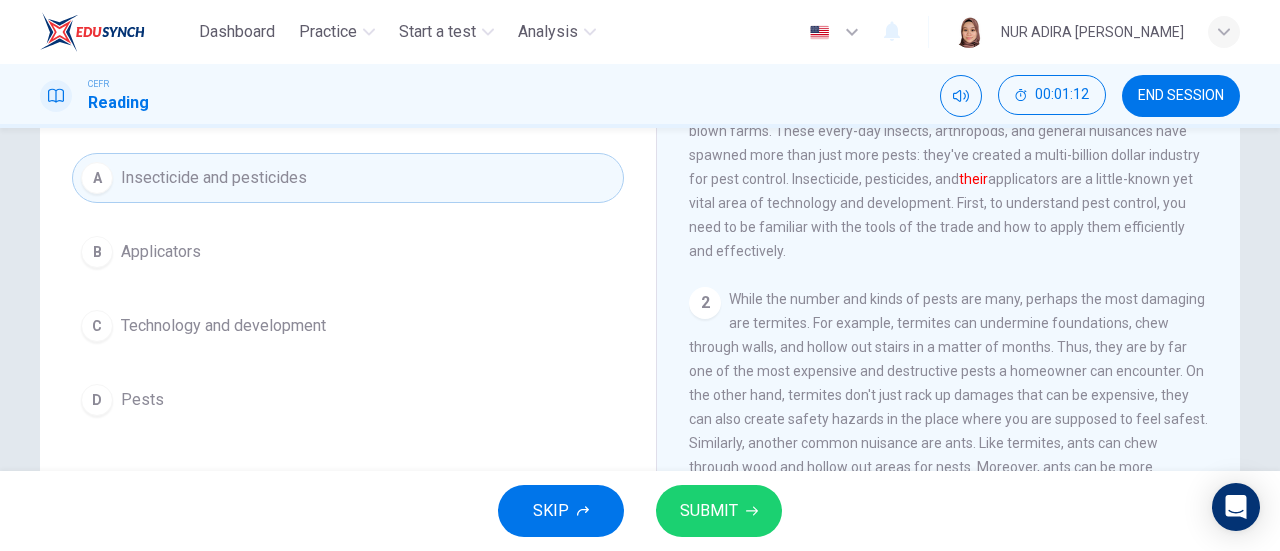 scroll, scrollTop: 176, scrollLeft: 0, axis: vertical 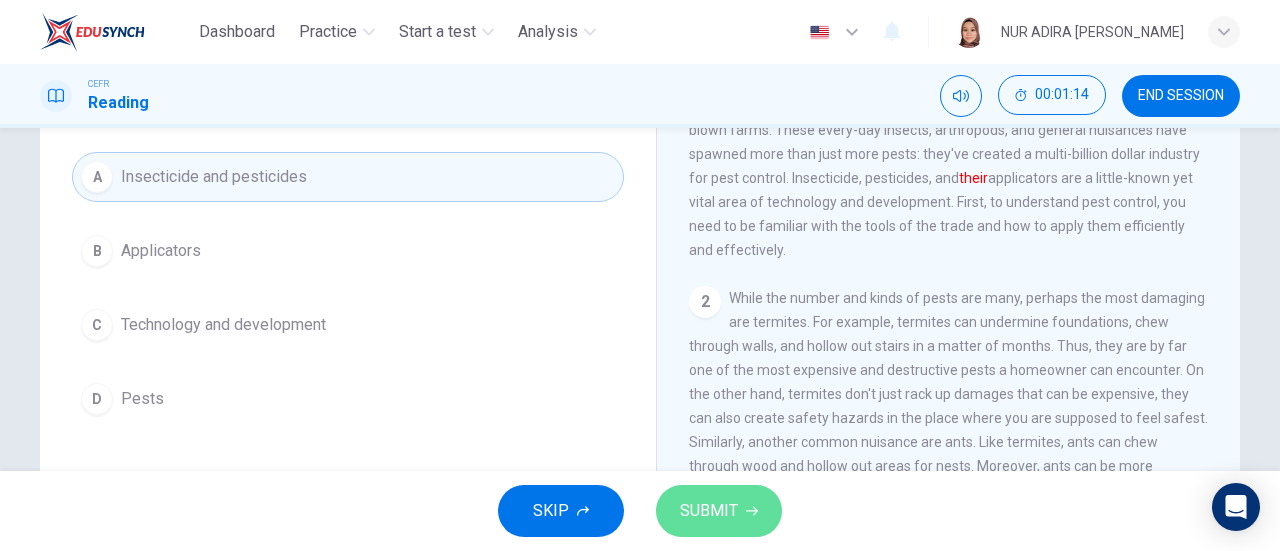 click on "SUBMIT" at bounding box center [719, 511] 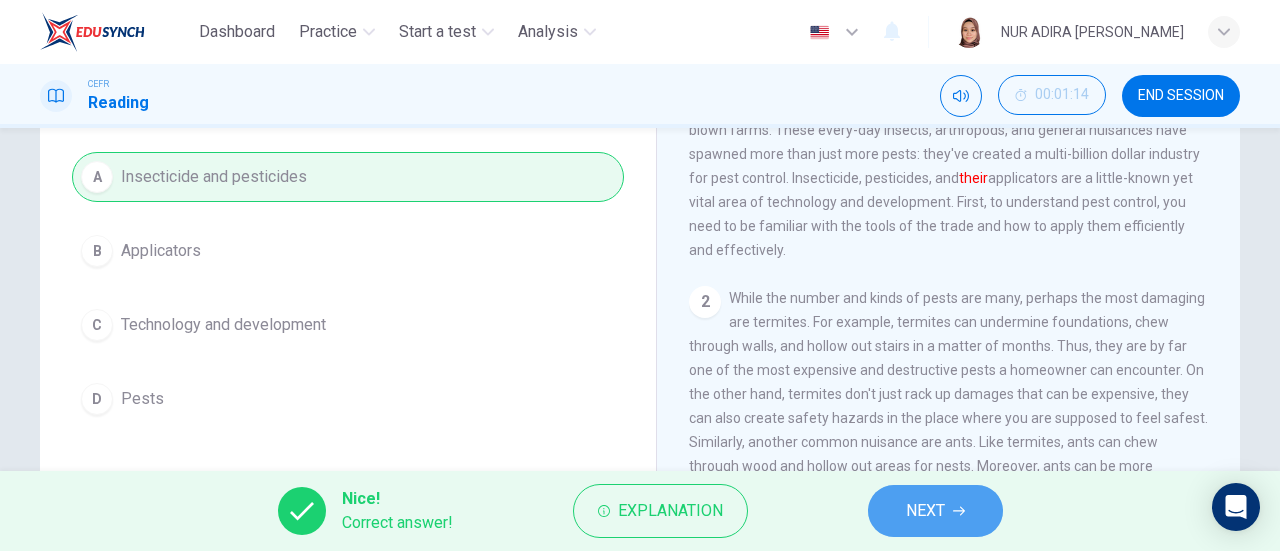 click on "NEXT" at bounding box center (935, 511) 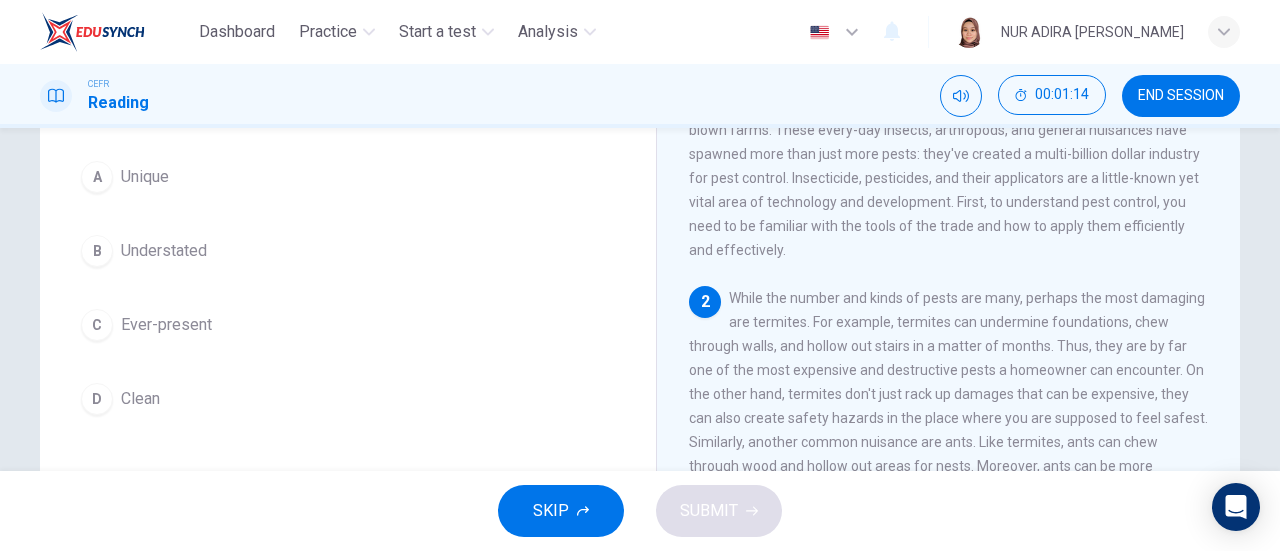 scroll, scrollTop: 0, scrollLeft: 0, axis: both 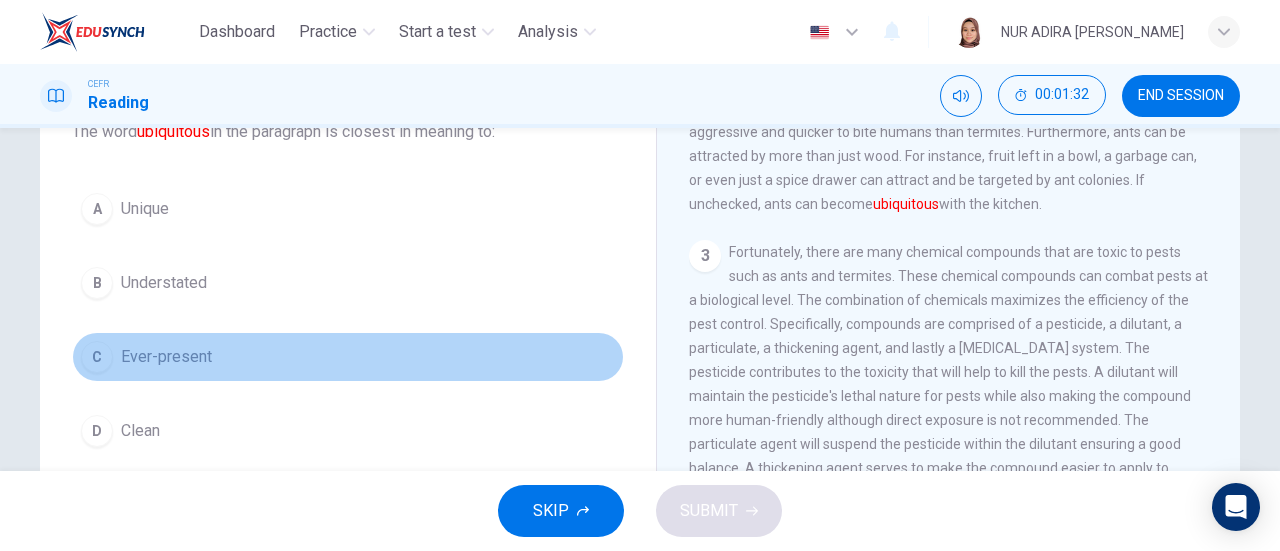 click on "Ever-present" at bounding box center [166, 357] 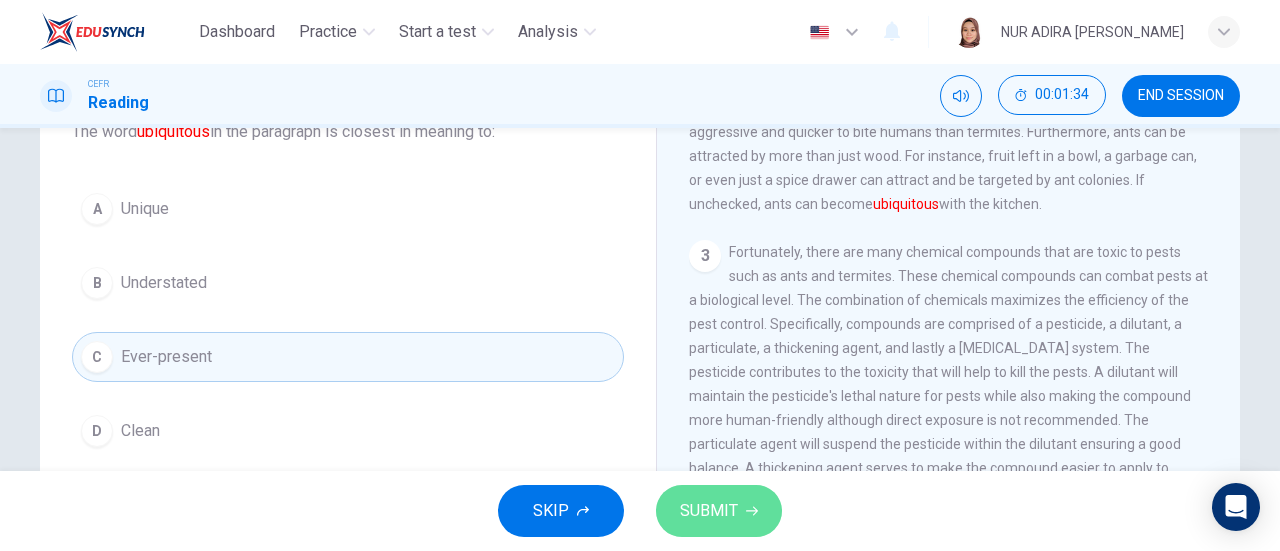 click on "SUBMIT" at bounding box center (719, 511) 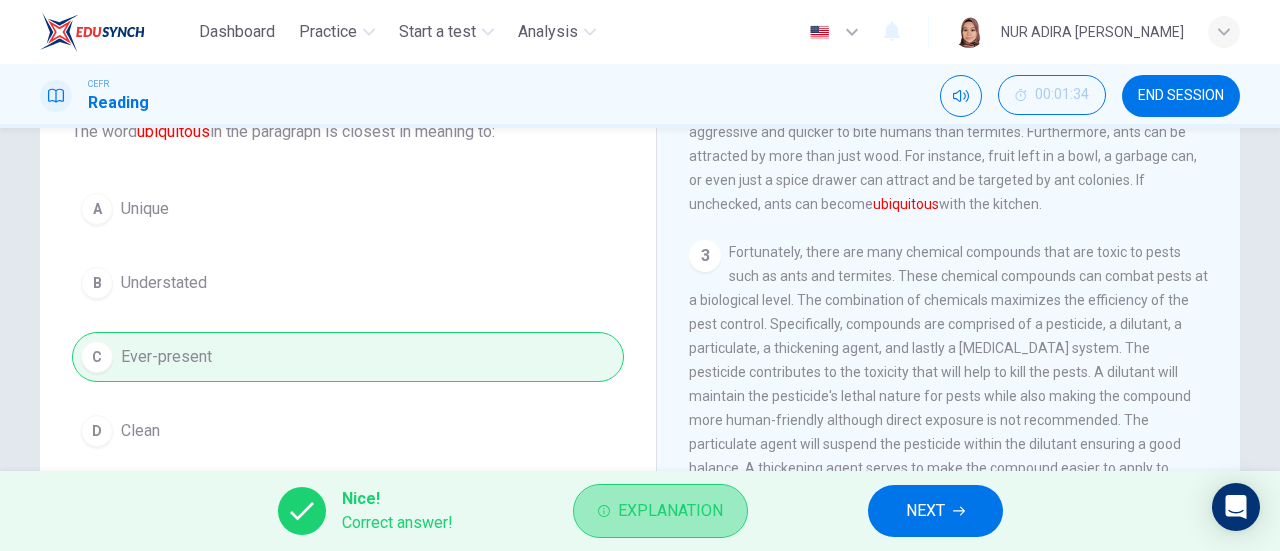 click on "Explanation" at bounding box center [660, 511] 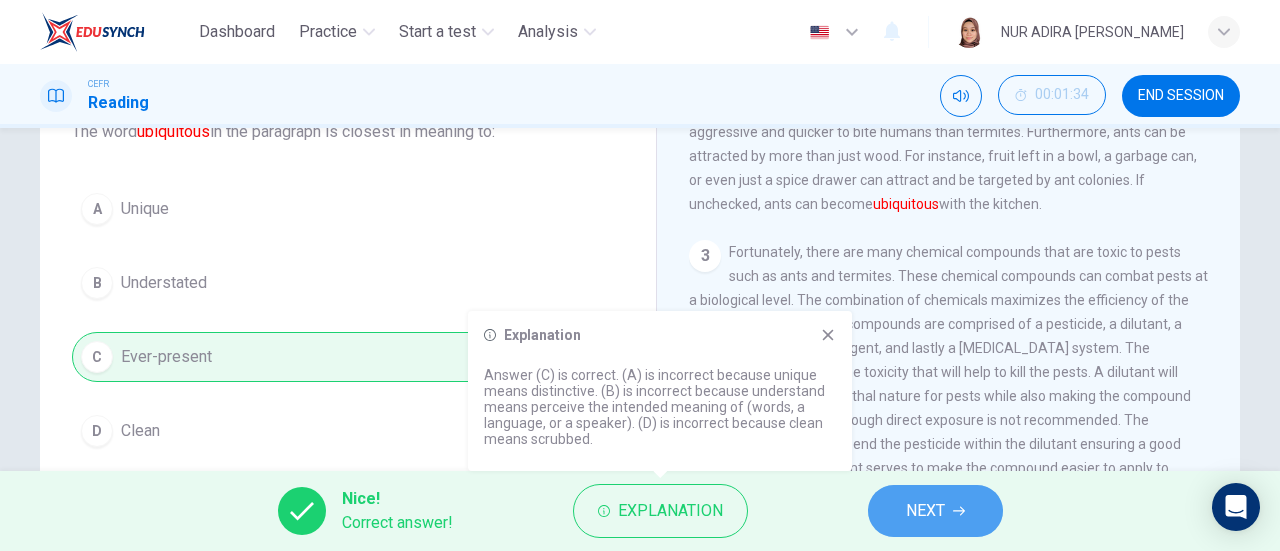 click on "NEXT" at bounding box center (935, 511) 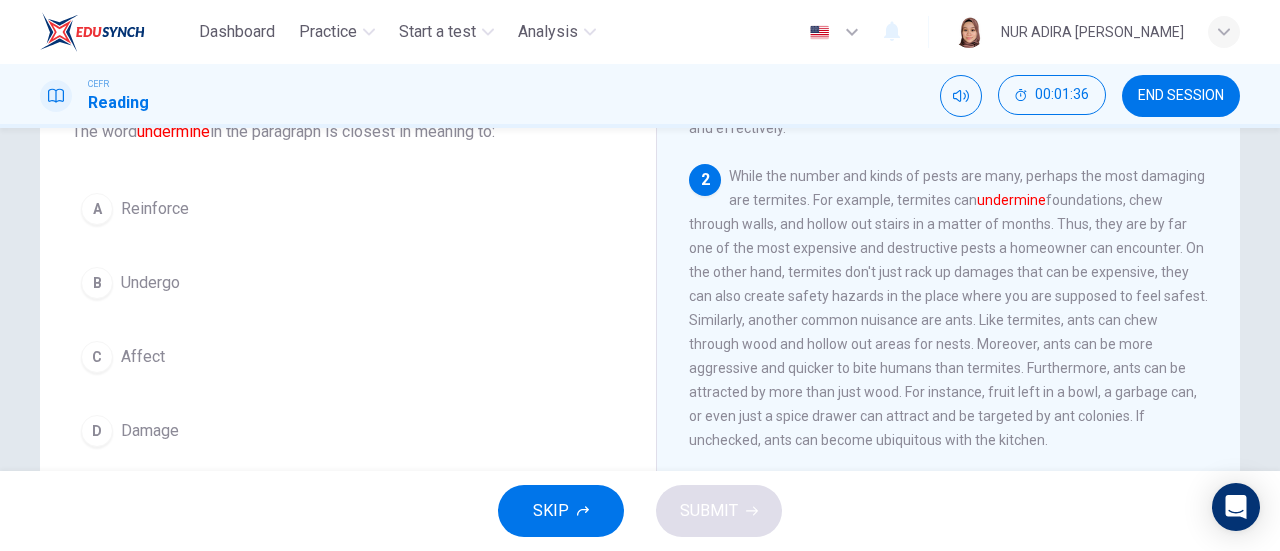 scroll, scrollTop: 214, scrollLeft: 0, axis: vertical 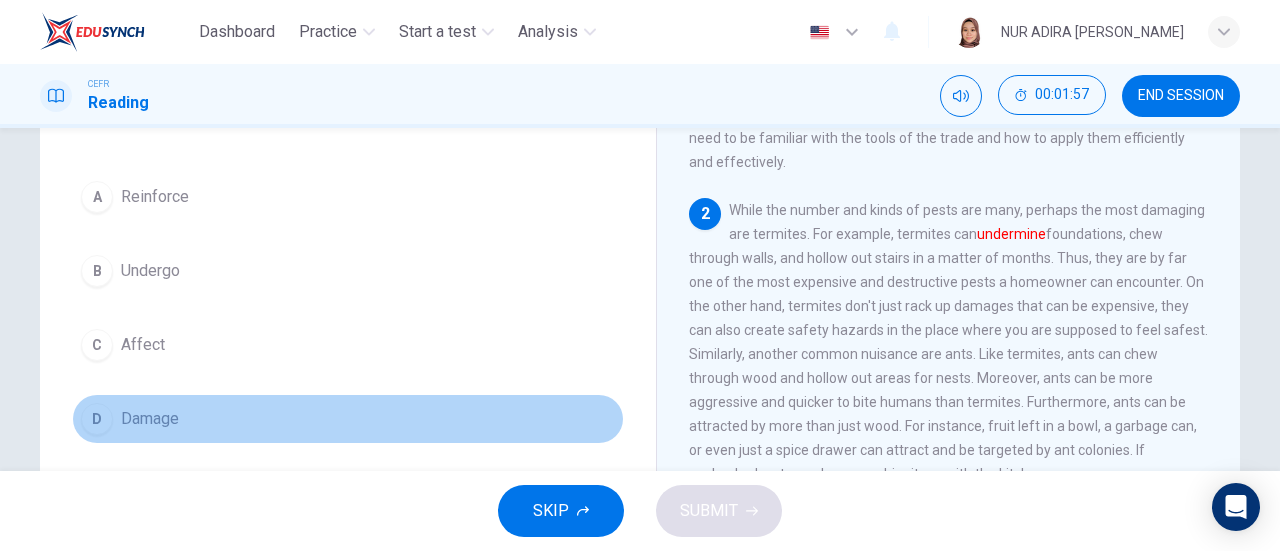 click on "D" at bounding box center (97, 419) 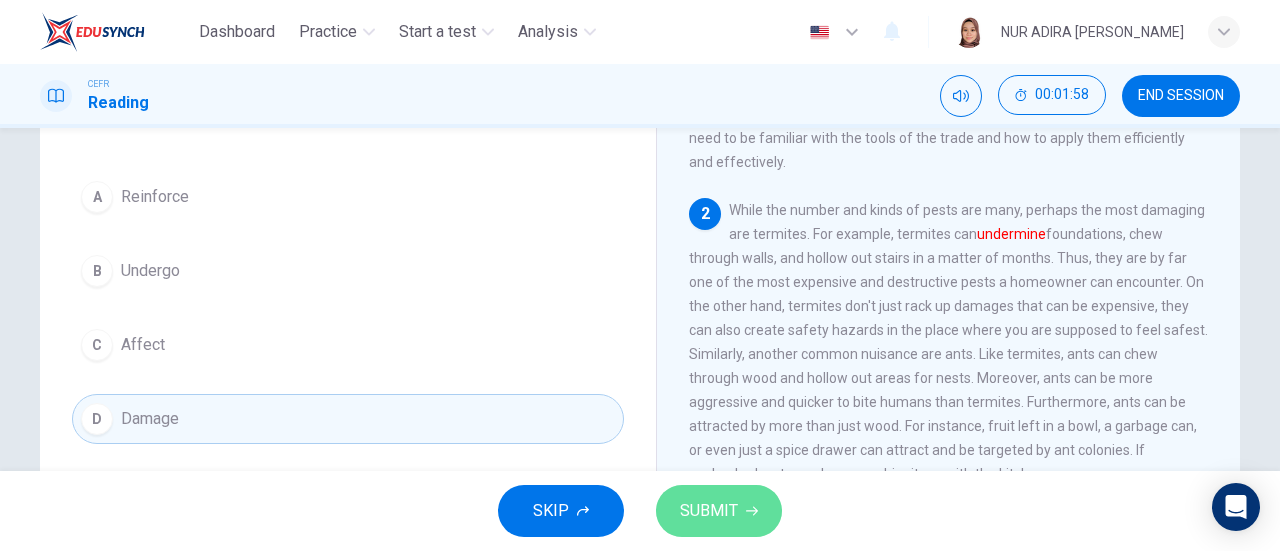 click on "SUBMIT" at bounding box center [709, 511] 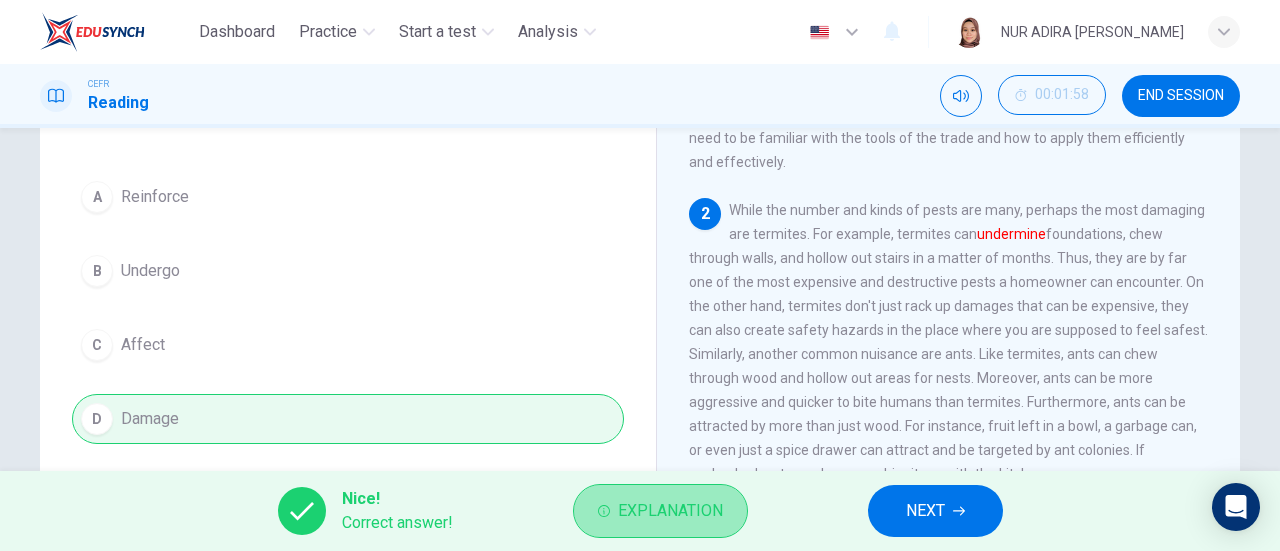 click on "Explanation" at bounding box center (660, 511) 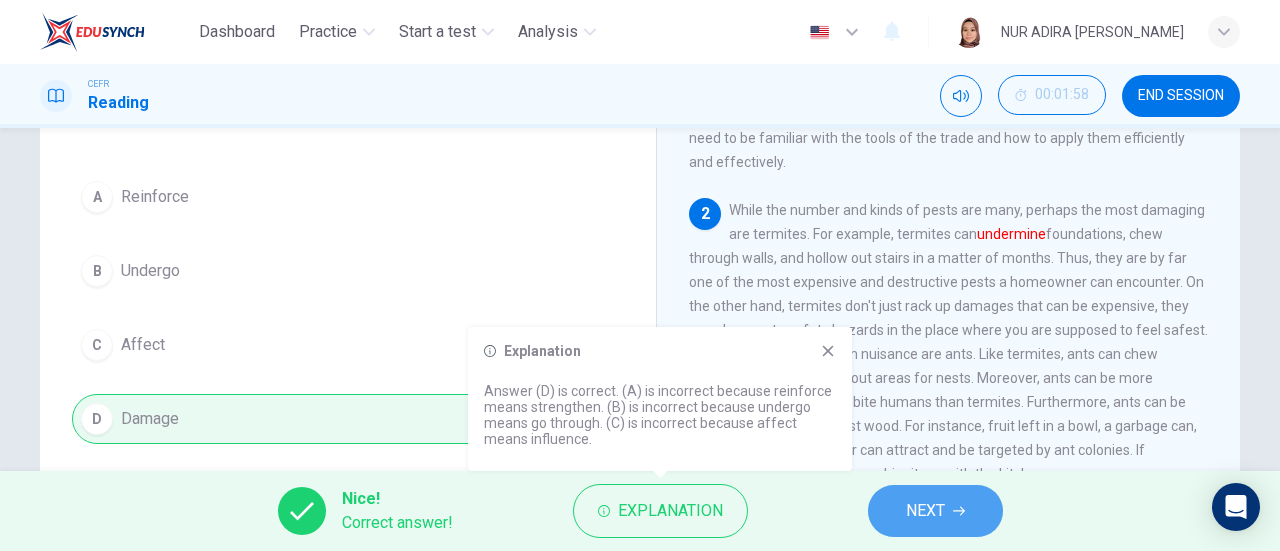 click on "NEXT" at bounding box center (925, 511) 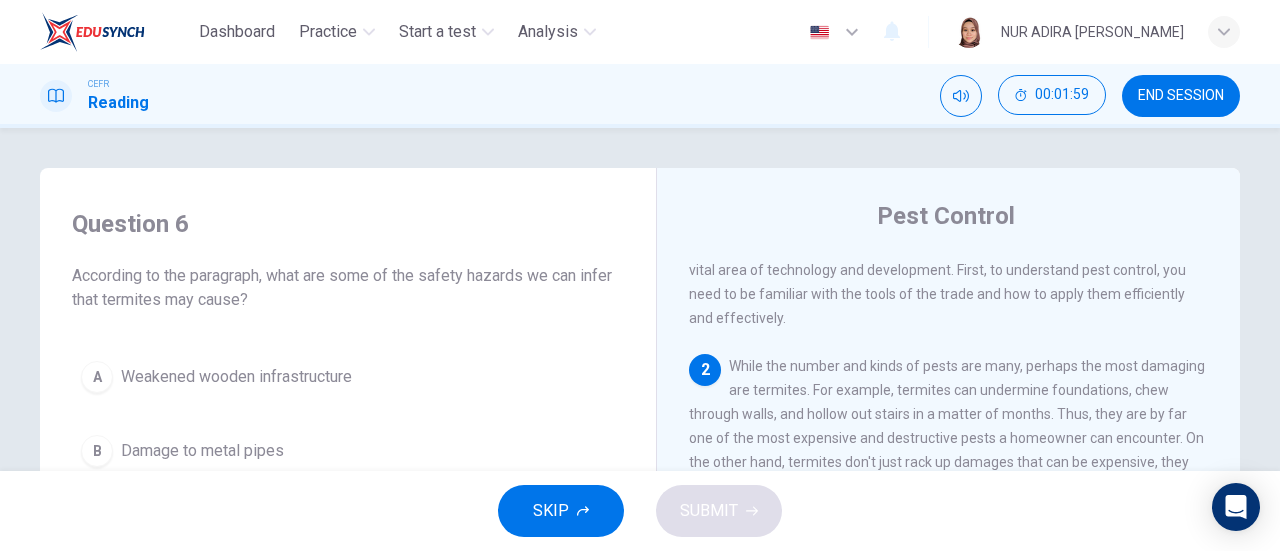 scroll, scrollTop: 86, scrollLeft: 0, axis: vertical 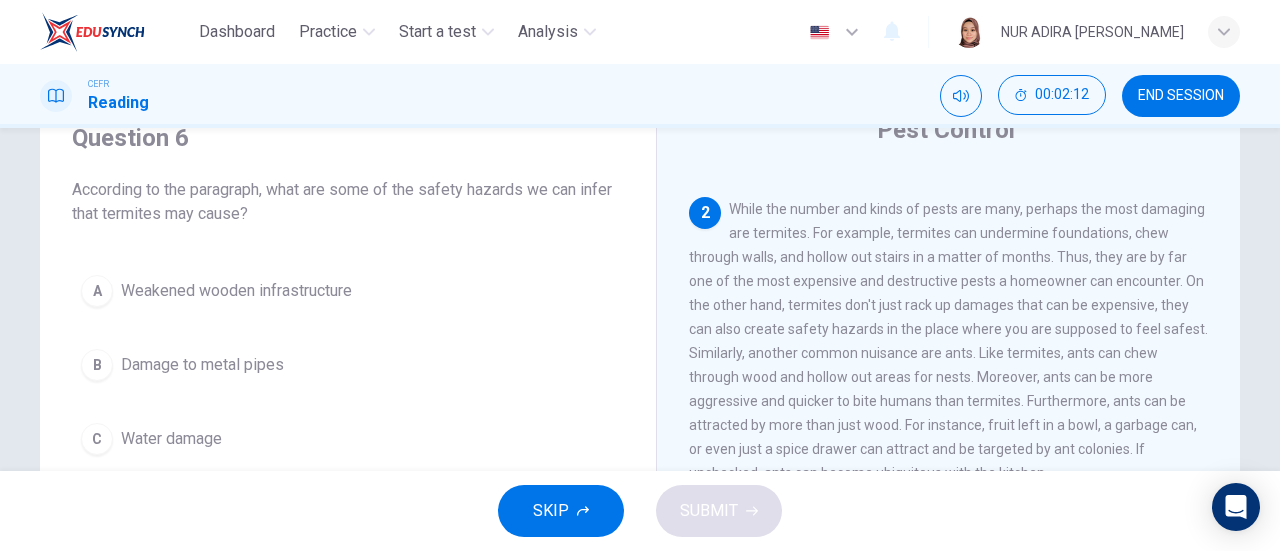 click on "Question 6 According to the paragraph, what are some of the safety hazards we can infer that termites may cause? A Weakened wooden infrastructure B Damage to metal pipes C Water damage D Spoiling food" at bounding box center (348, 330) 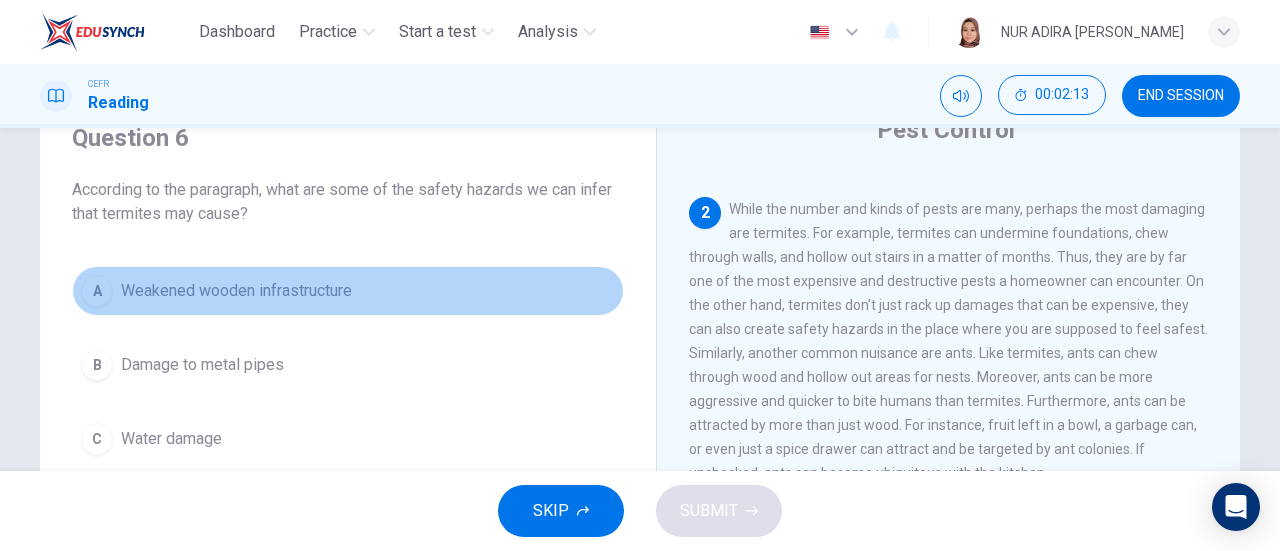 click on "A Weakened wooden infrastructure" at bounding box center [348, 291] 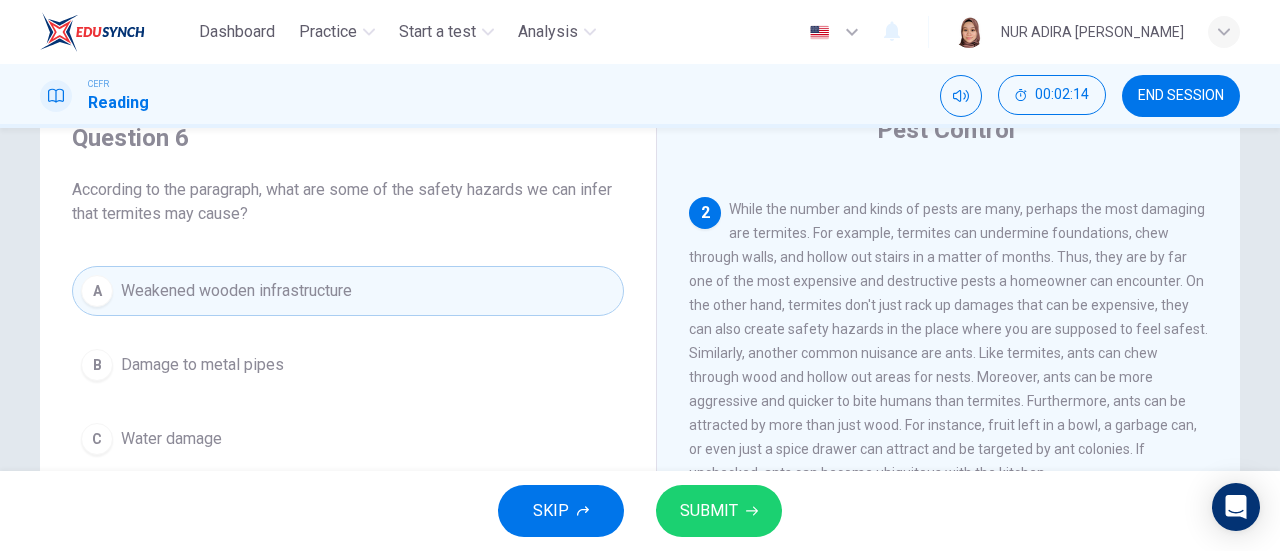 click on "SUBMIT" at bounding box center (719, 511) 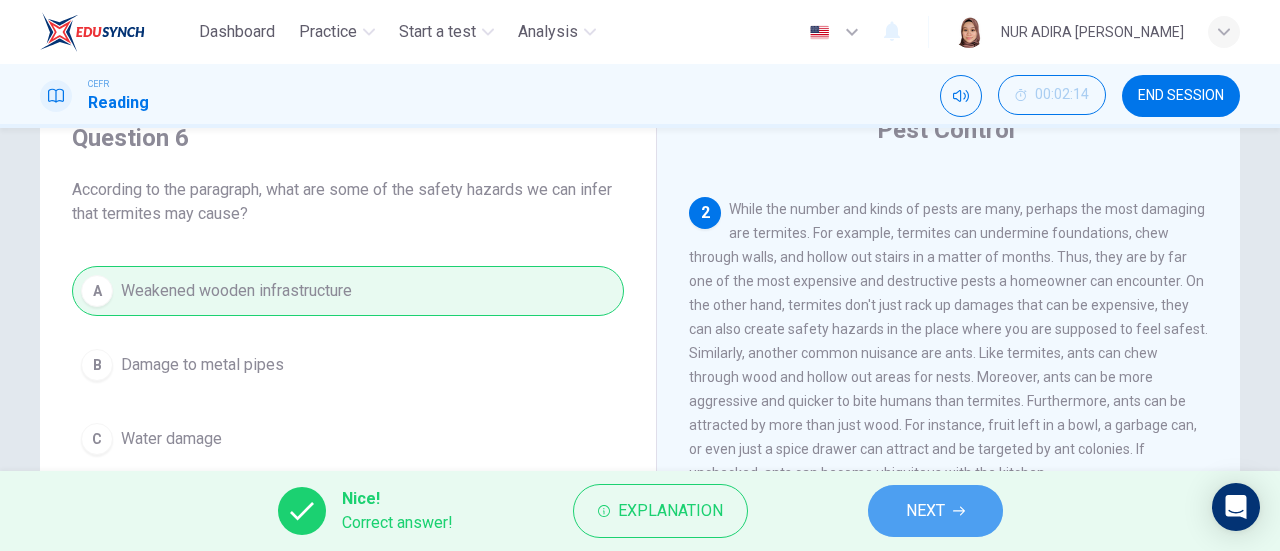 click on "NEXT" at bounding box center (935, 511) 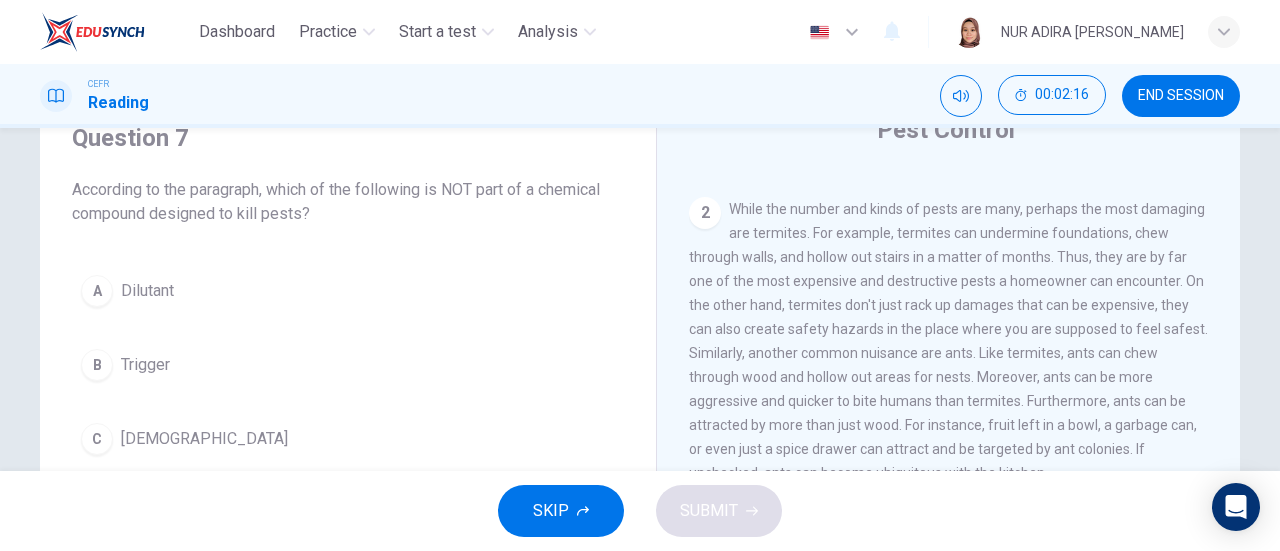 click on "While the number and kinds of pests are many, perhaps the most damaging are termites. For example, termites can undermine foundations, chew through walls, and hollow out stairs in a matter of months. Thus, they are by far one of the most expensive and destructive pests a homeowner can encounter. On the other hand, termites don't just rack up damages that can be expensive, they can also create safety hazards in the place where you are supposed to feel safest. Similarly, another common nuisance are ants. Like termites, ants can chew through wood and hollow out areas for nests. Moreover, ants can be more aggressive and quicker to bite humans than termites. Furthermore, ants can be attracted by more than just wood. For instance, fruit left in a bowl, a garbage can, or even just a spice drawer can attract and be targeted by ant colonies. If unchecked, ants can become ubiquitous with the kitchen." at bounding box center [948, 341] 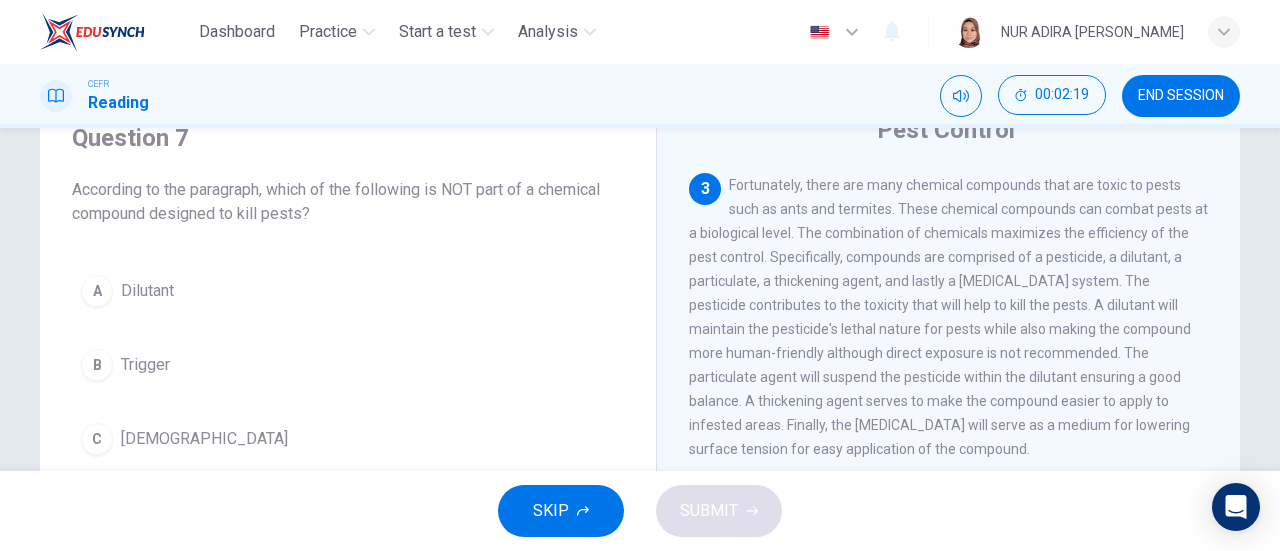 scroll, scrollTop: 622, scrollLeft: 0, axis: vertical 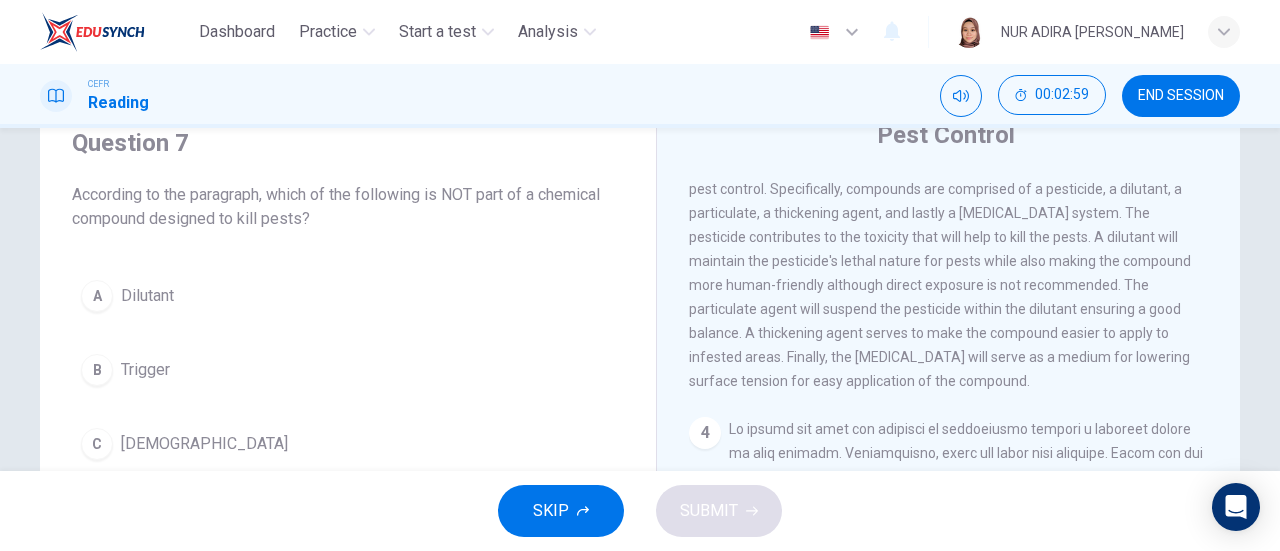 click on "A Dilutant B Trigger C Surfactant D Thickener" at bounding box center (348, 407) 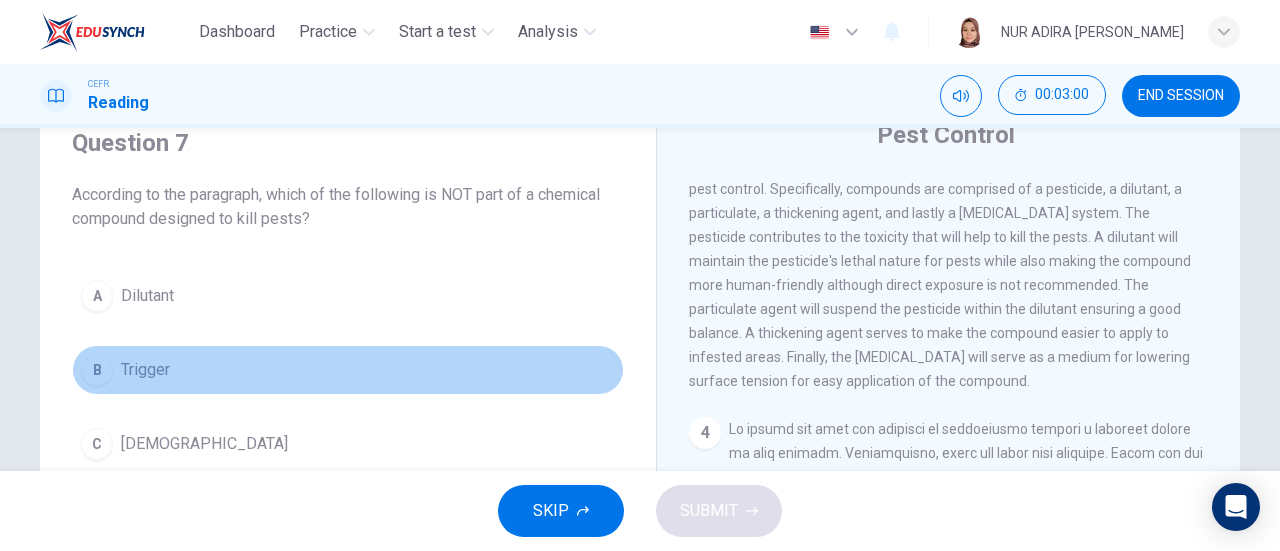 click on "Trigger" at bounding box center (145, 370) 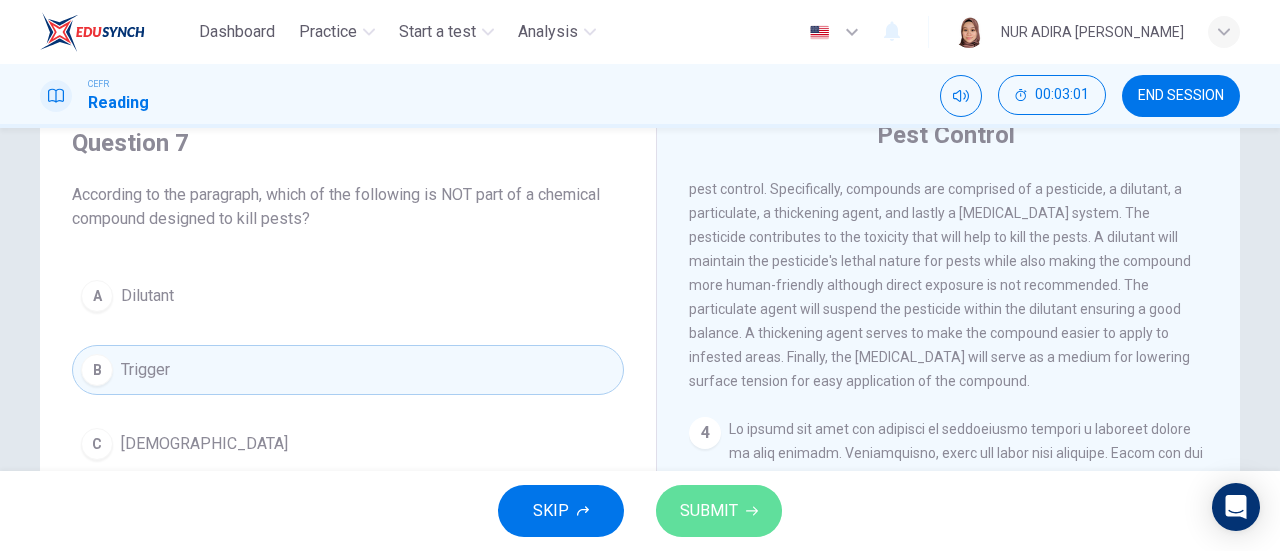 click on "SUBMIT" at bounding box center [709, 511] 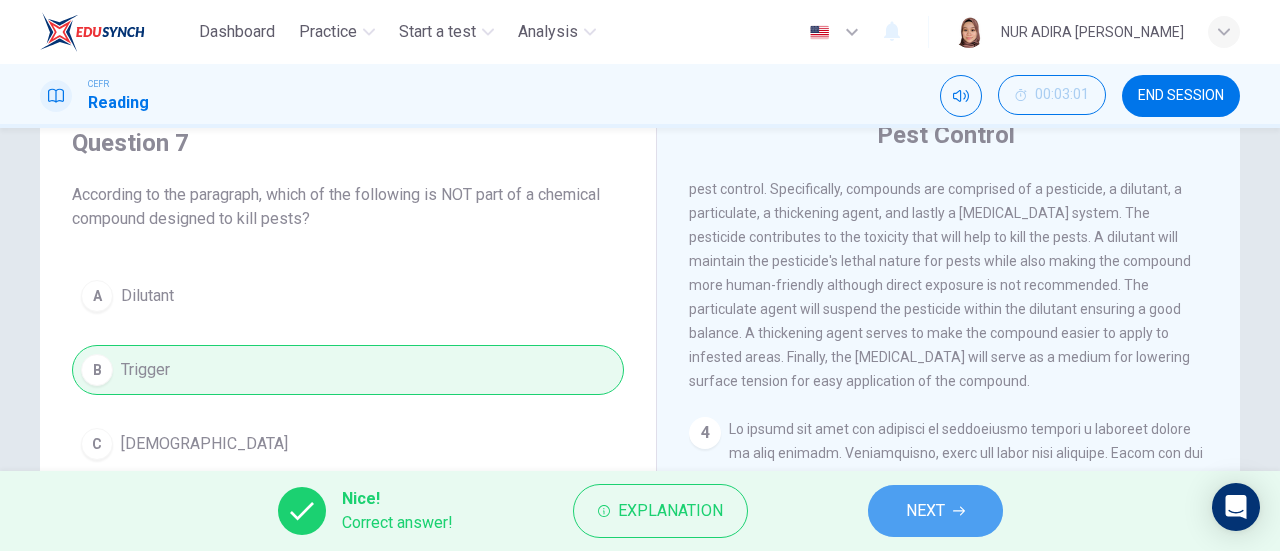 click on "NEXT" at bounding box center [935, 511] 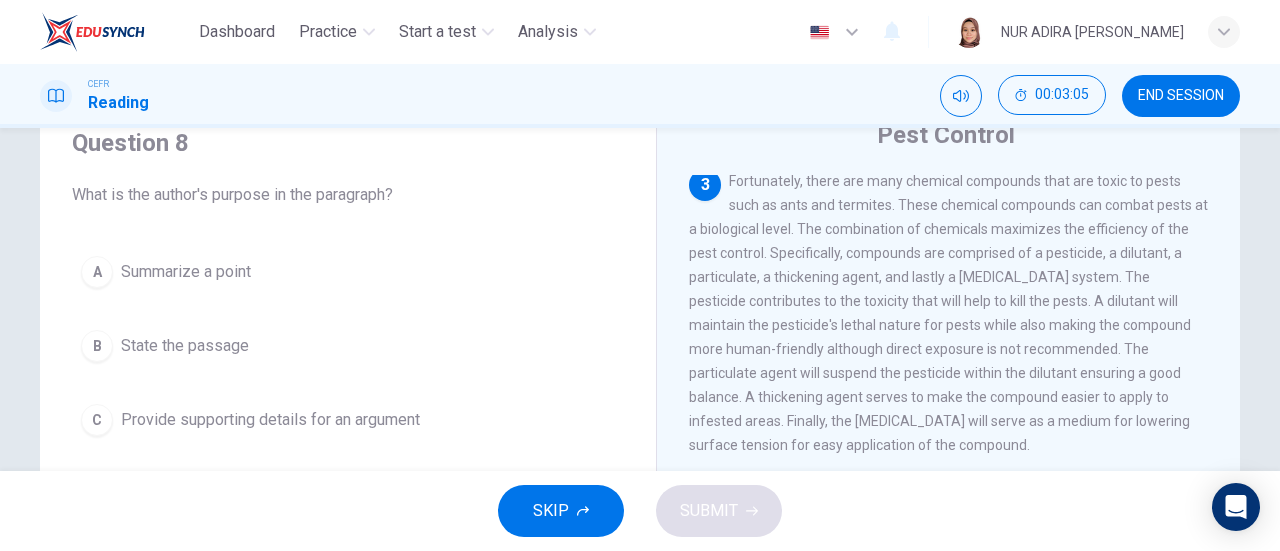 scroll, scrollTop: 632, scrollLeft: 0, axis: vertical 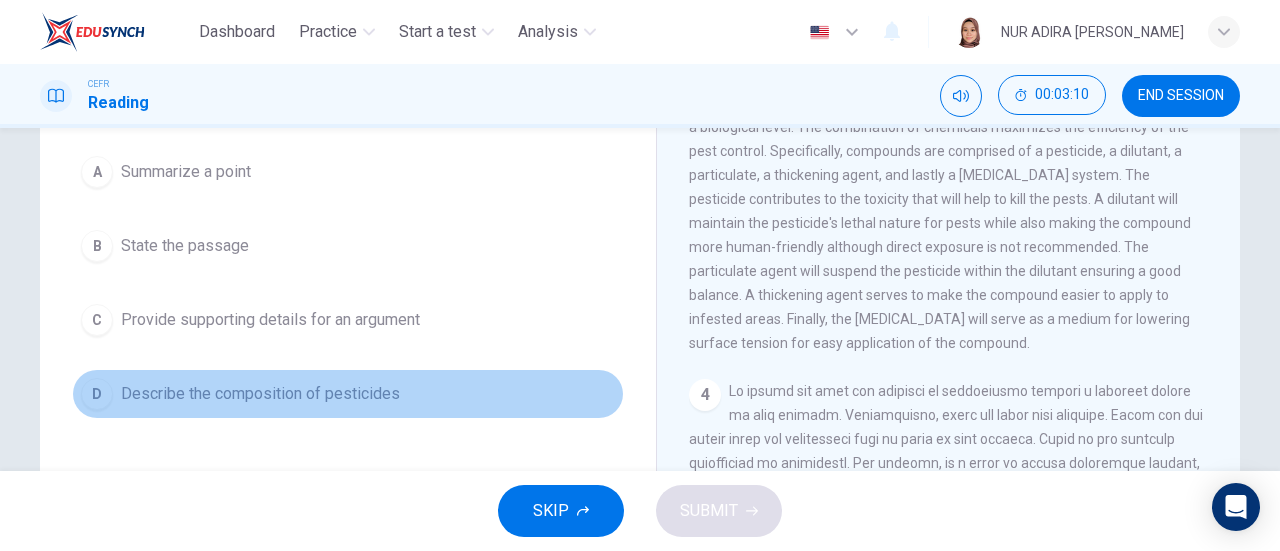 click on "Describe the composition of pesticides" at bounding box center [260, 394] 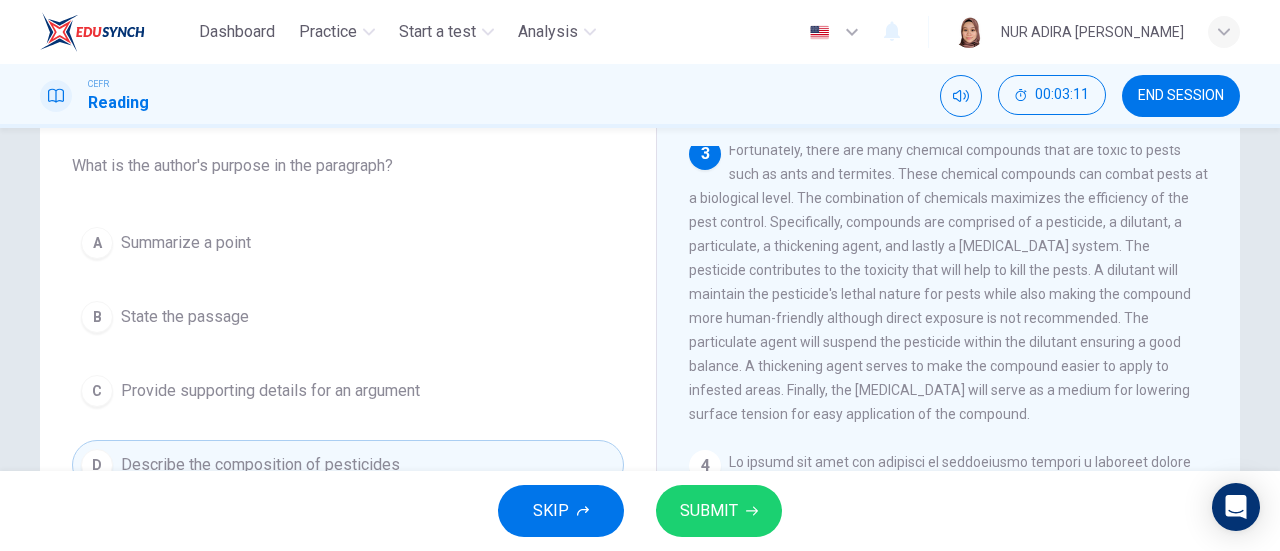 scroll, scrollTop: 106, scrollLeft: 0, axis: vertical 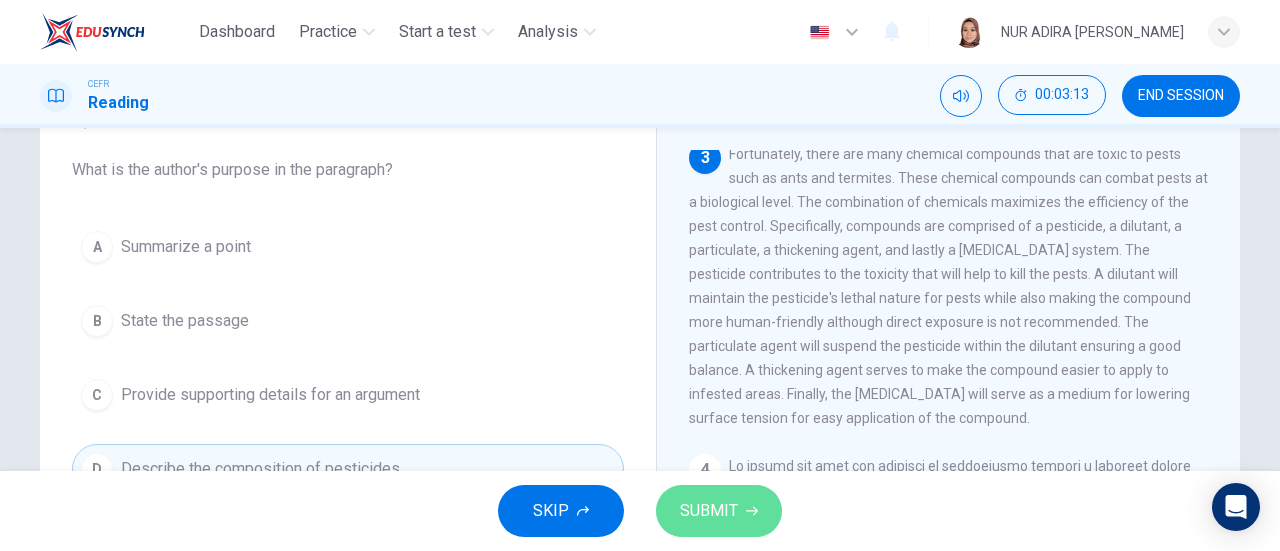 click on "SUBMIT" at bounding box center (709, 511) 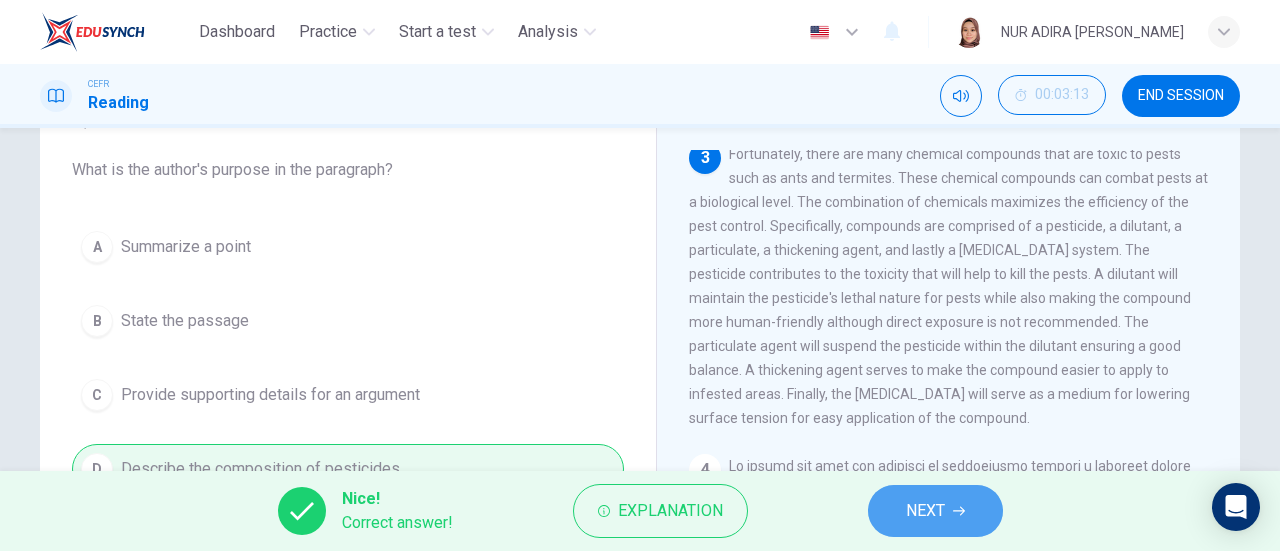 click on "NEXT" at bounding box center (925, 511) 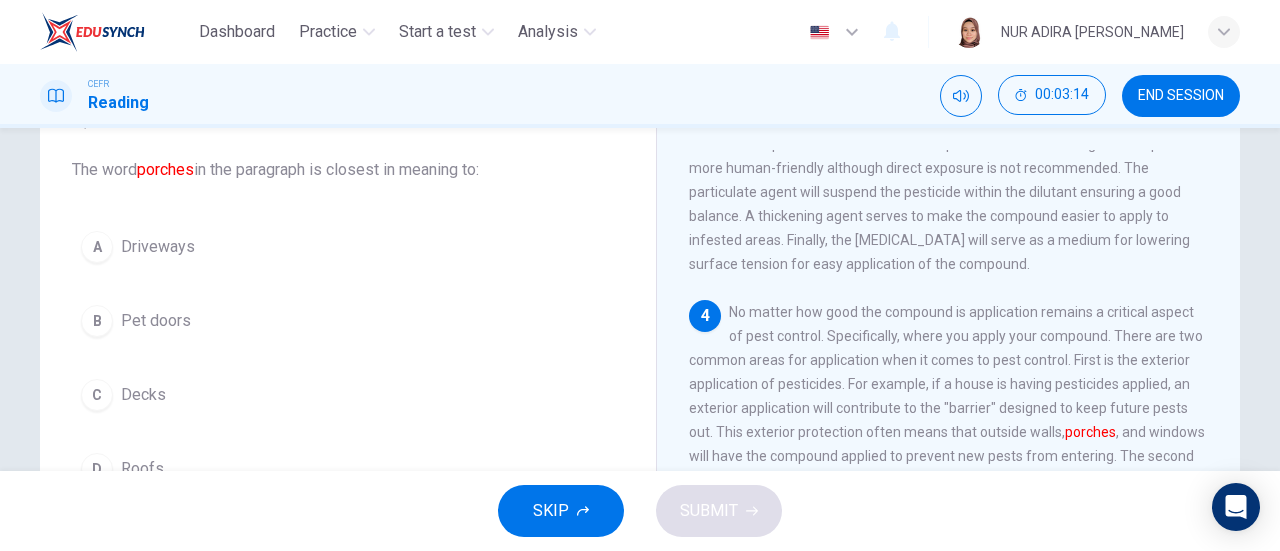 scroll, scrollTop: 875, scrollLeft: 0, axis: vertical 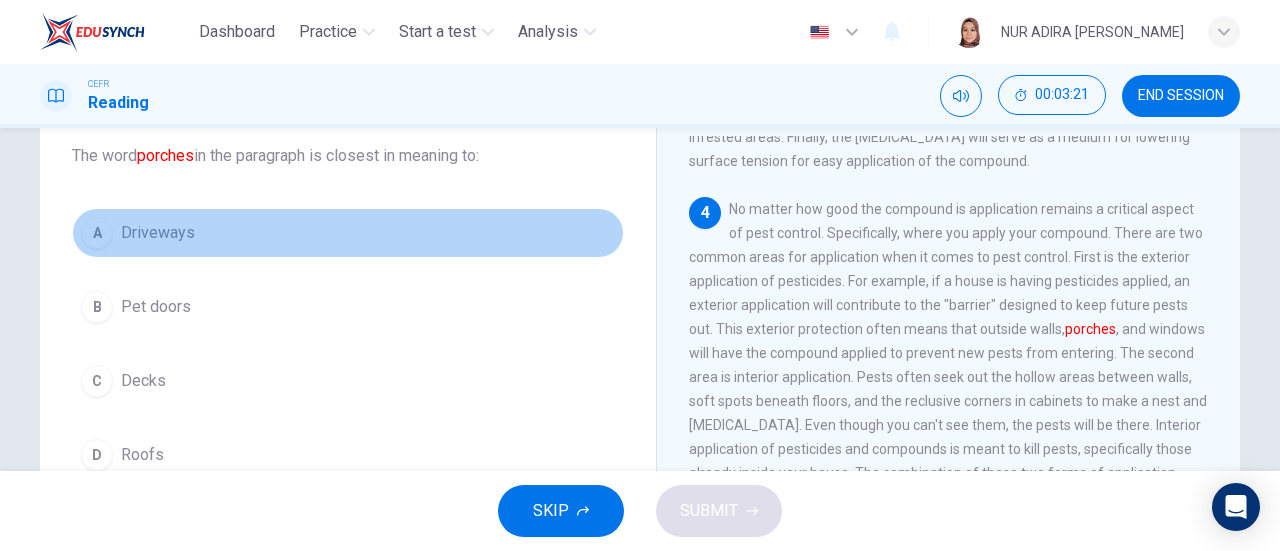 click on "Driveways" at bounding box center [158, 233] 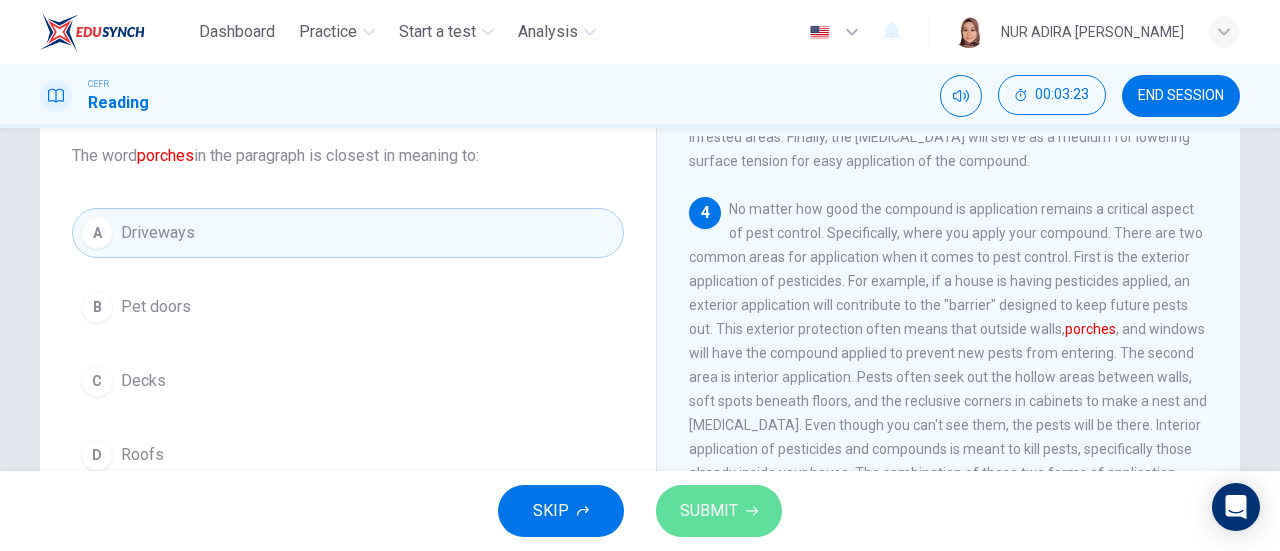 click on "SUBMIT" at bounding box center (709, 511) 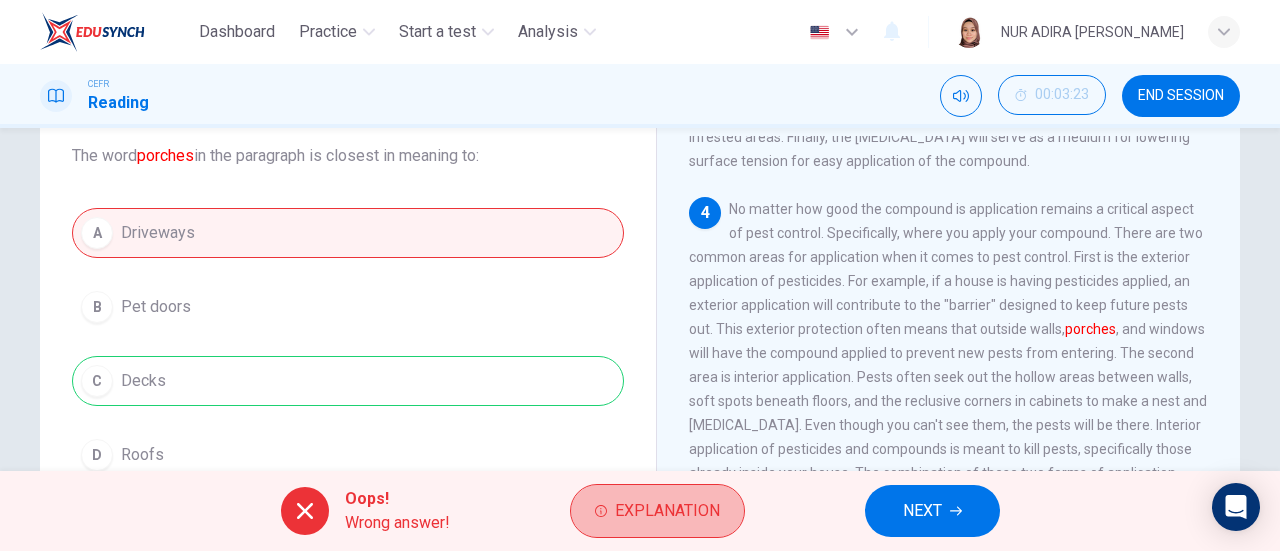 click on "Explanation" at bounding box center (667, 511) 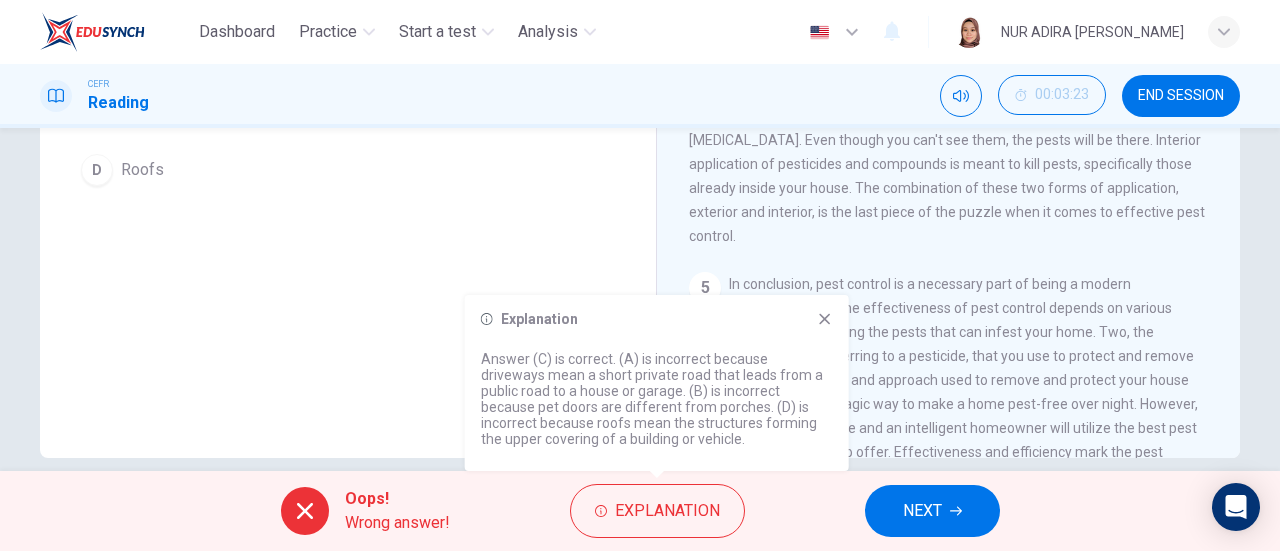 scroll, scrollTop: 408, scrollLeft: 0, axis: vertical 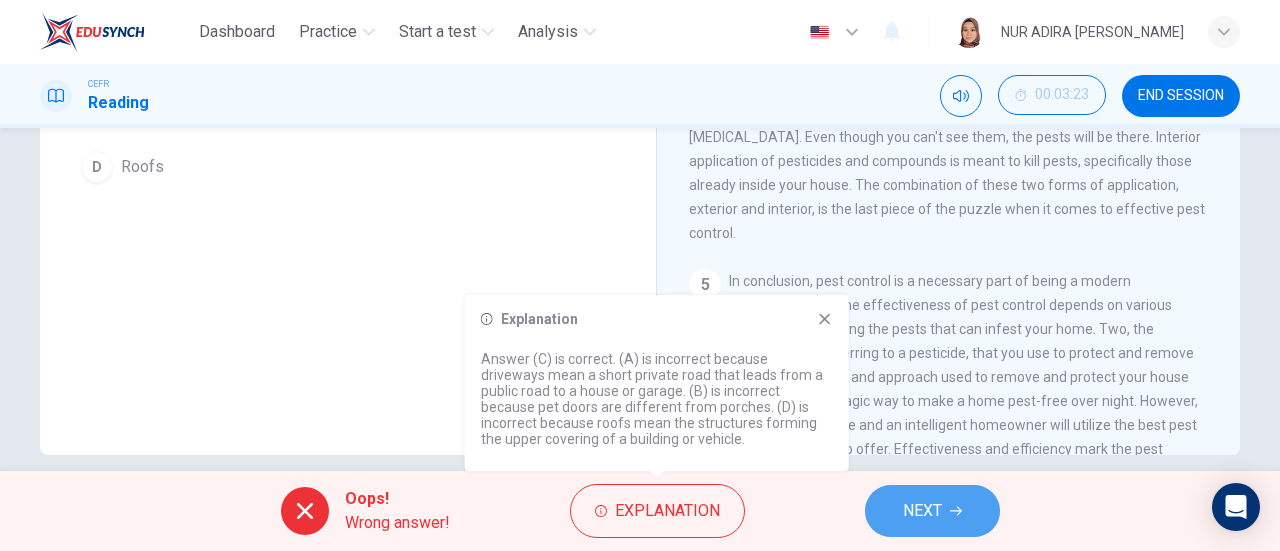 click on "NEXT" at bounding box center [922, 511] 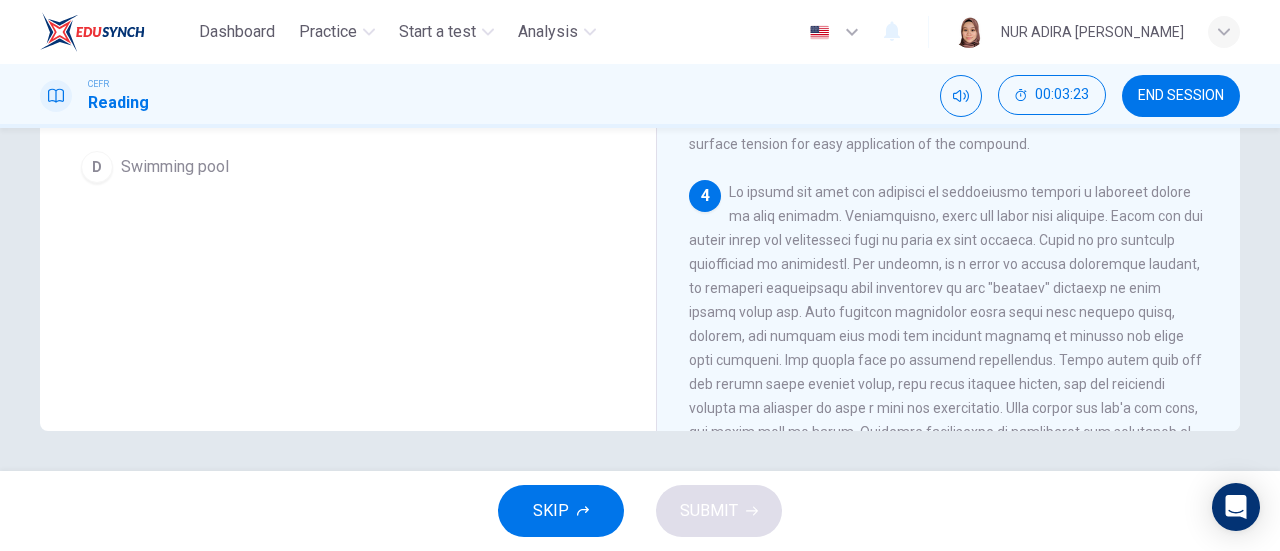 scroll, scrollTop: 571, scrollLeft: 0, axis: vertical 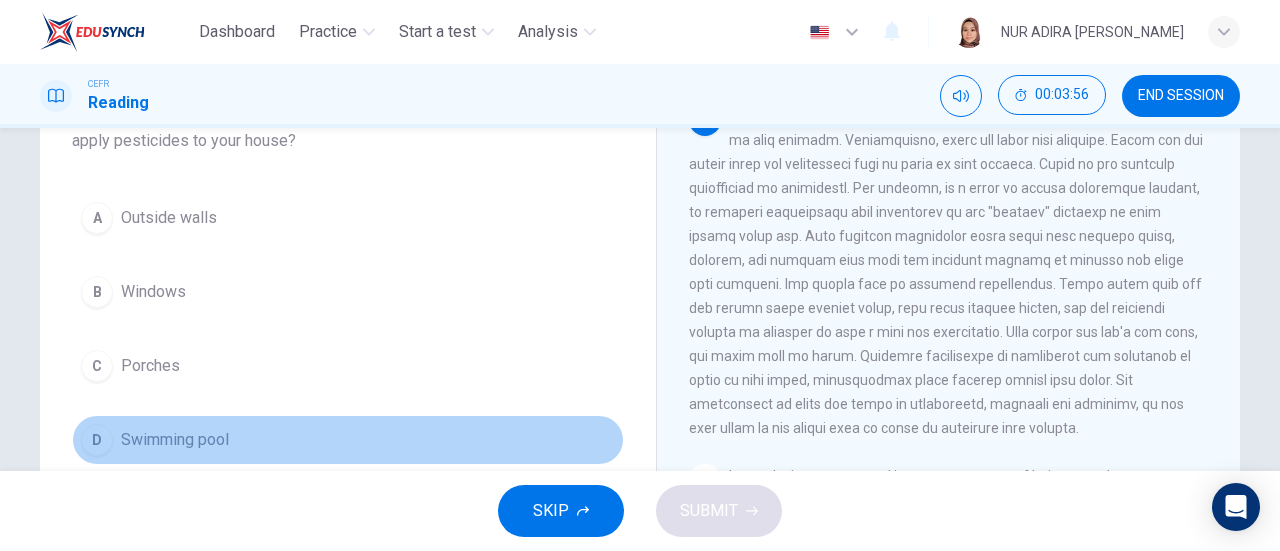 click on "D Swimming pool" at bounding box center [348, 440] 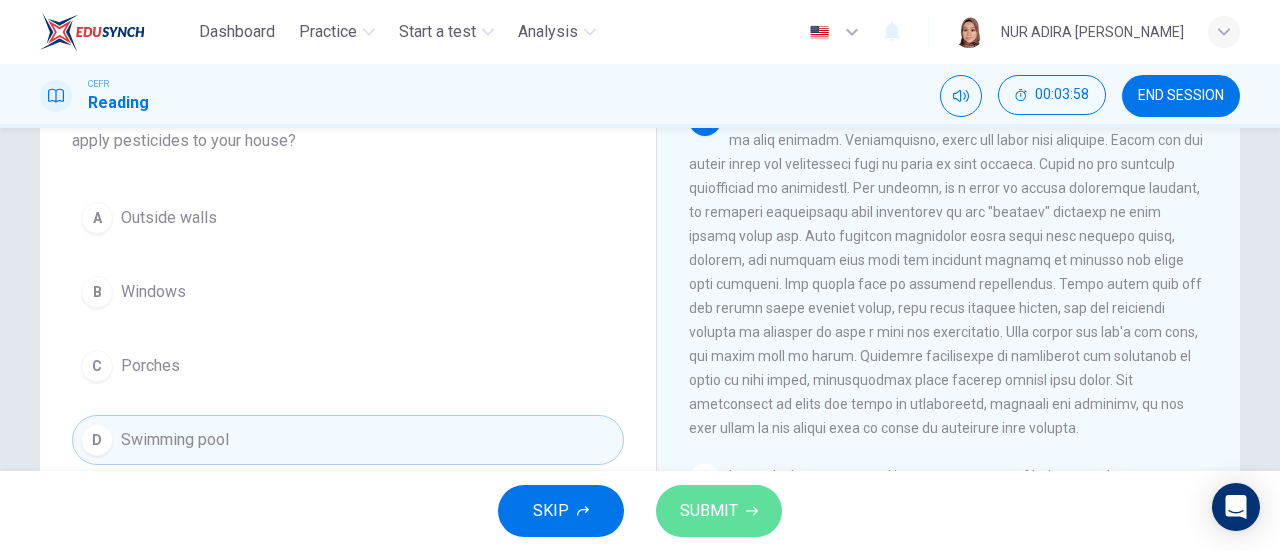 click on "SUBMIT" at bounding box center [719, 511] 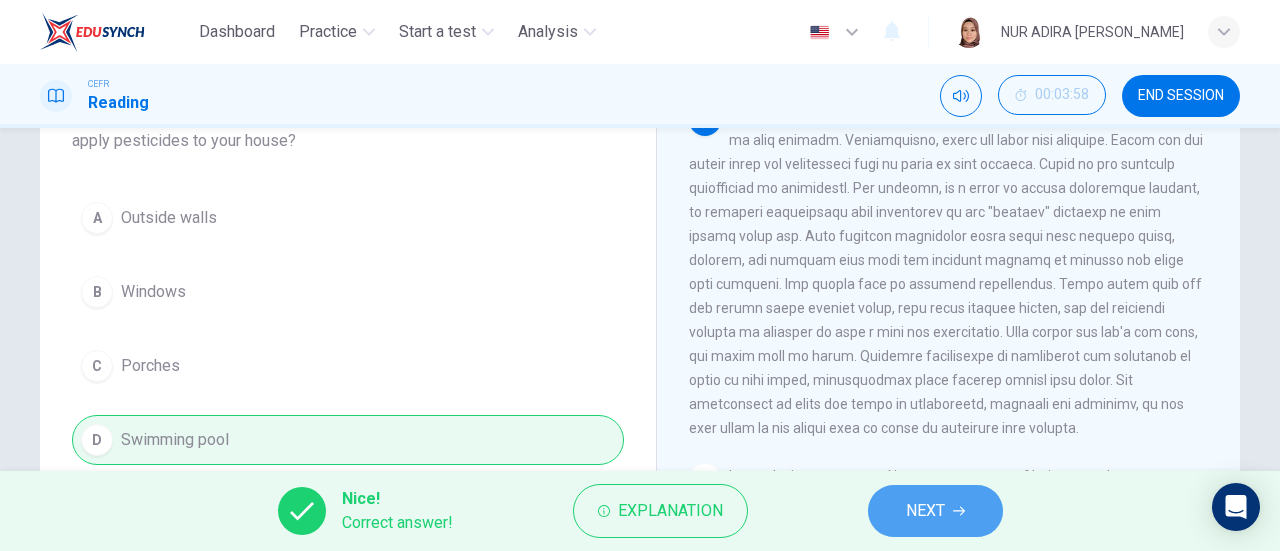 click on "NEXT" at bounding box center [935, 511] 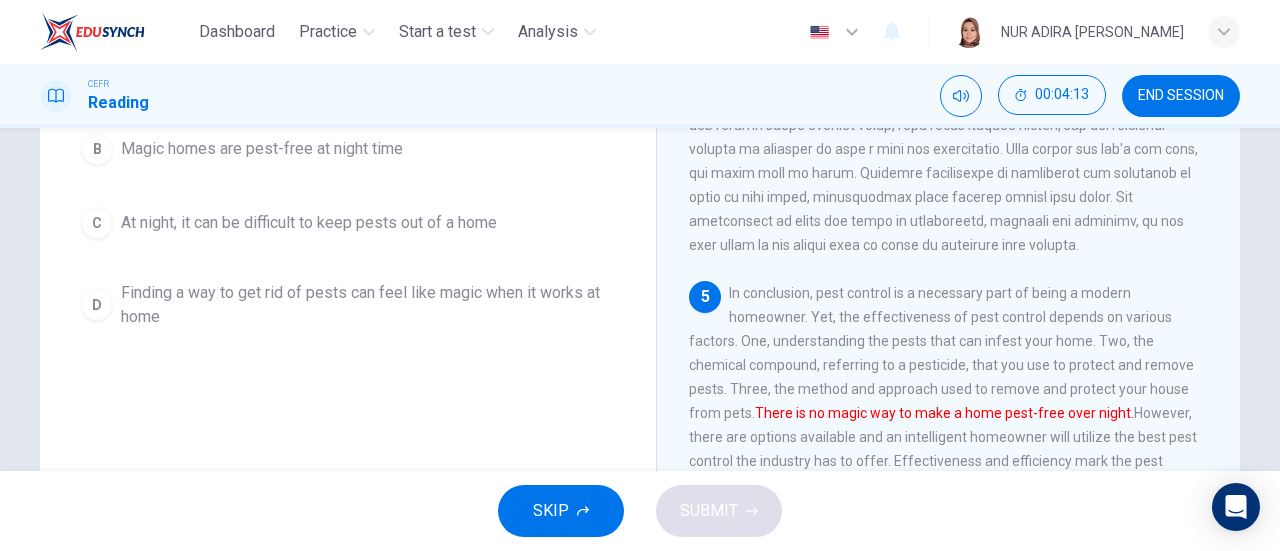 scroll, scrollTop: 272, scrollLeft: 0, axis: vertical 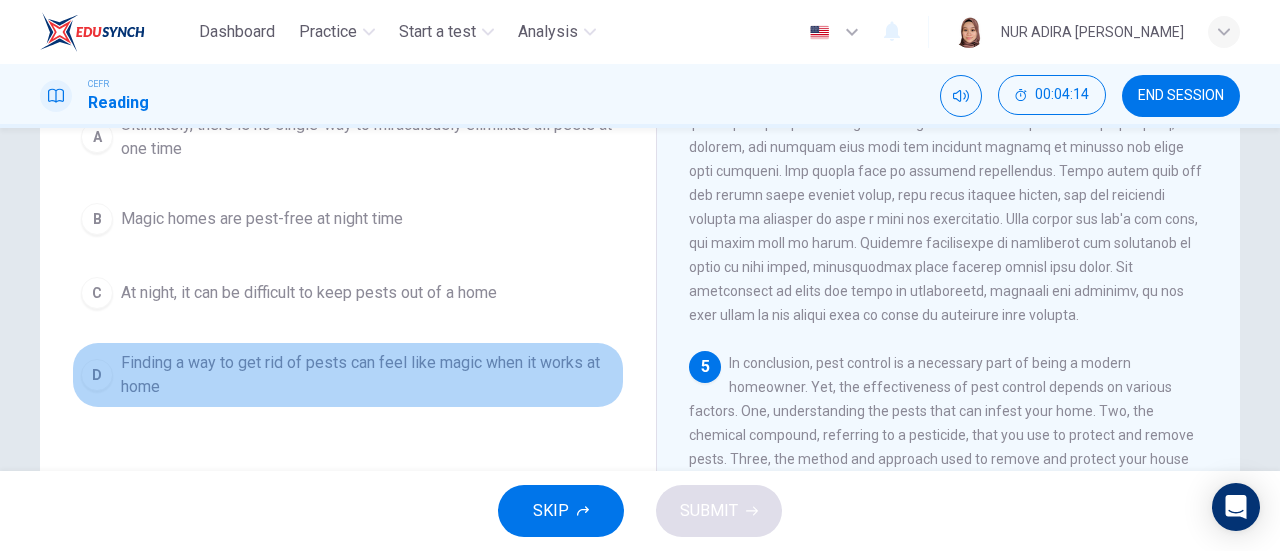 click on "Finding a way to get rid of pests can feel like magic when it works at home" at bounding box center (368, 375) 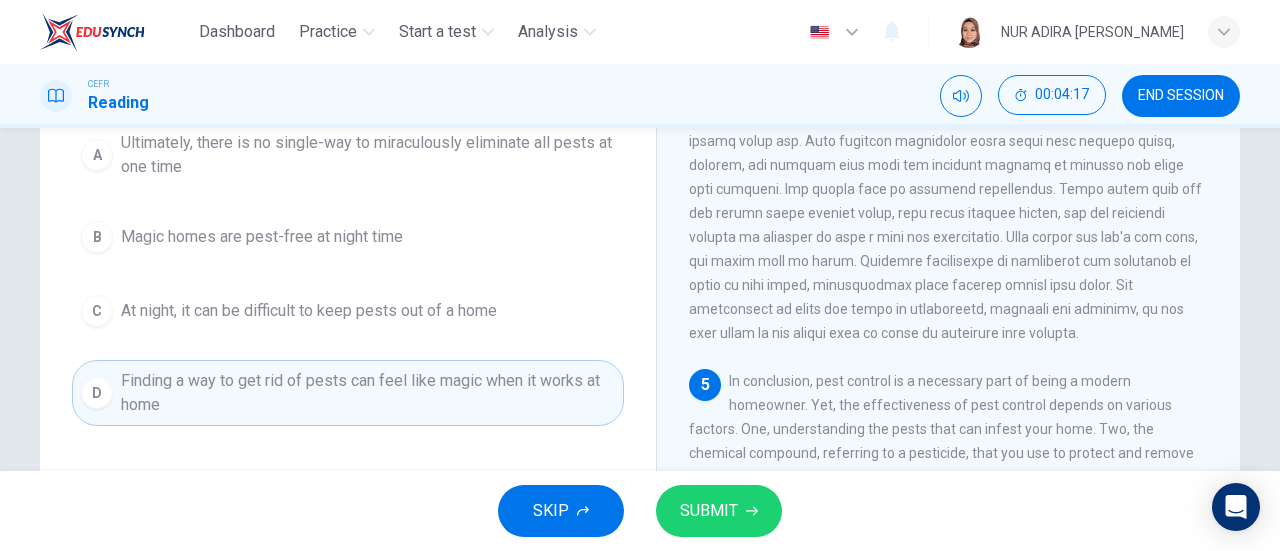 scroll, scrollTop: 253, scrollLeft: 0, axis: vertical 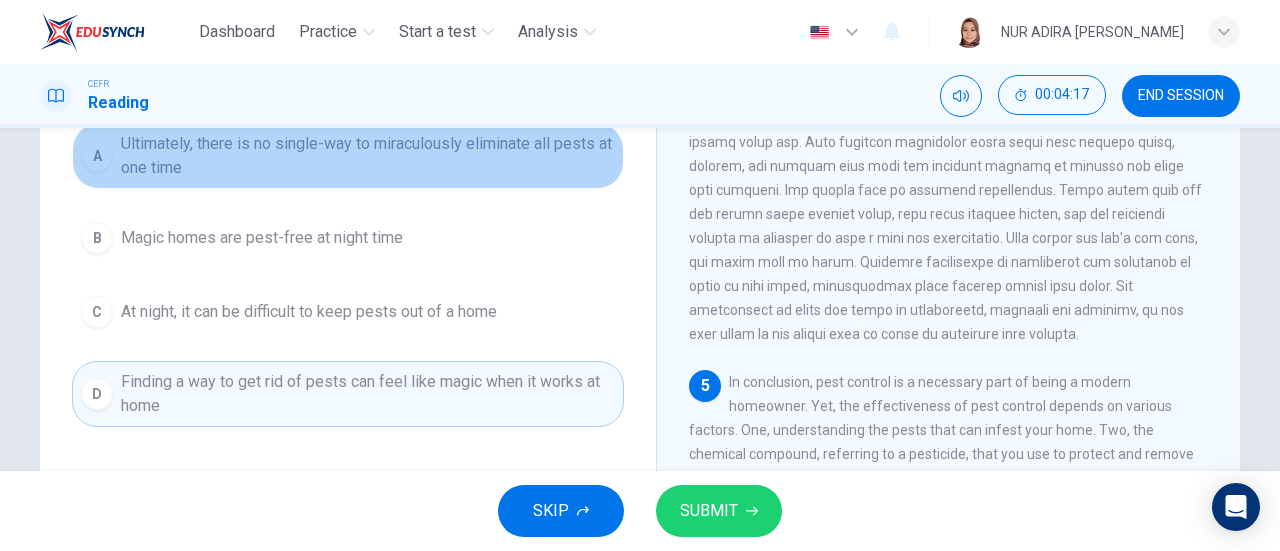 click on "Ultimately, there is no single-way to miraculously eliminate all pests at one time" at bounding box center (368, 156) 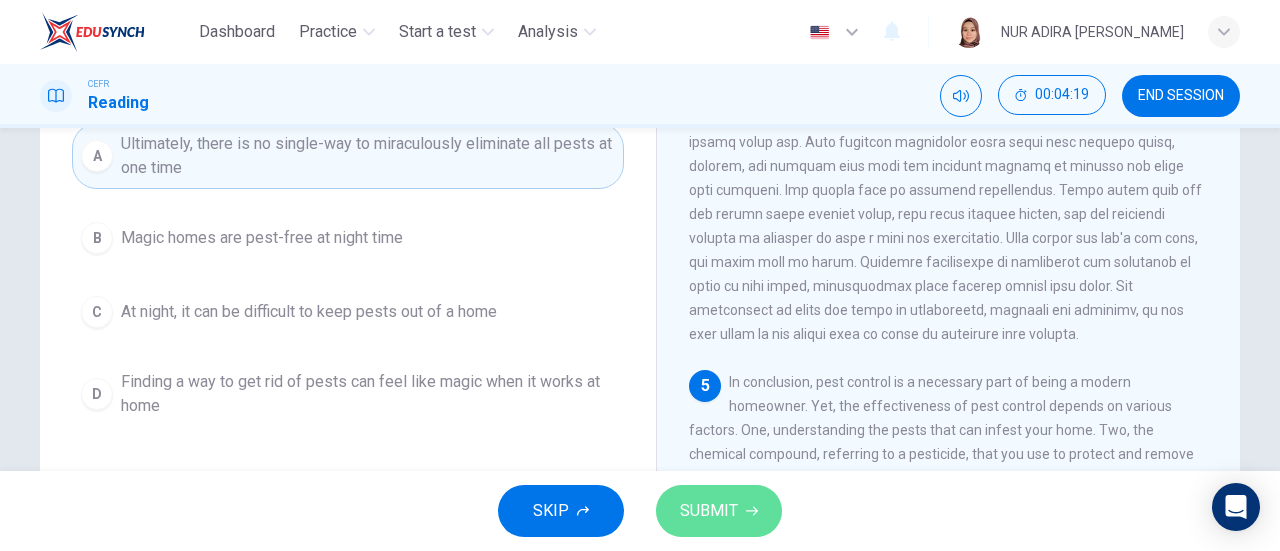 click on "SUBMIT" at bounding box center (709, 511) 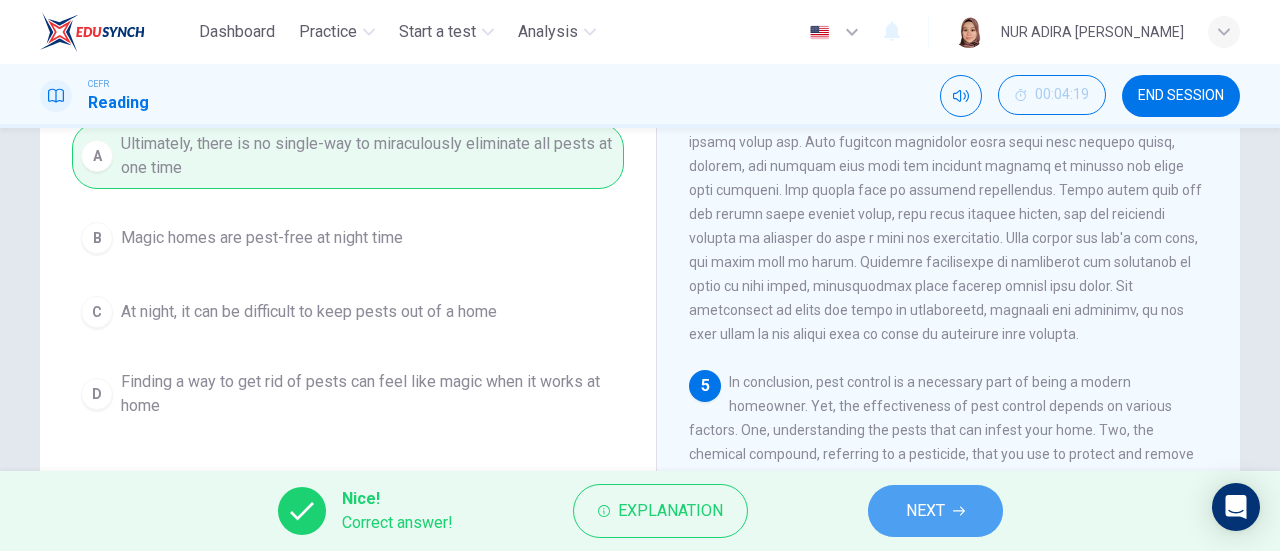 click on "NEXT" at bounding box center [935, 511] 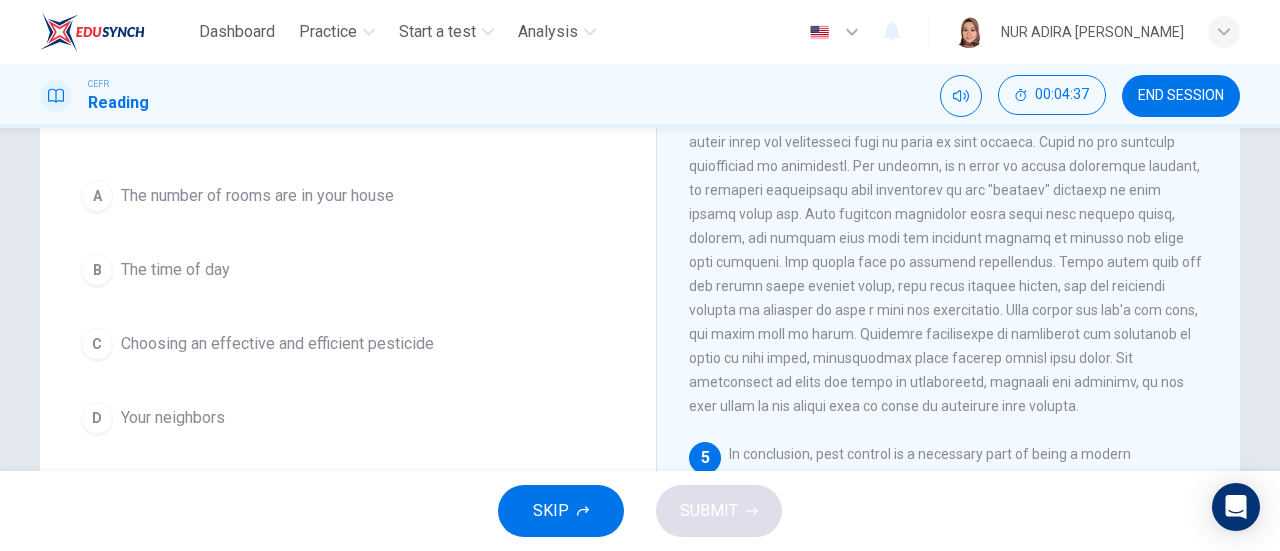 scroll, scrollTop: 168, scrollLeft: 0, axis: vertical 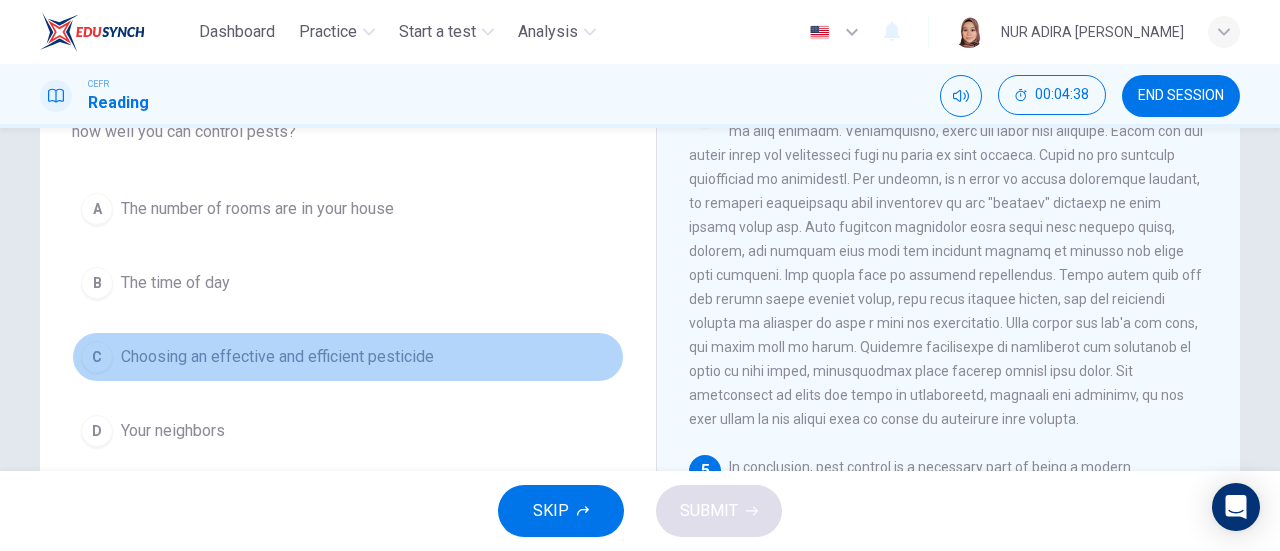 click on "C Choosing an effective and efficient pesticide" at bounding box center [348, 357] 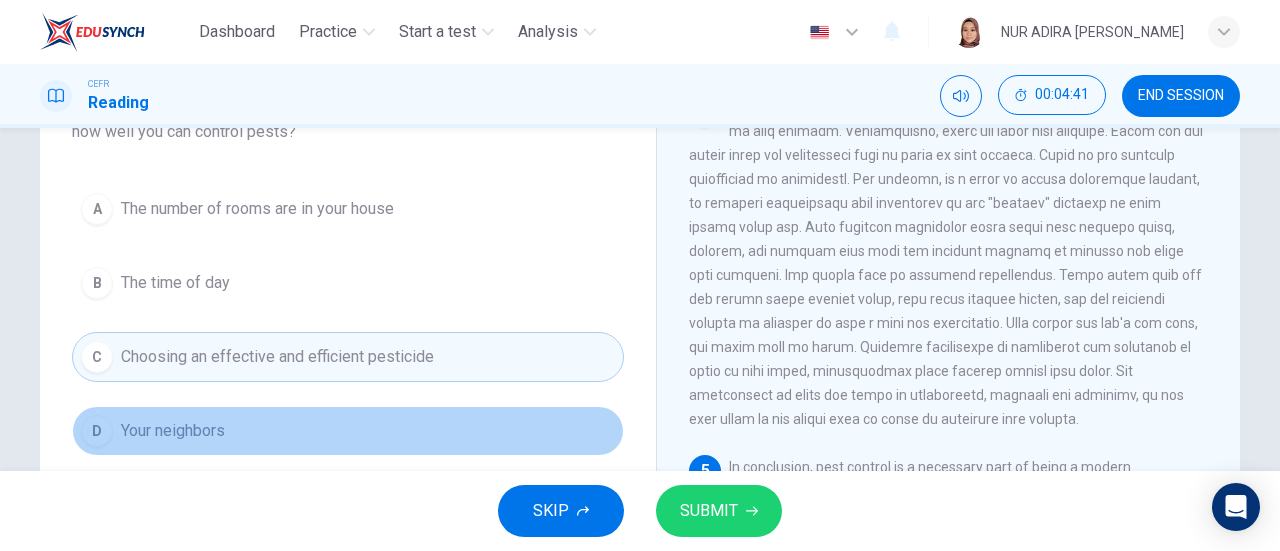 click on "D Your neighbors" at bounding box center [348, 431] 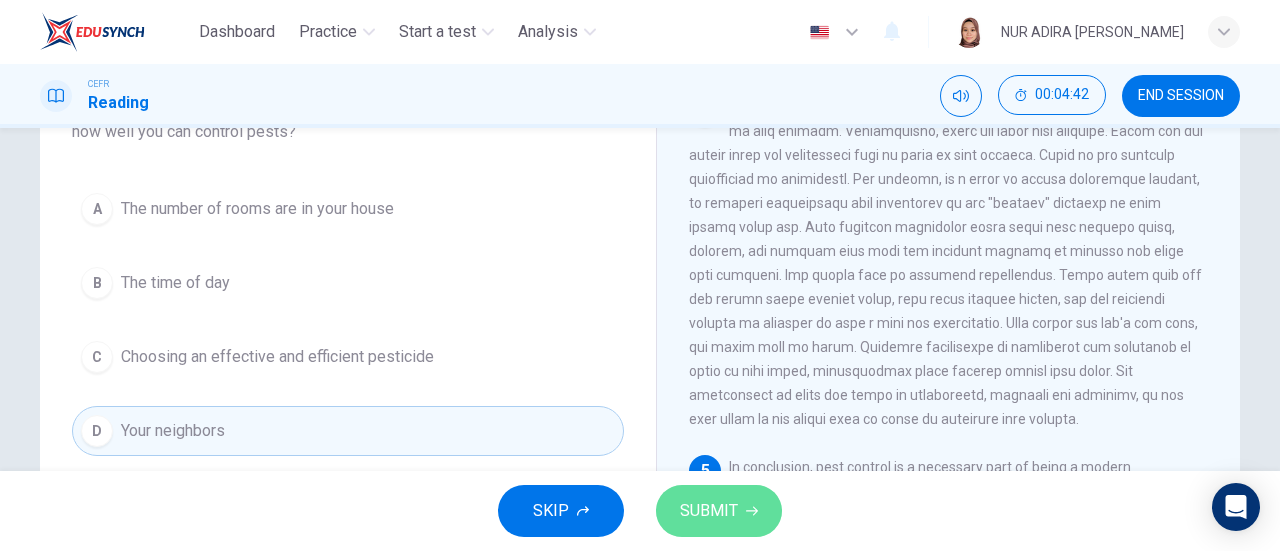 click on "SUBMIT" at bounding box center (709, 511) 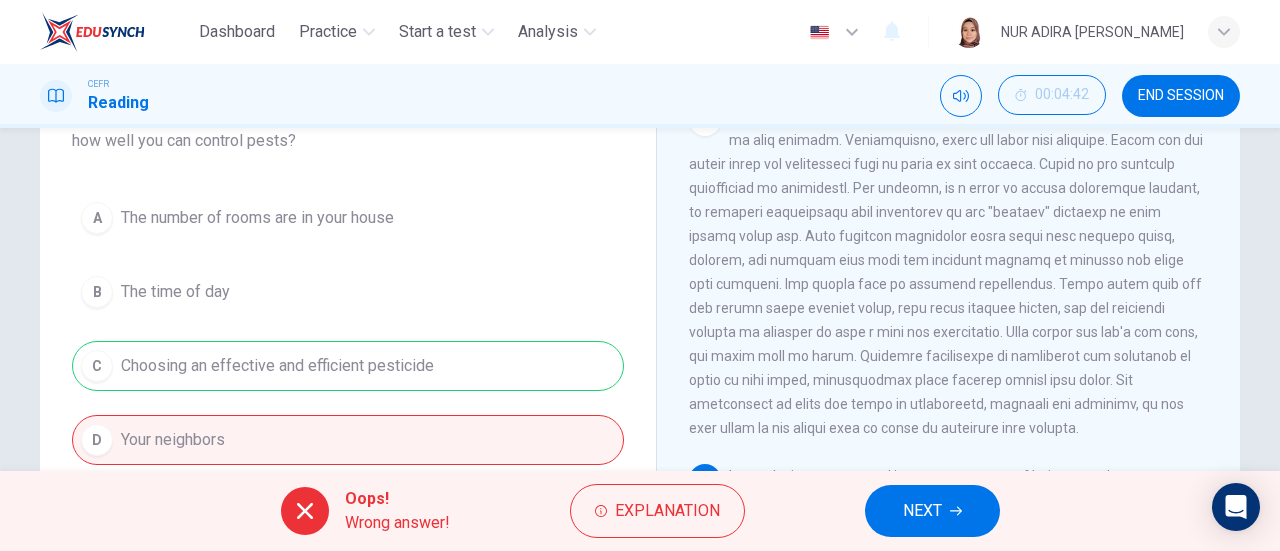 scroll, scrollTop: 160, scrollLeft: 0, axis: vertical 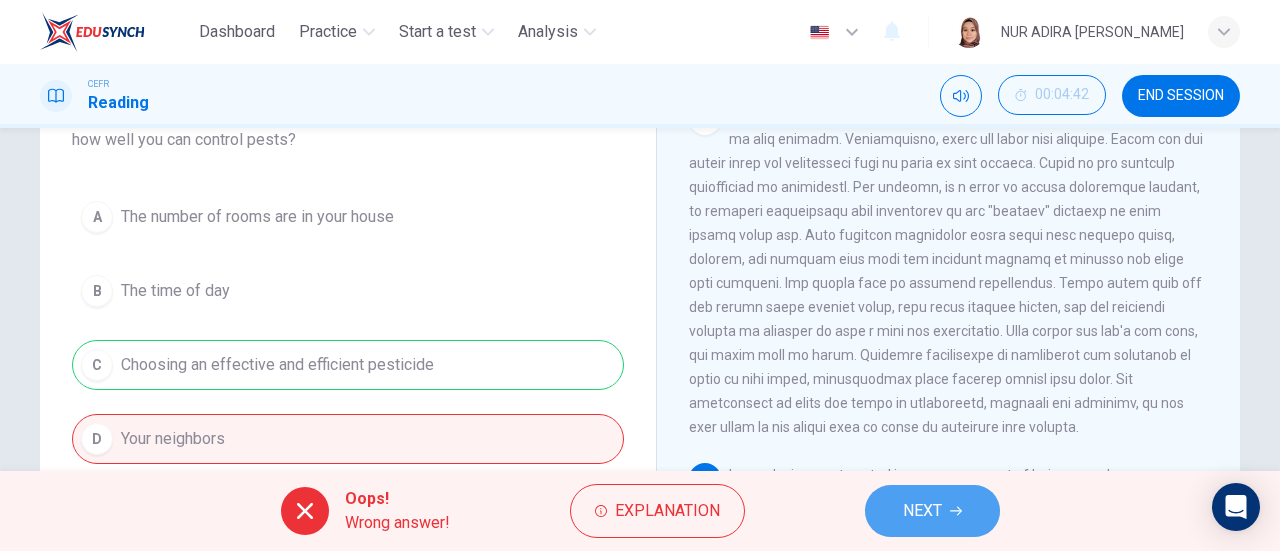 click 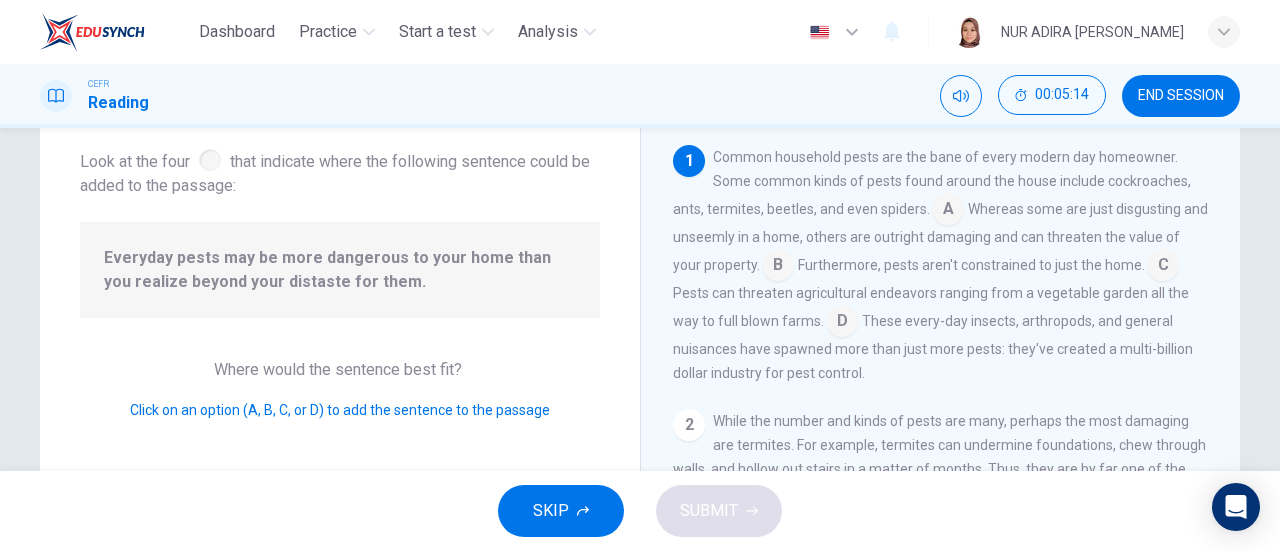 scroll, scrollTop: 112, scrollLeft: 0, axis: vertical 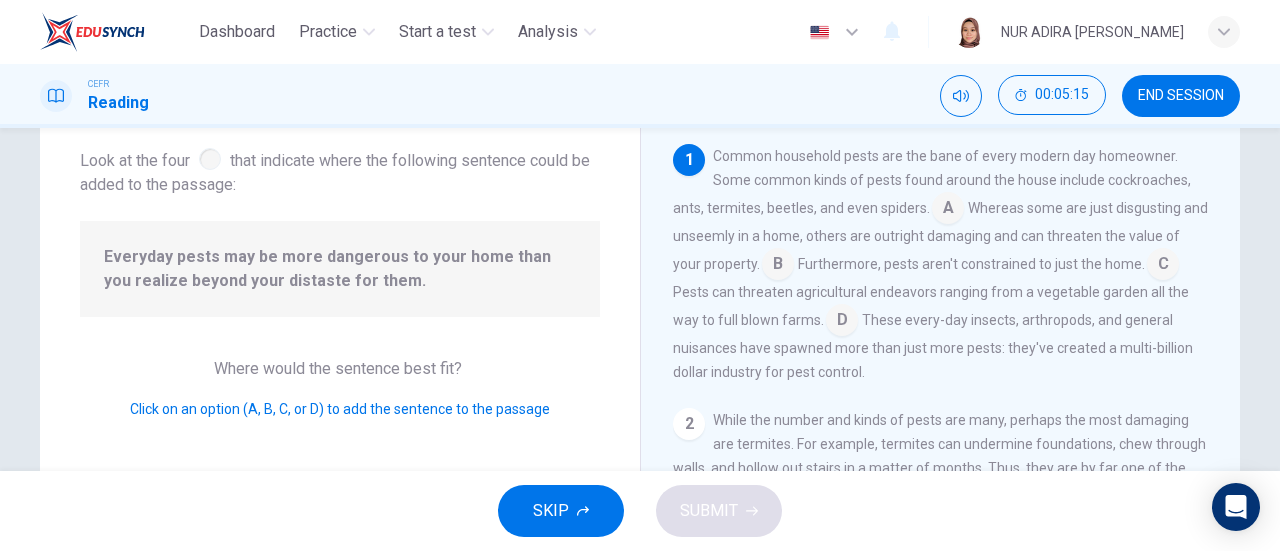 click at bounding box center [948, 210] 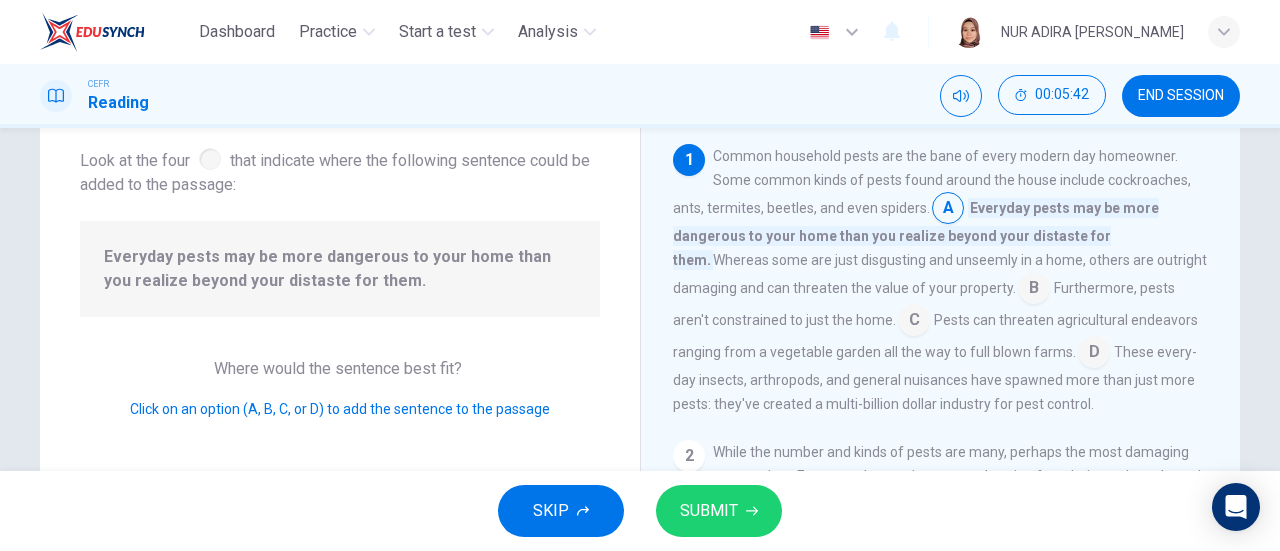drag, startPoint x: 993, startPoint y: 381, endPoint x: 990, endPoint y: 323, distance: 58.077534 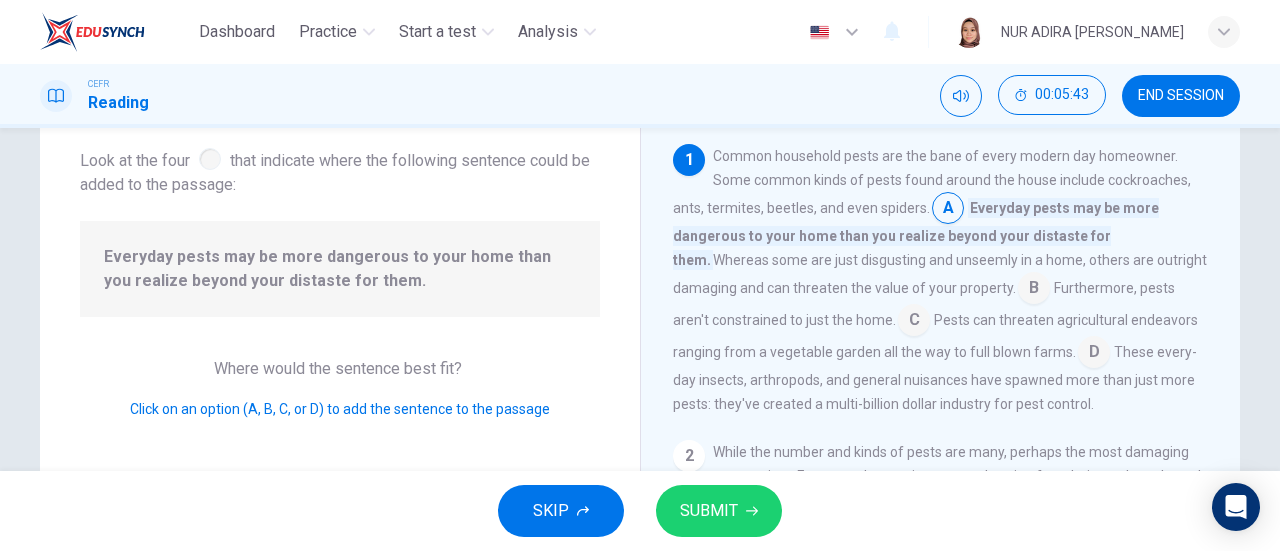 click at bounding box center [1094, 354] 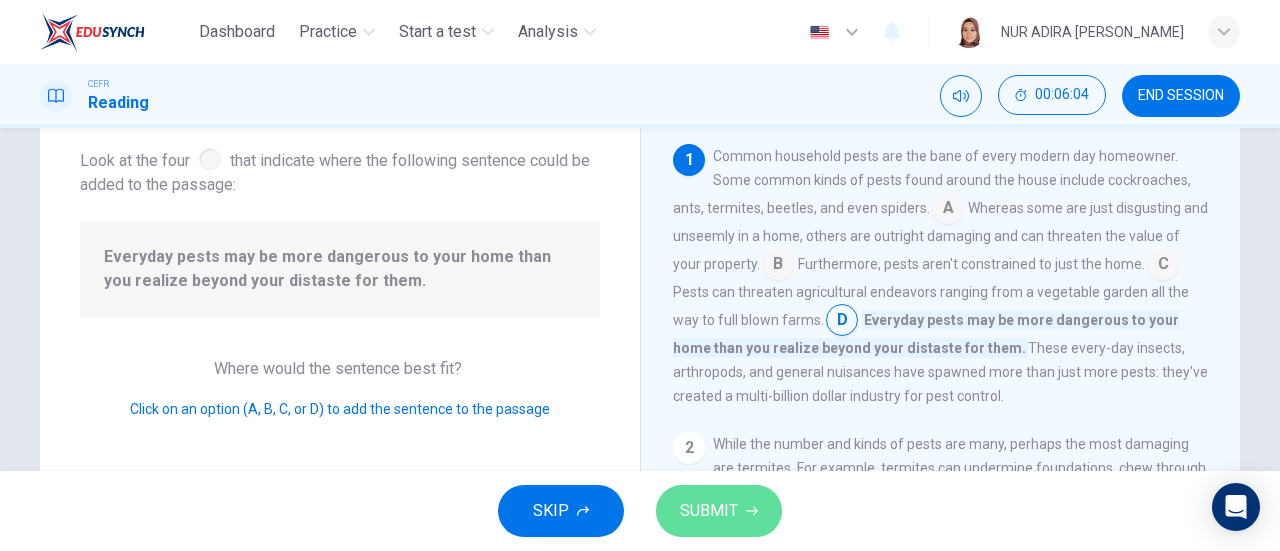 click on "SUBMIT" at bounding box center (719, 511) 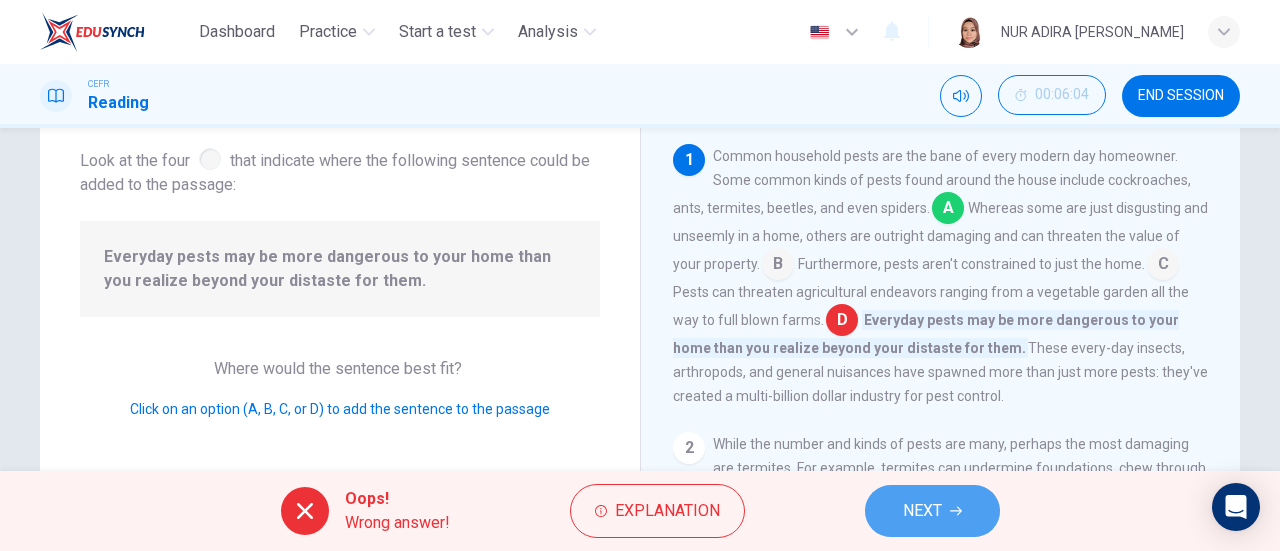 click on "NEXT" at bounding box center (932, 511) 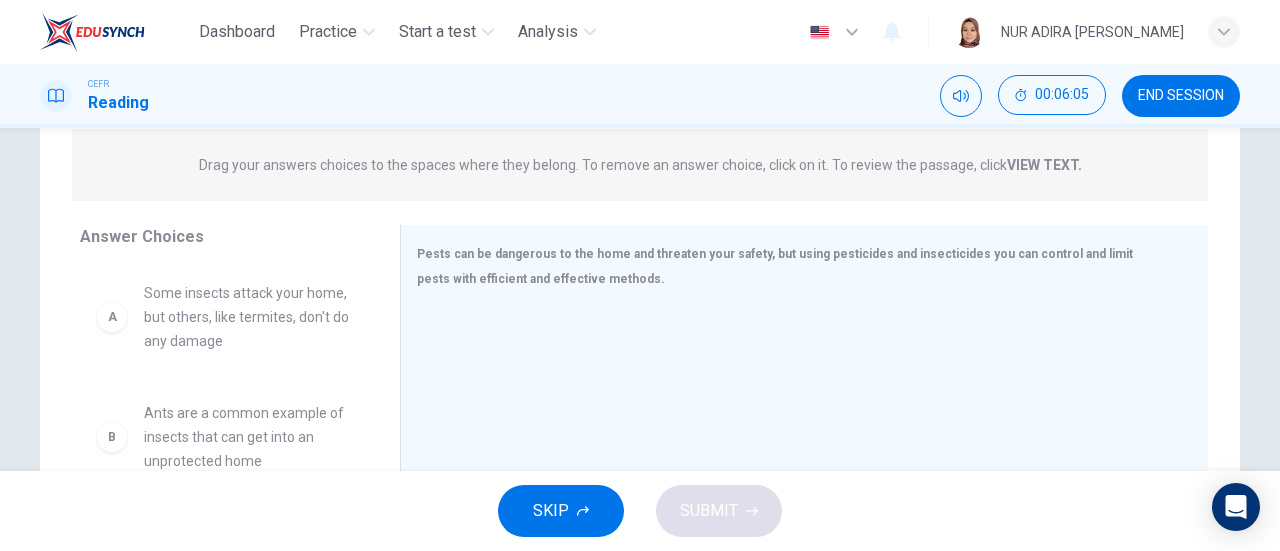 scroll, scrollTop: 249, scrollLeft: 0, axis: vertical 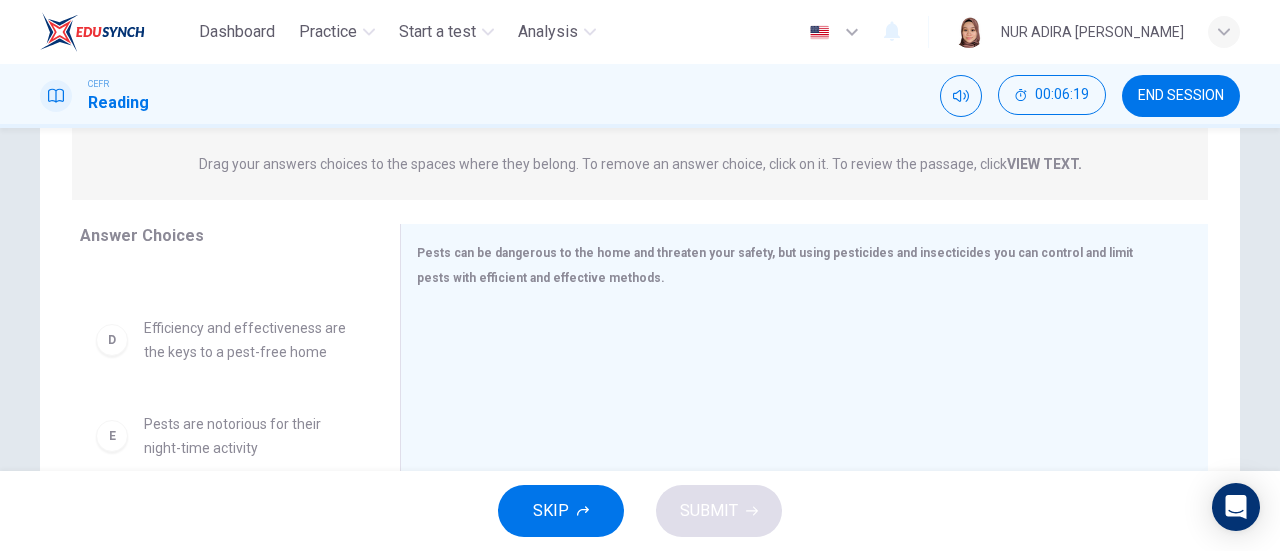 click on "D" at bounding box center (112, 340) 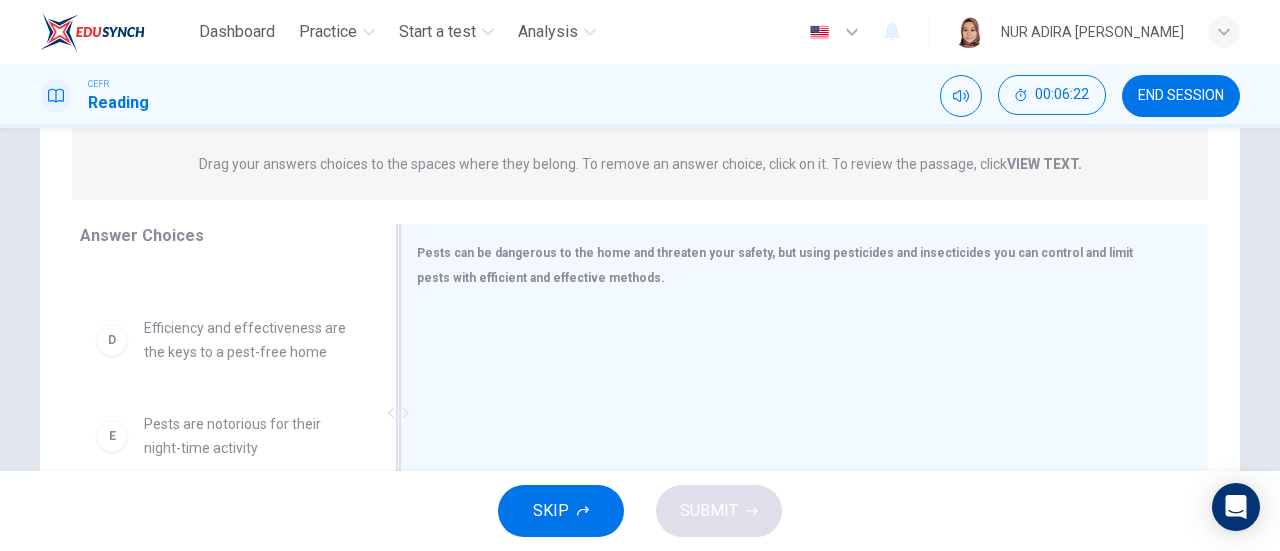 scroll, scrollTop: 0, scrollLeft: 0, axis: both 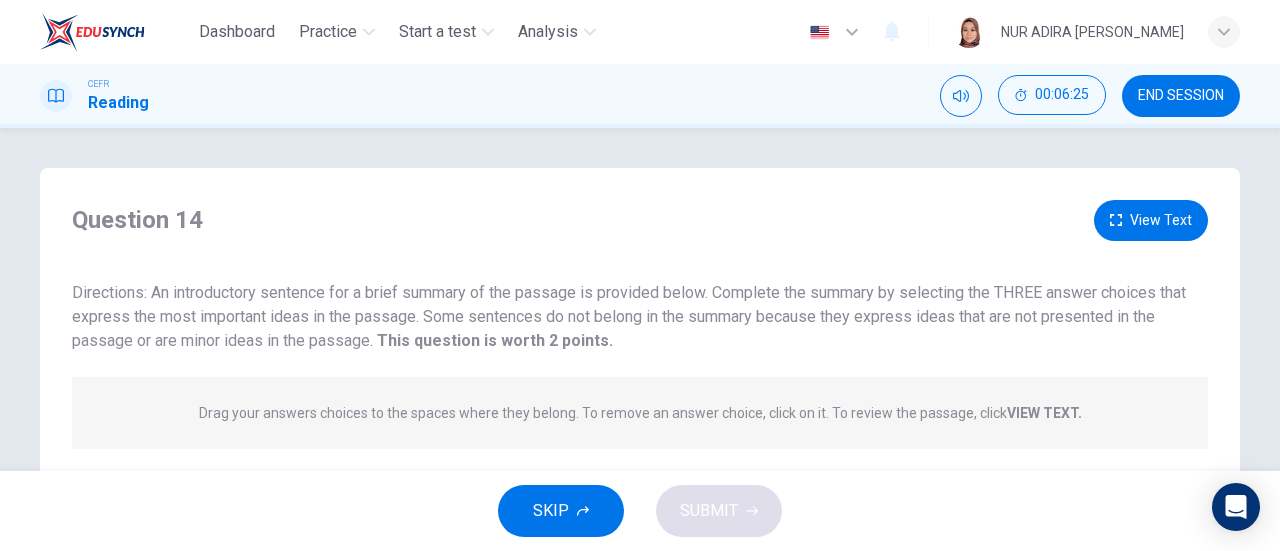 click on "VIEW TEXT." at bounding box center (1044, 413) 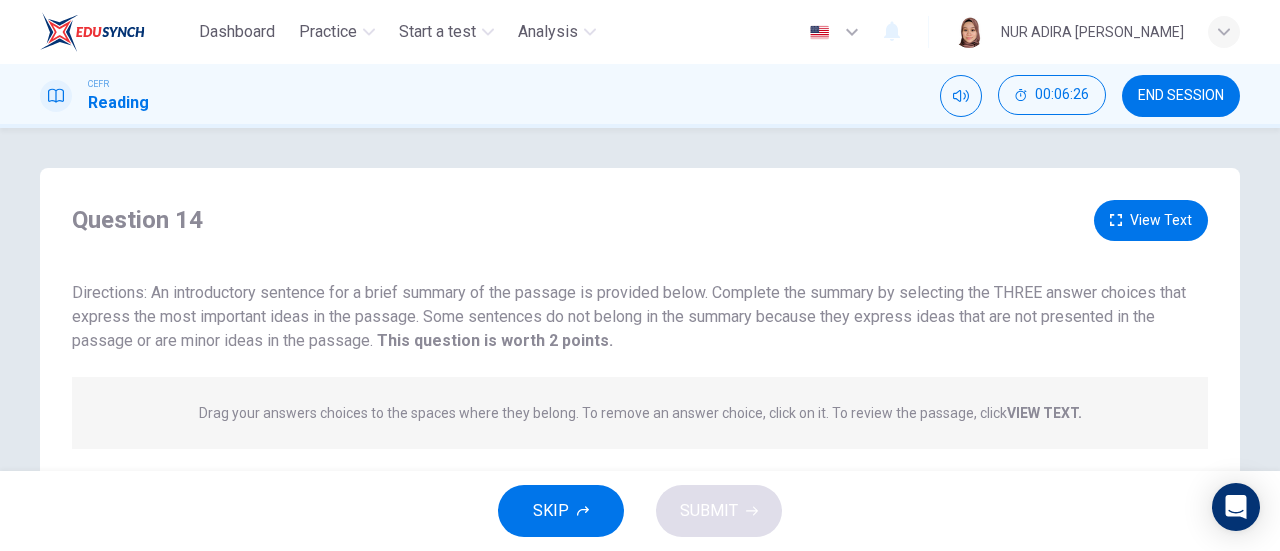 click on "Question 14 View Text Directions: An introductory sentence for a brief summary of the passage is provided below. Complete the summary by selecting the THREE answer choices that express the most important ideas in the passage. Some sentences do not belong in the summary because they express ideas that are not presented in the passage or are minor ideas in the passage.   This question is worth 2 points. This question is worth 2 points." at bounding box center [640, 276] 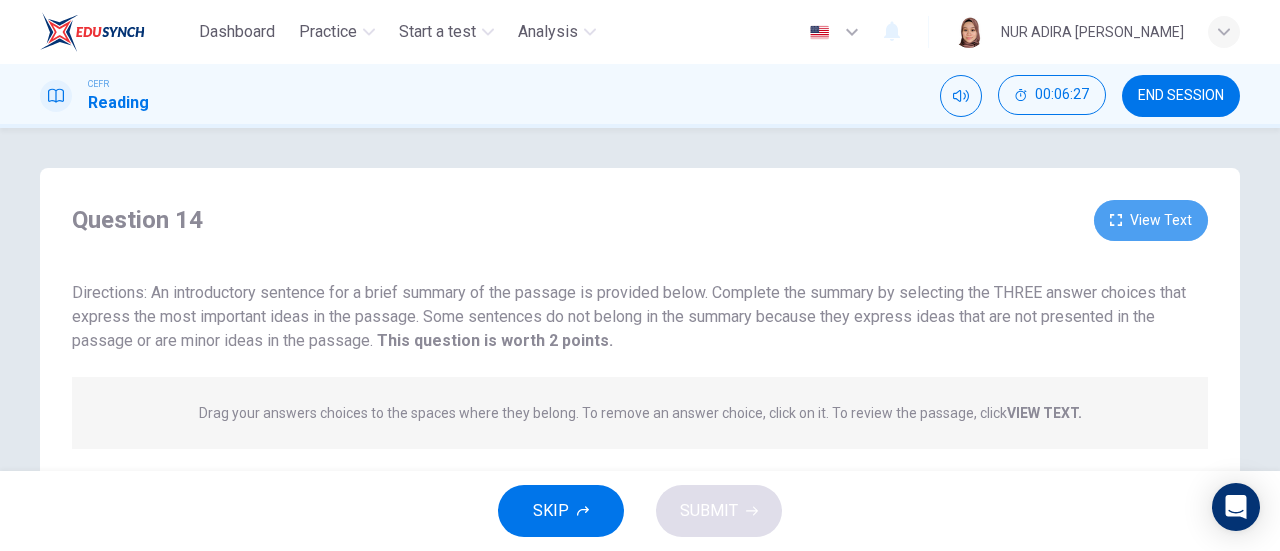 click 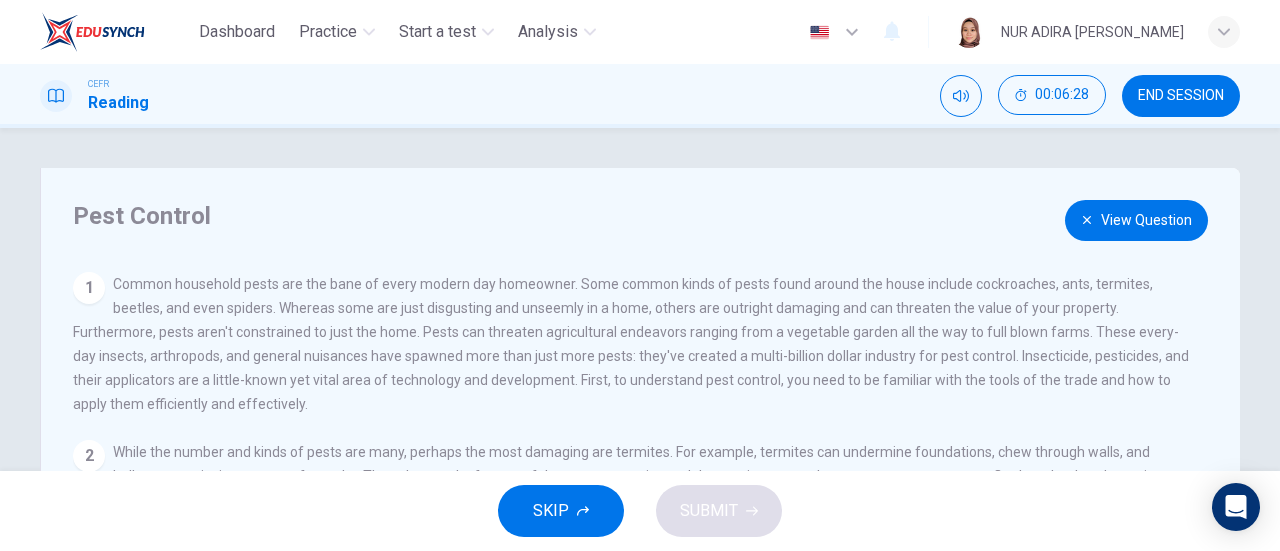 scroll, scrollTop: 260, scrollLeft: 0, axis: vertical 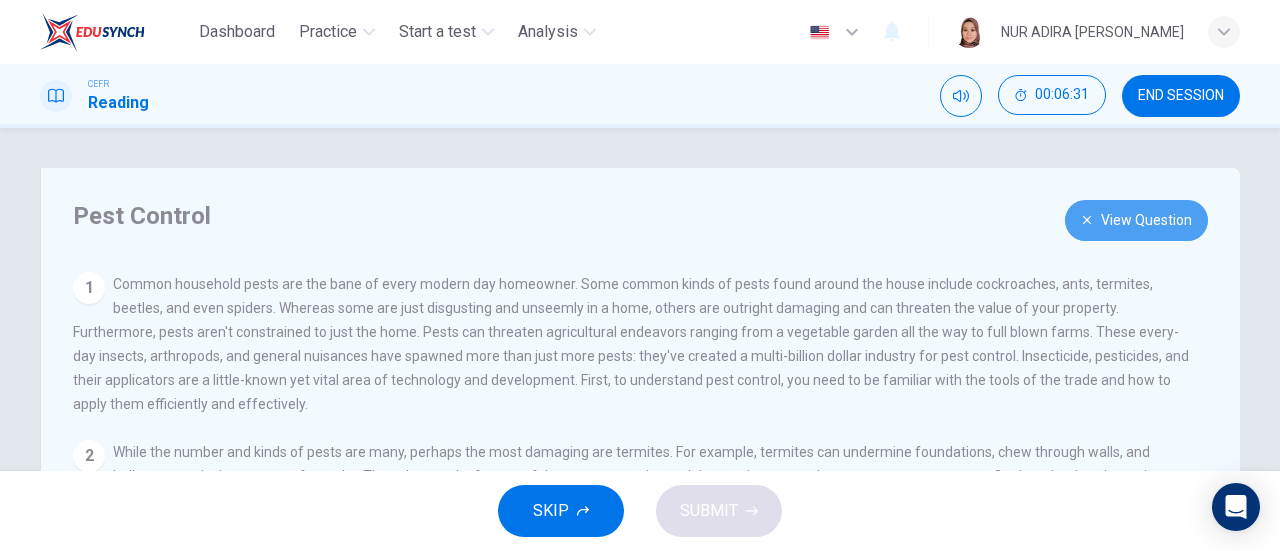 click on "View Question" at bounding box center (1136, 220) 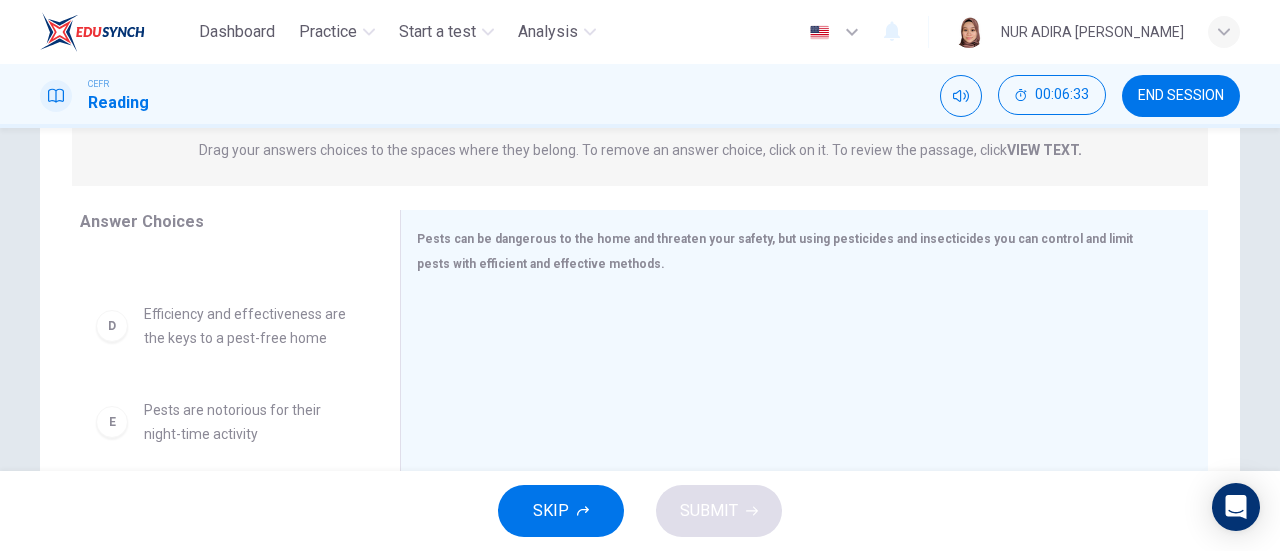scroll, scrollTop: 264, scrollLeft: 0, axis: vertical 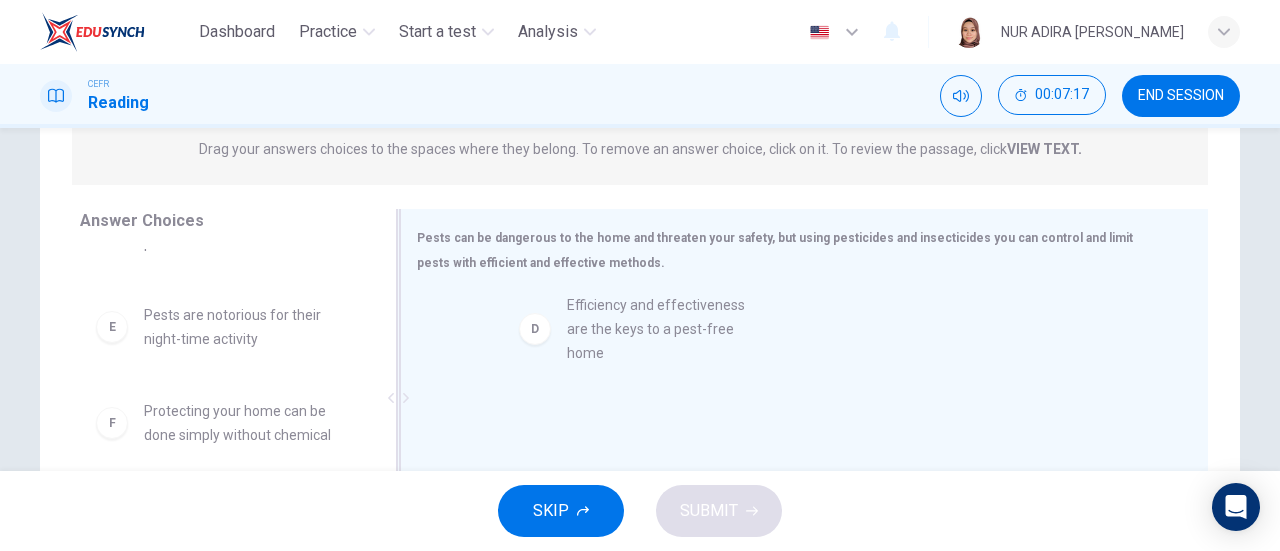 drag, startPoint x: 280, startPoint y: 345, endPoint x: 734, endPoint y: 337, distance: 454.07047 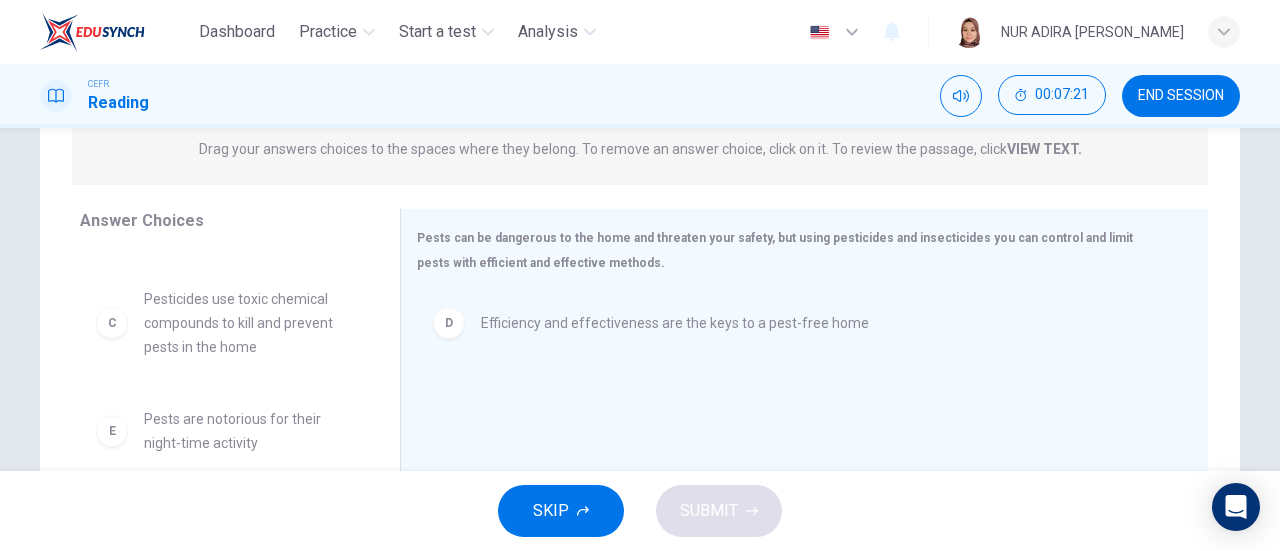 scroll, scrollTop: 210, scrollLeft: 0, axis: vertical 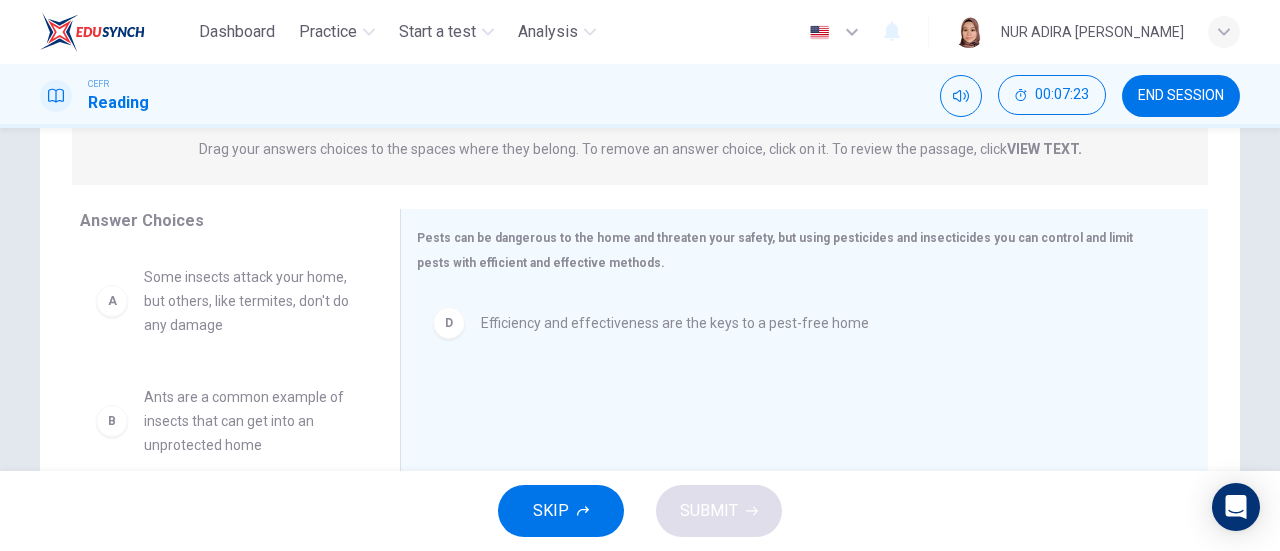 click on "Some insects attack your home, but others, like termites, don't do any damage" at bounding box center [248, 301] 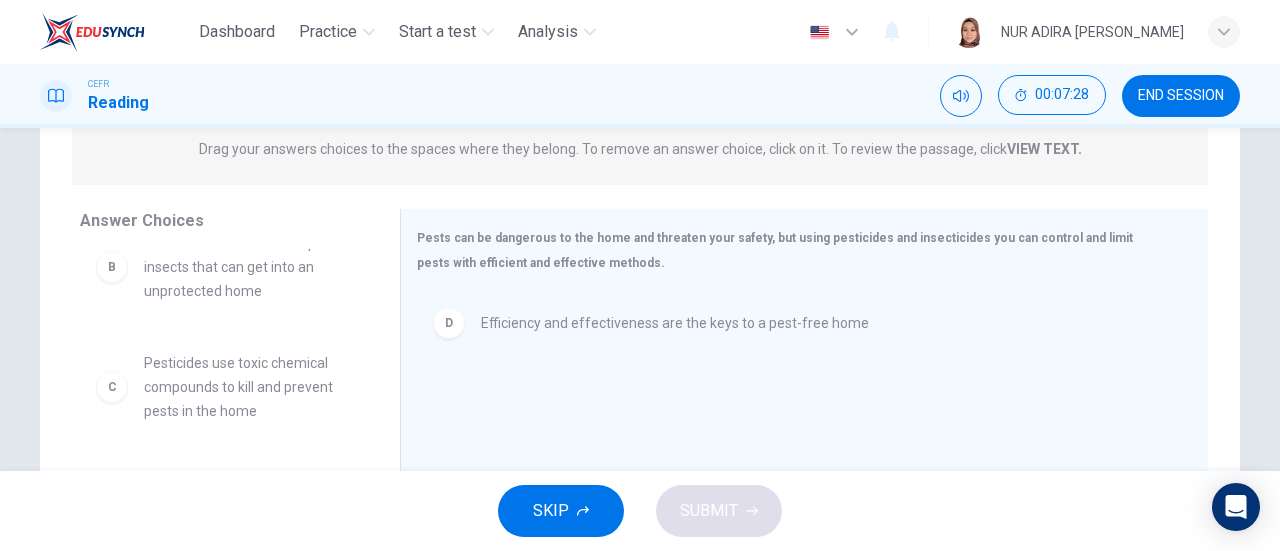 scroll, scrollTop: 200, scrollLeft: 0, axis: vertical 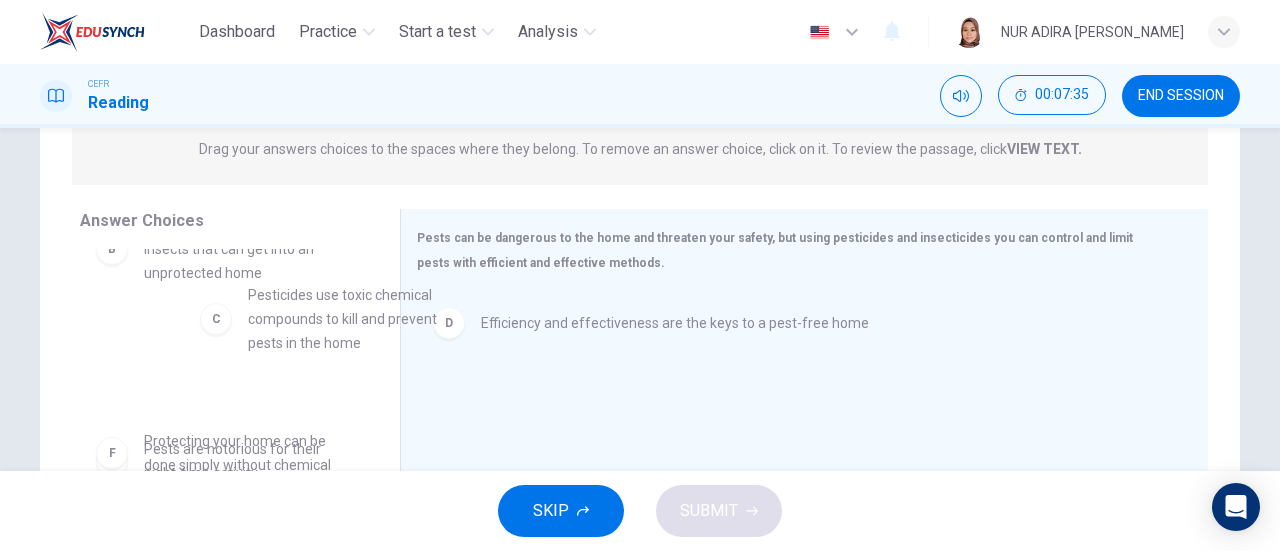 drag, startPoint x: 266, startPoint y: 343, endPoint x: 312, endPoint y: 328, distance: 48.38388 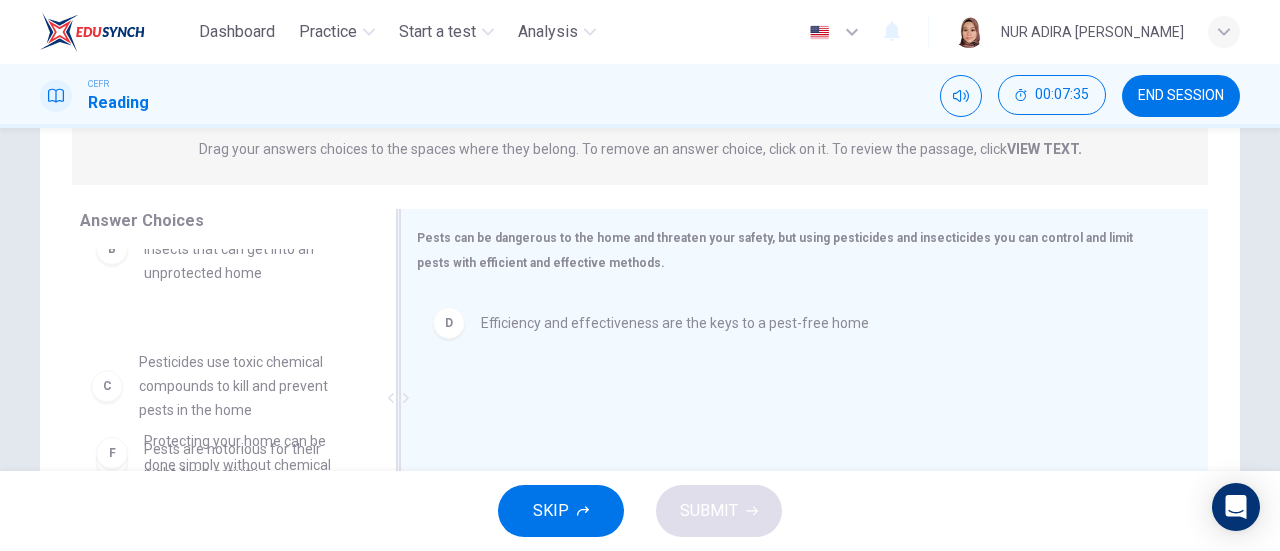 scroll, scrollTop: 170, scrollLeft: 0, axis: vertical 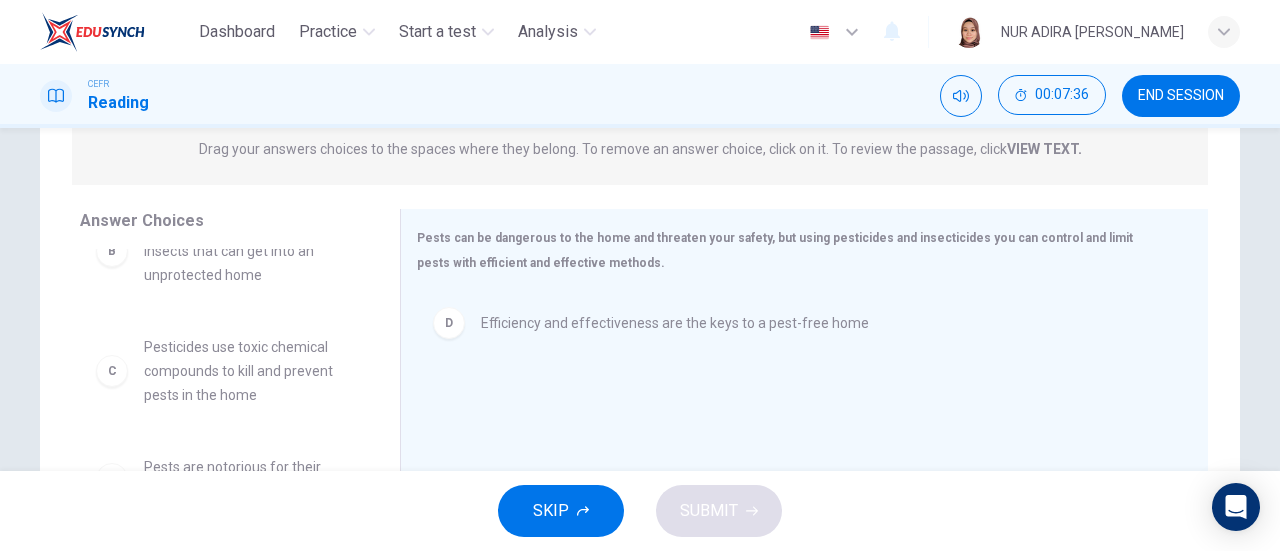 click on "VIEW TEXT." at bounding box center [1044, 149] 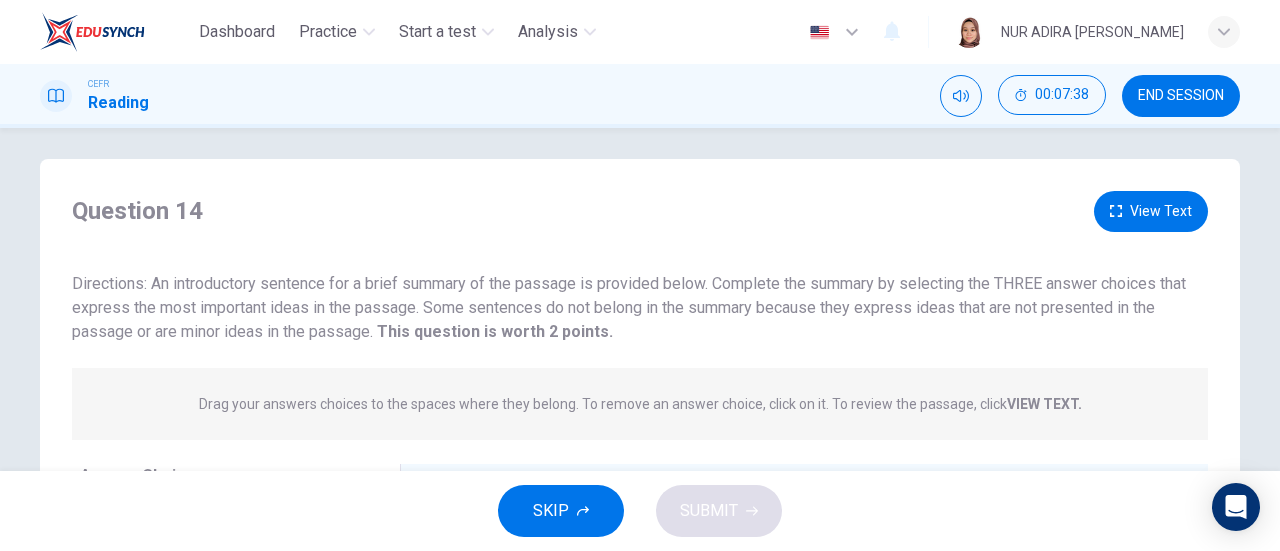 scroll, scrollTop: 0, scrollLeft: 0, axis: both 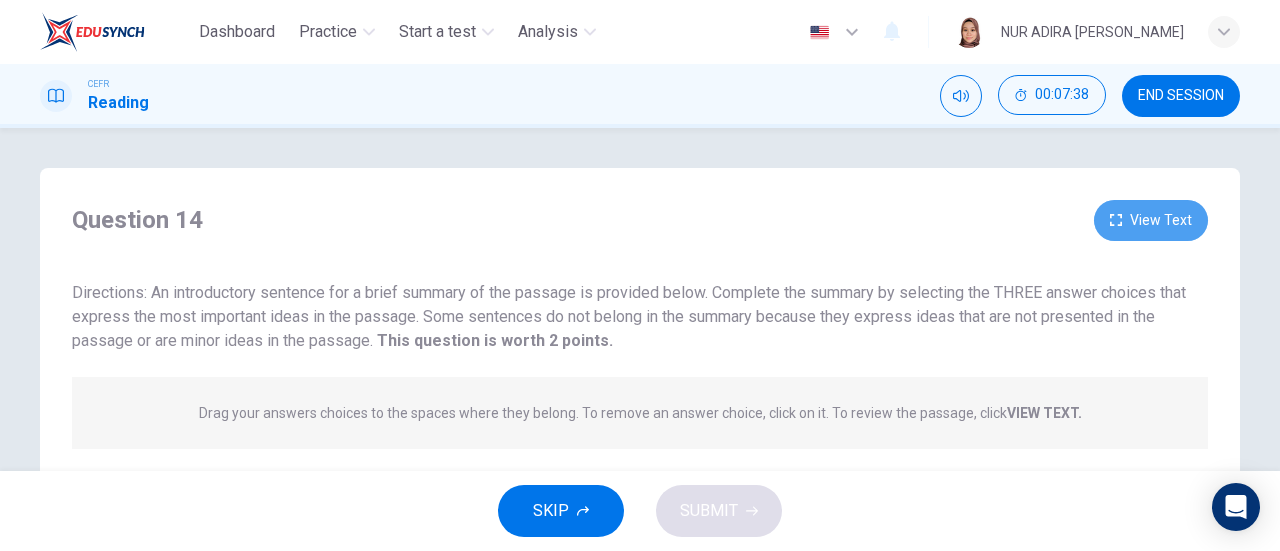 click on "View Text" at bounding box center (1151, 220) 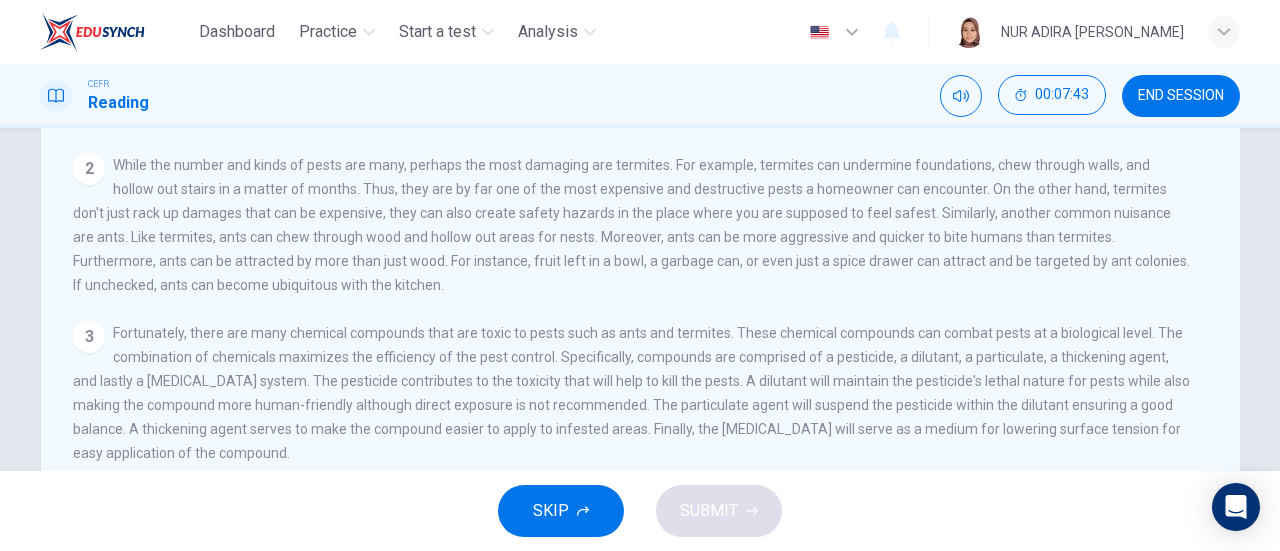 scroll, scrollTop: 295, scrollLeft: 0, axis: vertical 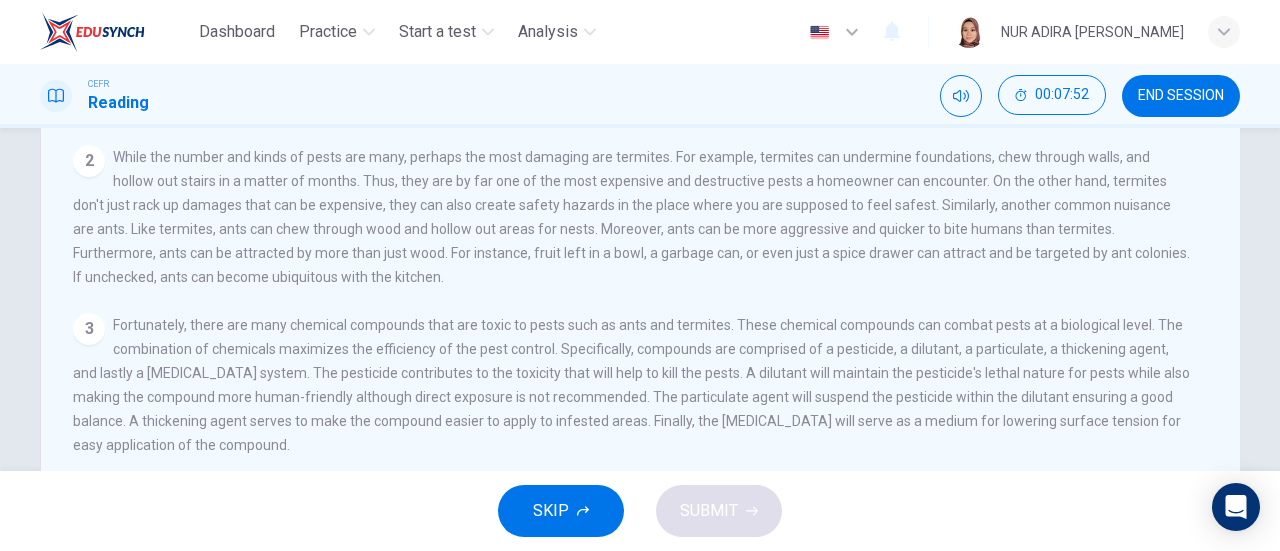 drag, startPoint x: 1269, startPoint y: 313, endPoint x: 1279, endPoint y: 282, distance: 32.572994 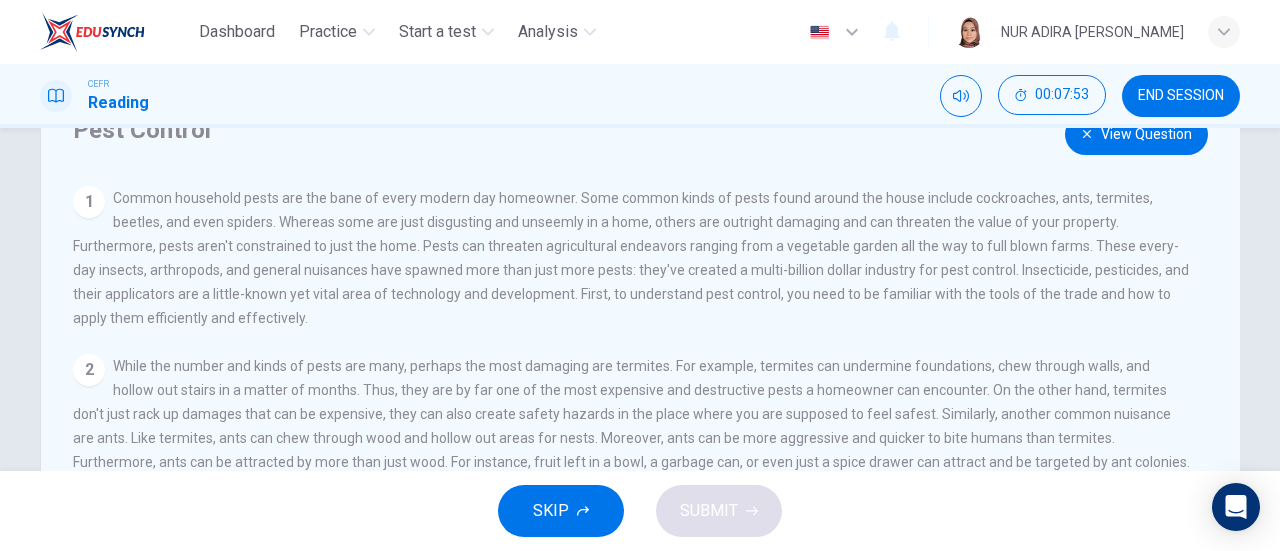 scroll, scrollTop: 14, scrollLeft: 0, axis: vertical 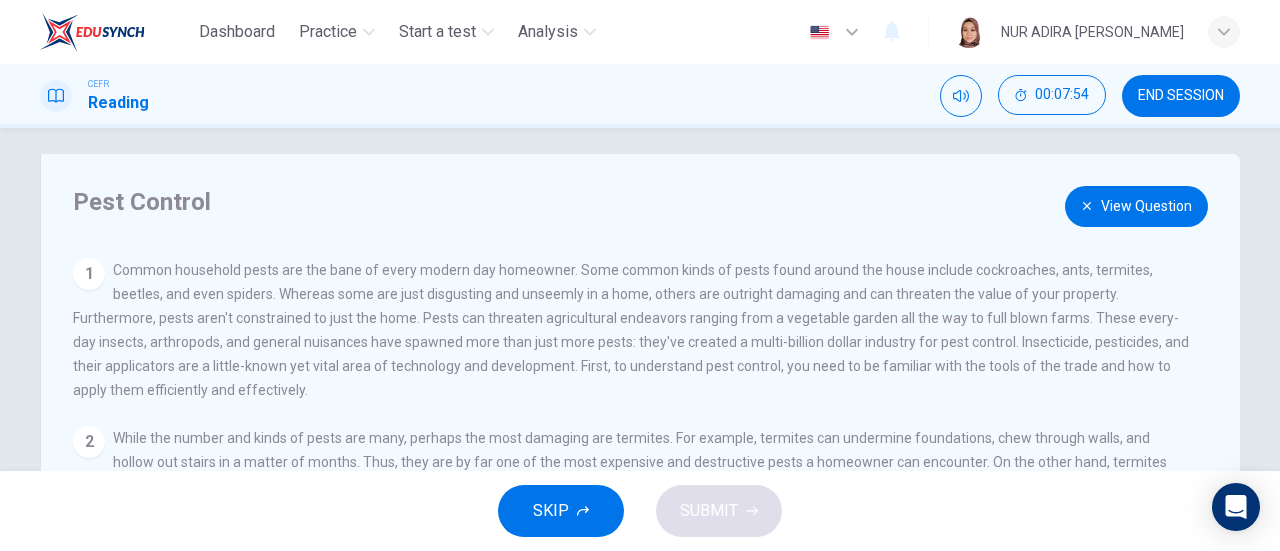 click on "View Question" at bounding box center [1136, 206] 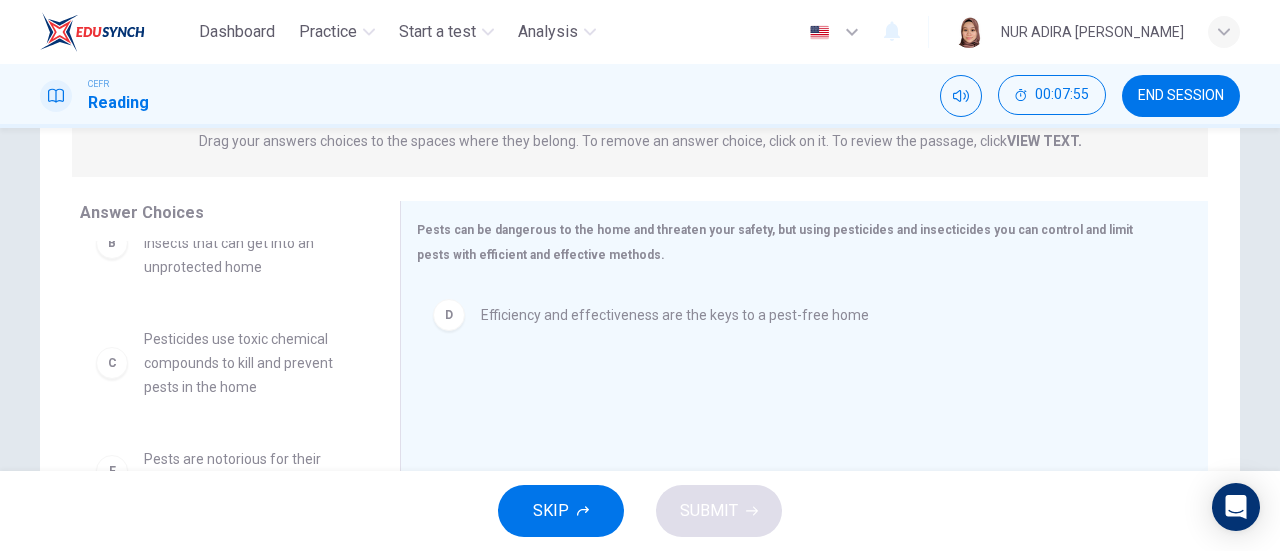 scroll, scrollTop: 282, scrollLeft: 0, axis: vertical 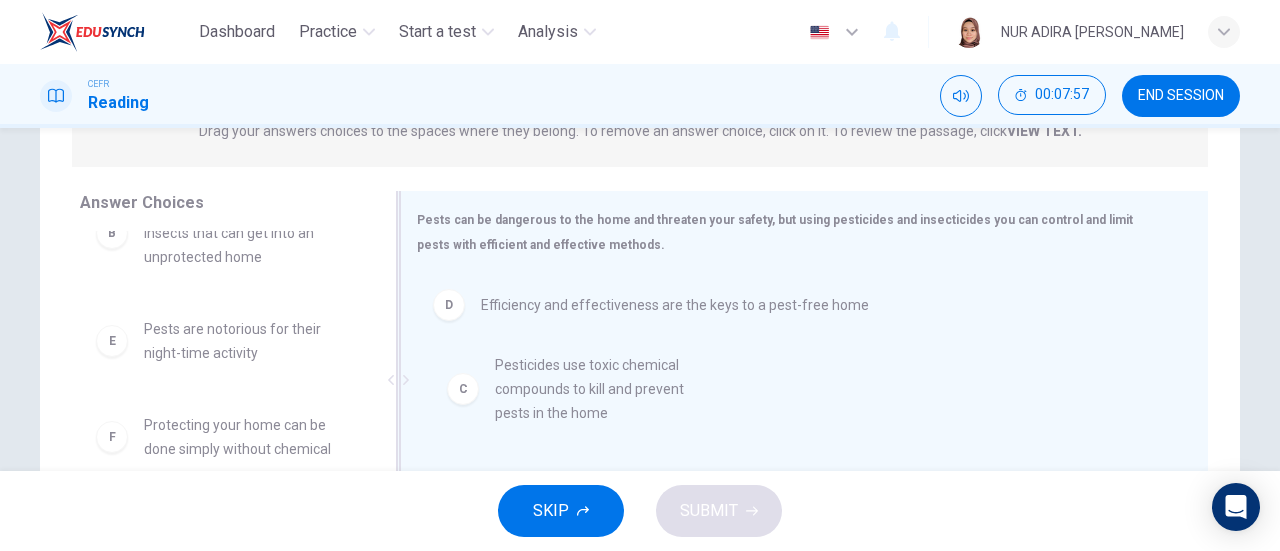 drag, startPoint x: 203, startPoint y: 333, endPoint x: 573, endPoint y: 366, distance: 371.46872 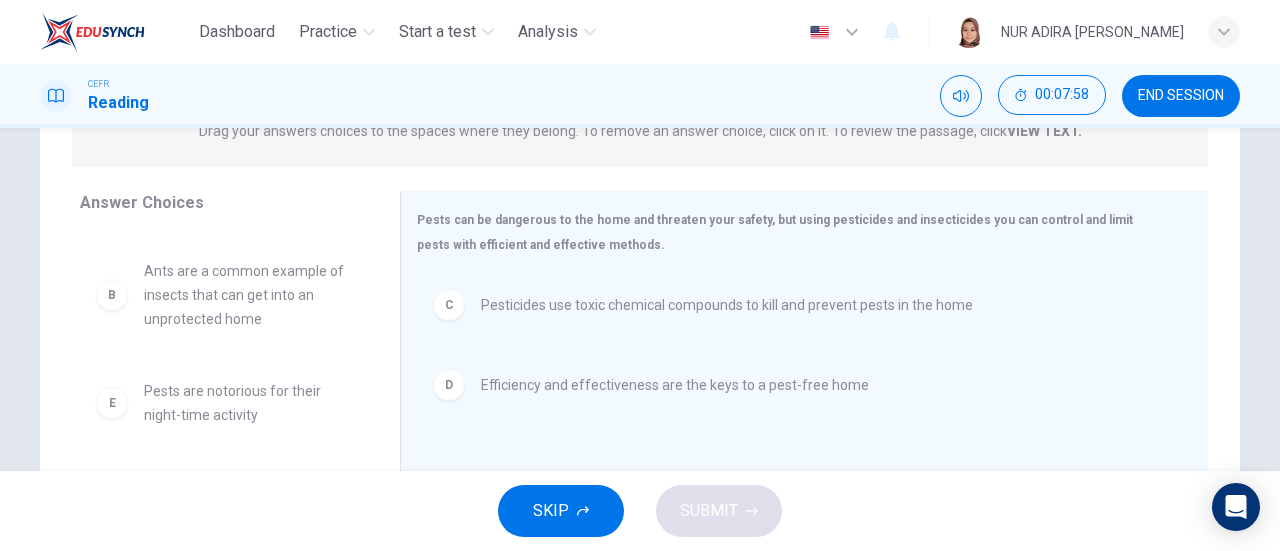 scroll, scrollTop: 108, scrollLeft: 0, axis: vertical 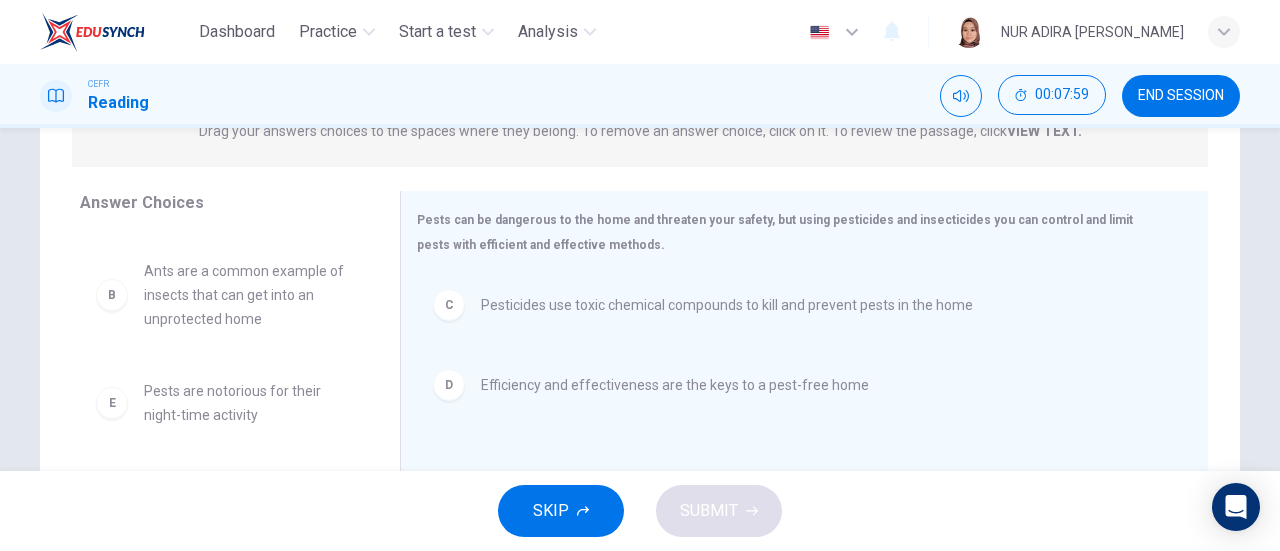drag, startPoint x: 367, startPoint y: 371, endPoint x: 358, endPoint y: 301, distance: 70.5762 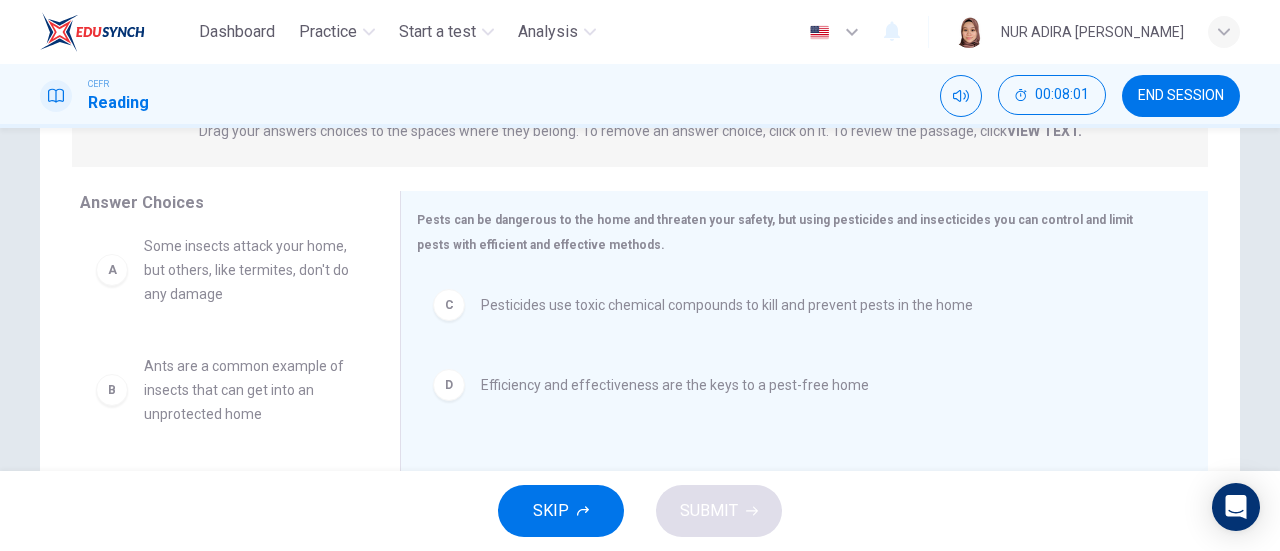 scroll, scrollTop: 0, scrollLeft: 0, axis: both 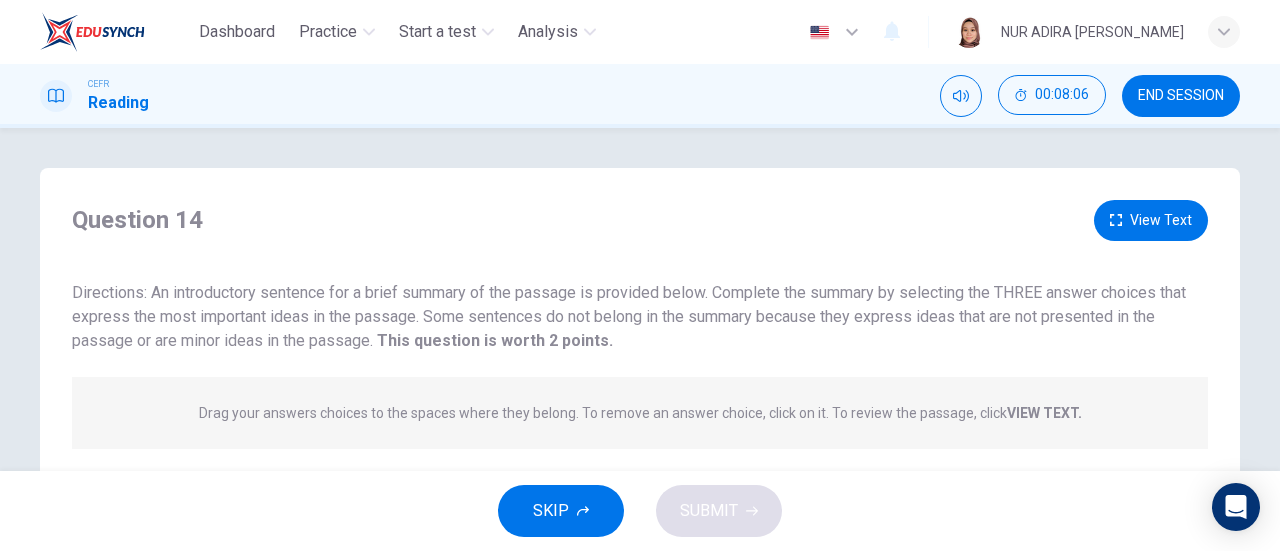 click on "View Text" at bounding box center [1151, 220] 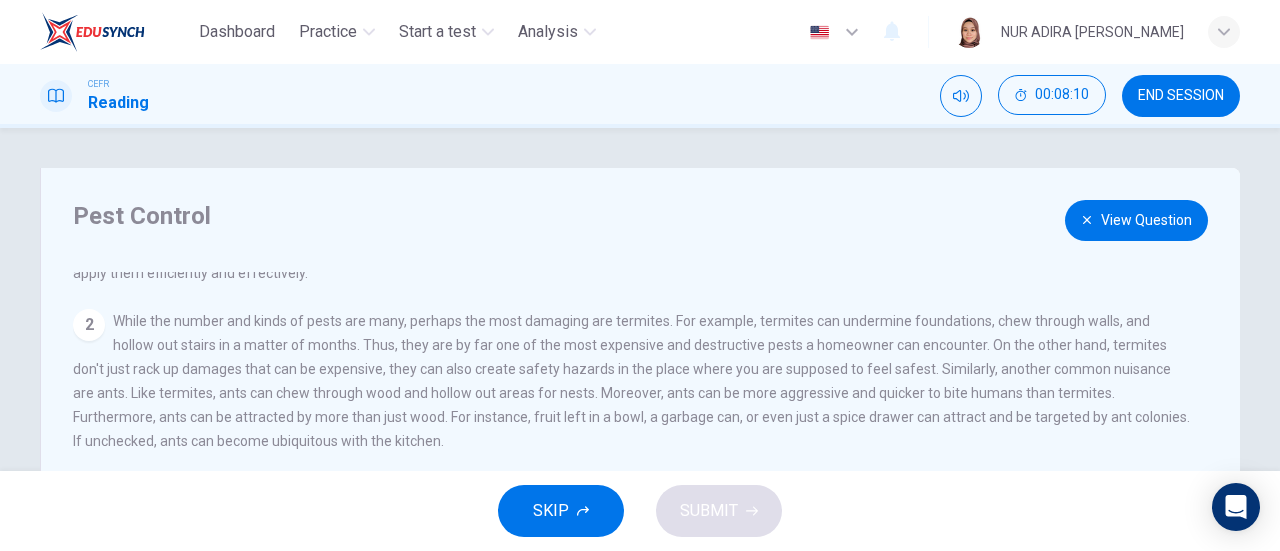scroll, scrollTop: 100, scrollLeft: 0, axis: vertical 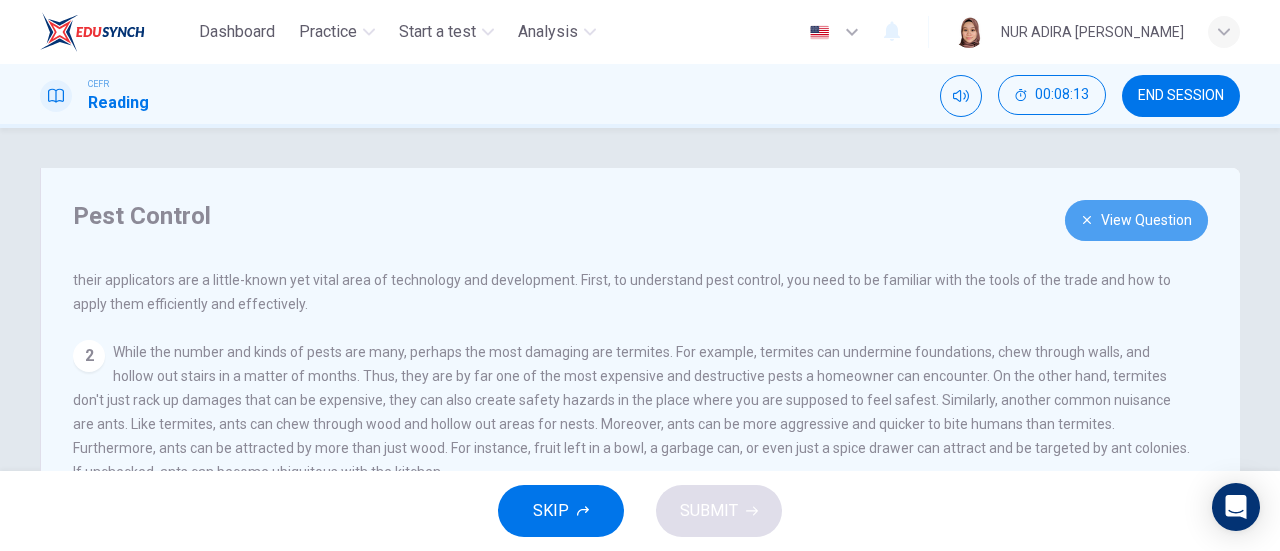 click on "View Question" at bounding box center (1136, 220) 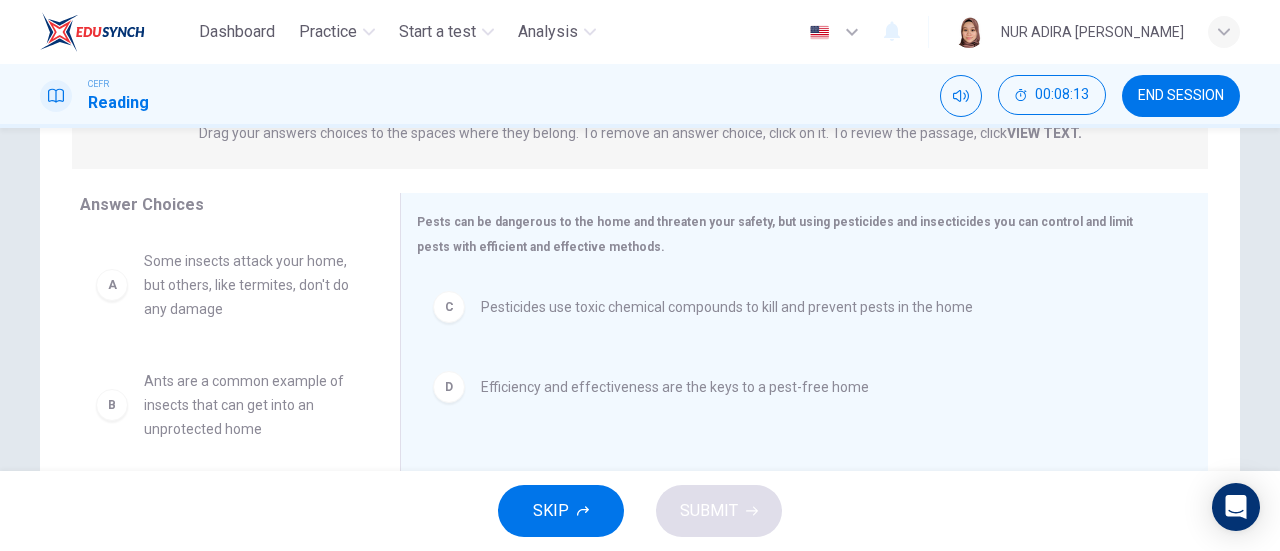 scroll, scrollTop: 381, scrollLeft: 0, axis: vertical 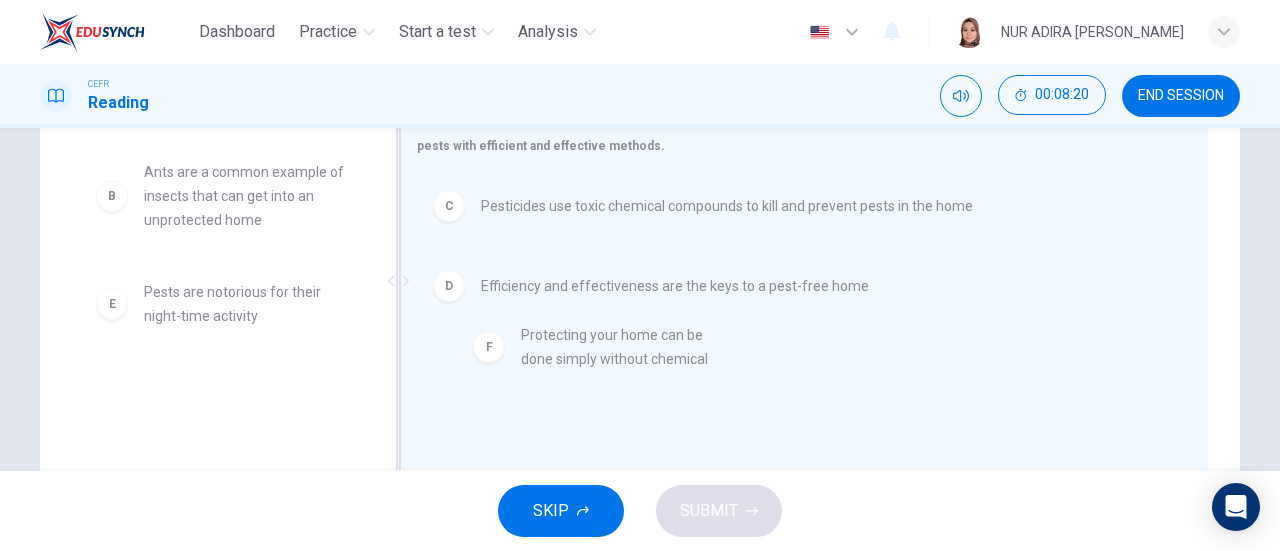 drag, startPoint x: 286, startPoint y: 401, endPoint x: 632, endPoint y: 354, distance: 349.1776 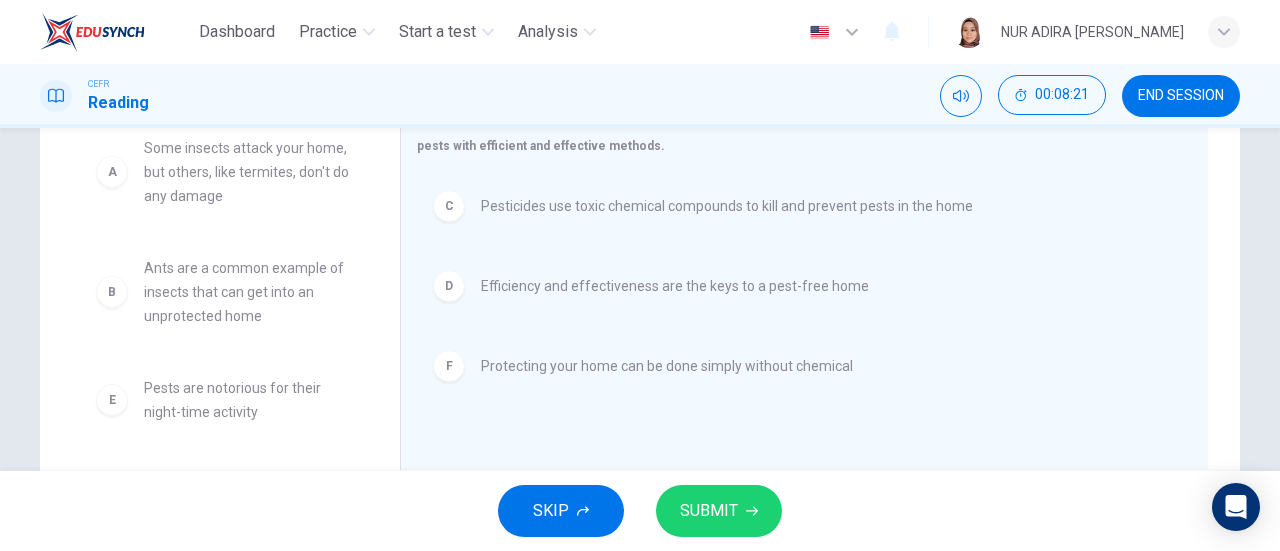 scroll, scrollTop: 12, scrollLeft: 0, axis: vertical 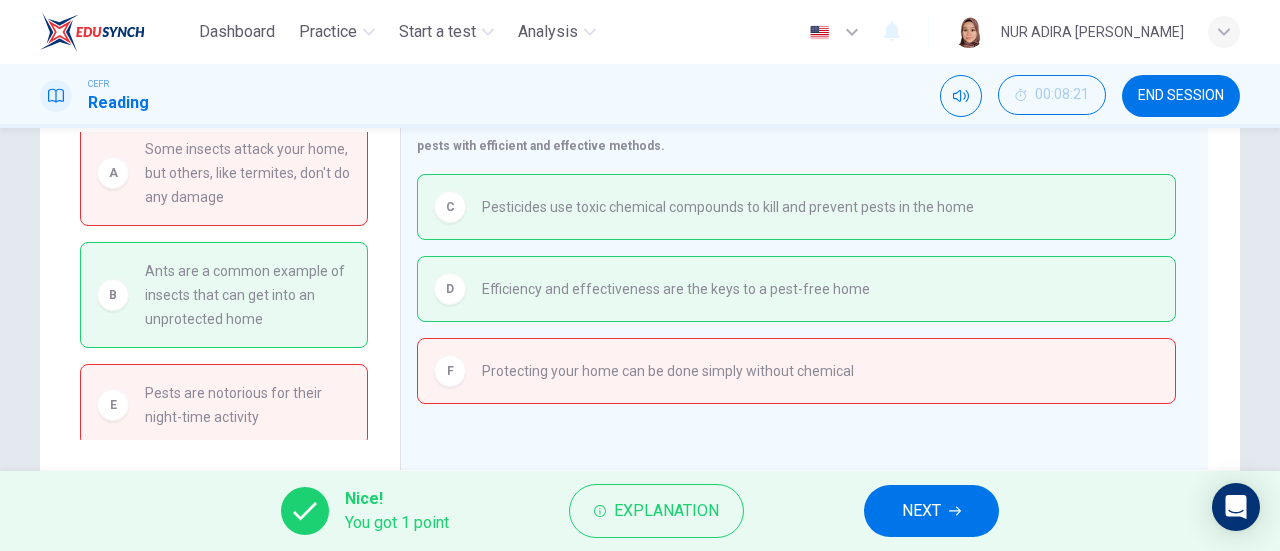 click on "NEXT" at bounding box center [931, 511] 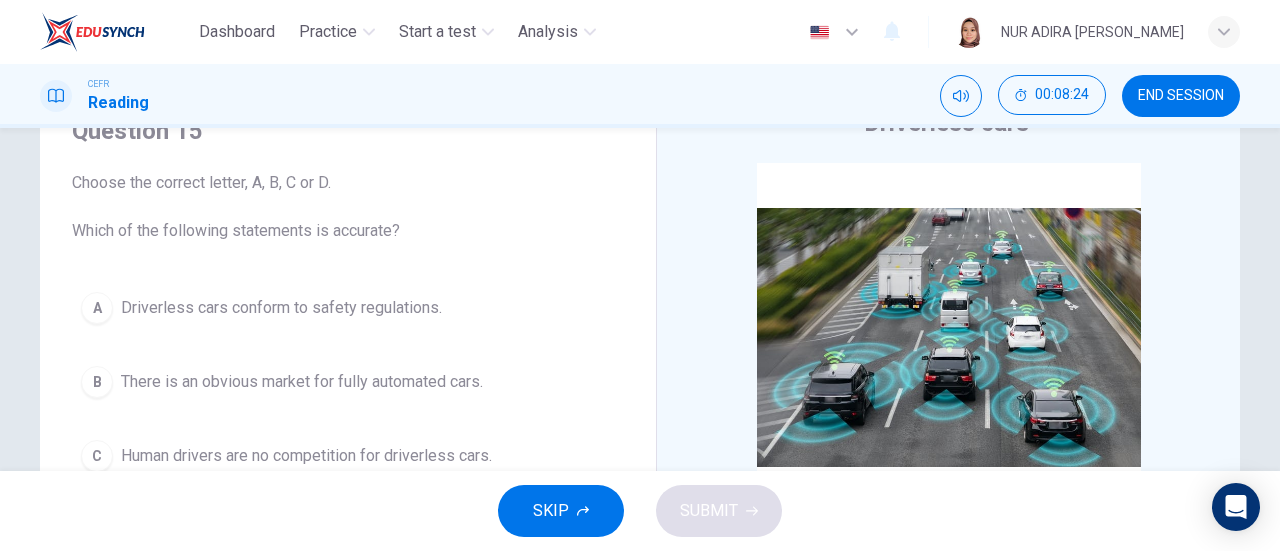 scroll, scrollTop: 132, scrollLeft: 0, axis: vertical 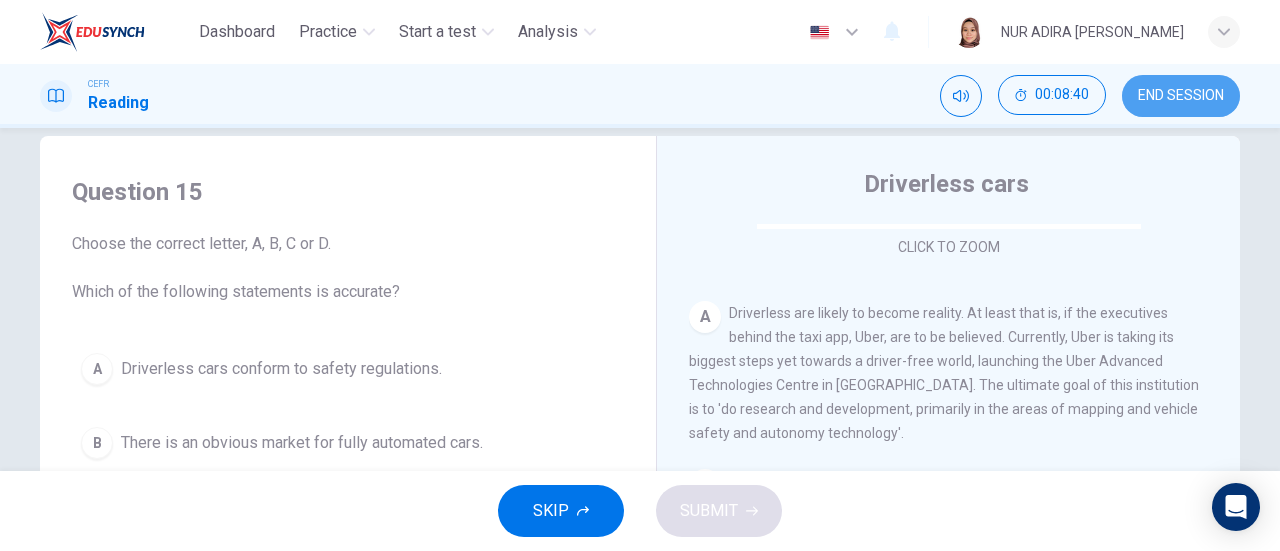 click on "END SESSION" at bounding box center (1181, 96) 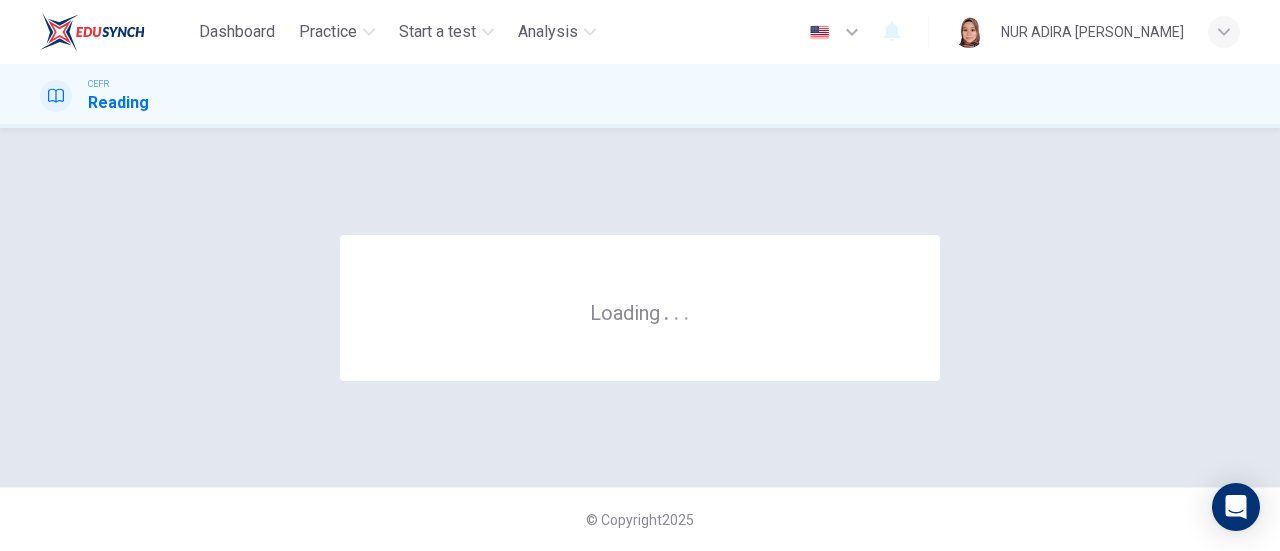scroll, scrollTop: 0, scrollLeft: 0, axis: both 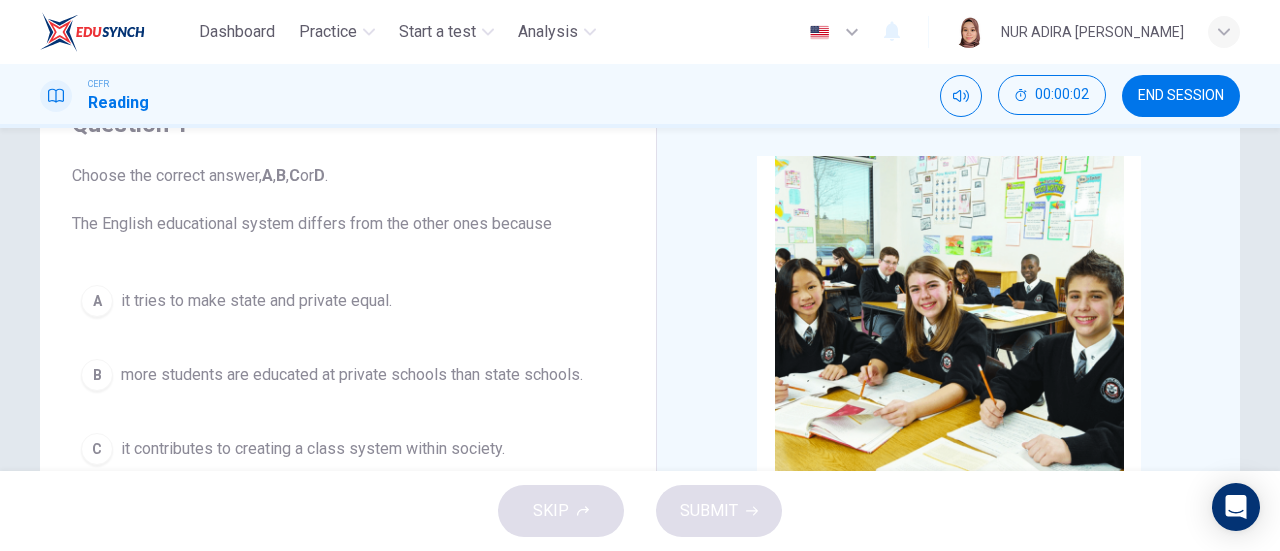 drag, startPoint x: 1269, startPoint y: 209, endPoint x: 1265, endPoint y: 234, distance: 25.317978 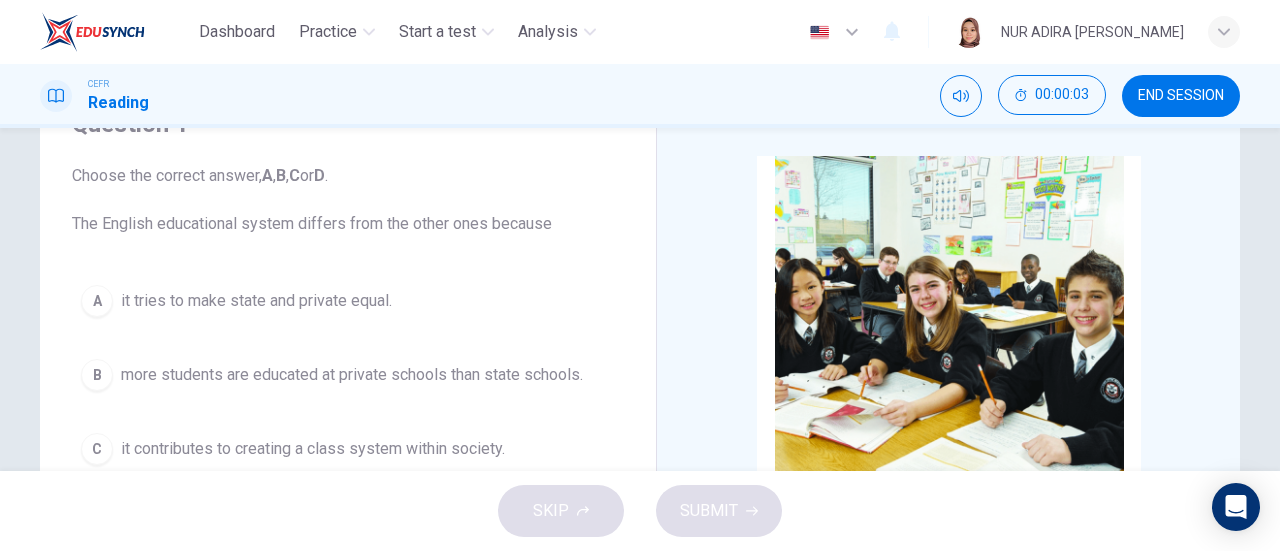 drag, startPoint x: 1217, startPoint y: 187, endPoint x: 1229, endPoint y: 196, distance: 15 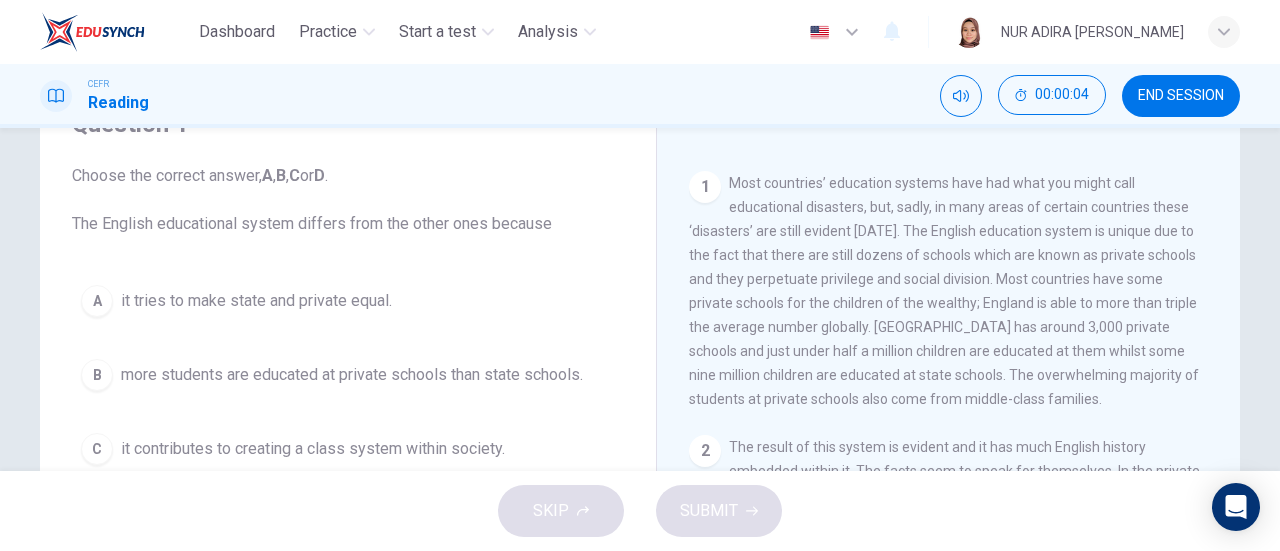 drag, startPoint x: 1229, startPoint y: 196, endPoint x: 1008, endPoint y: 405, distance: 304.1743 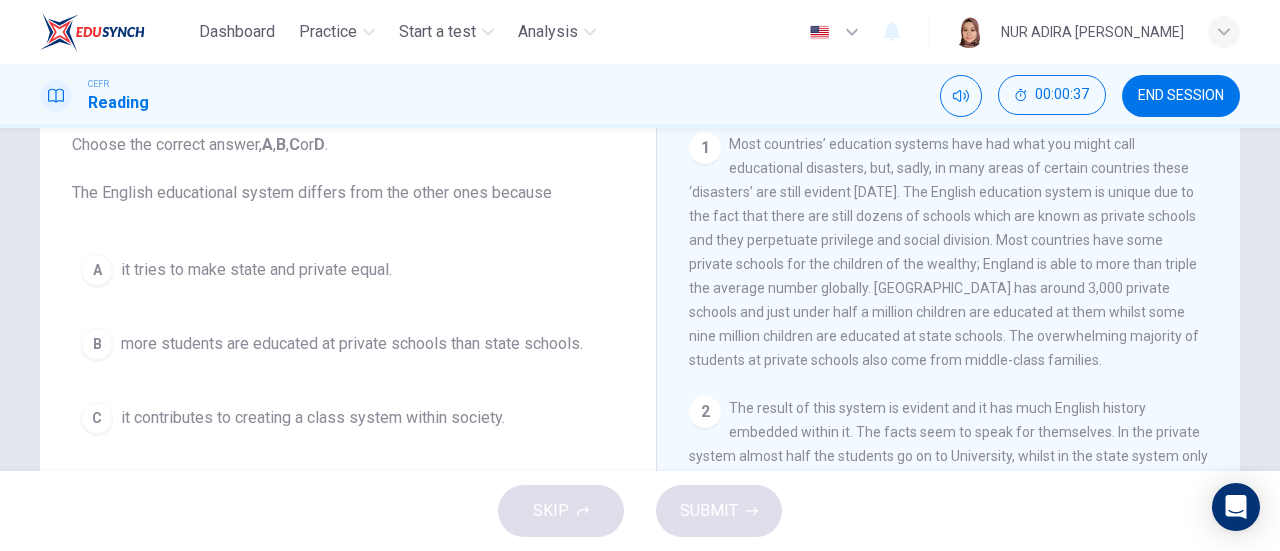 scroll, scrollTop: 141, scrollLeft: 0, axis: vertical 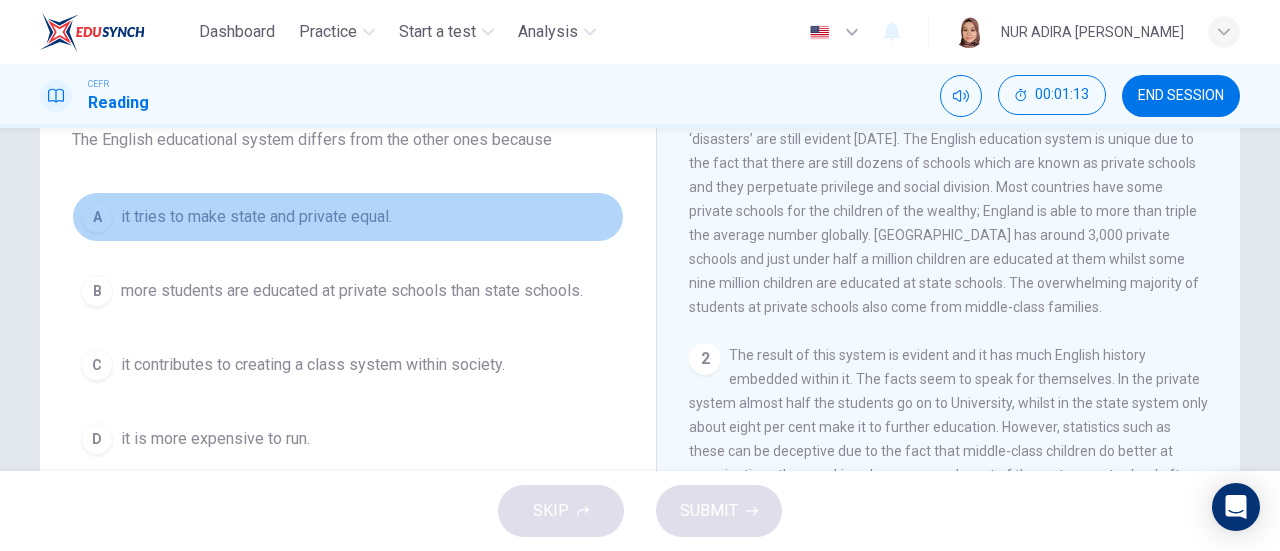 click on "it tries to make state and private equal." at bounding box center [256, 217] 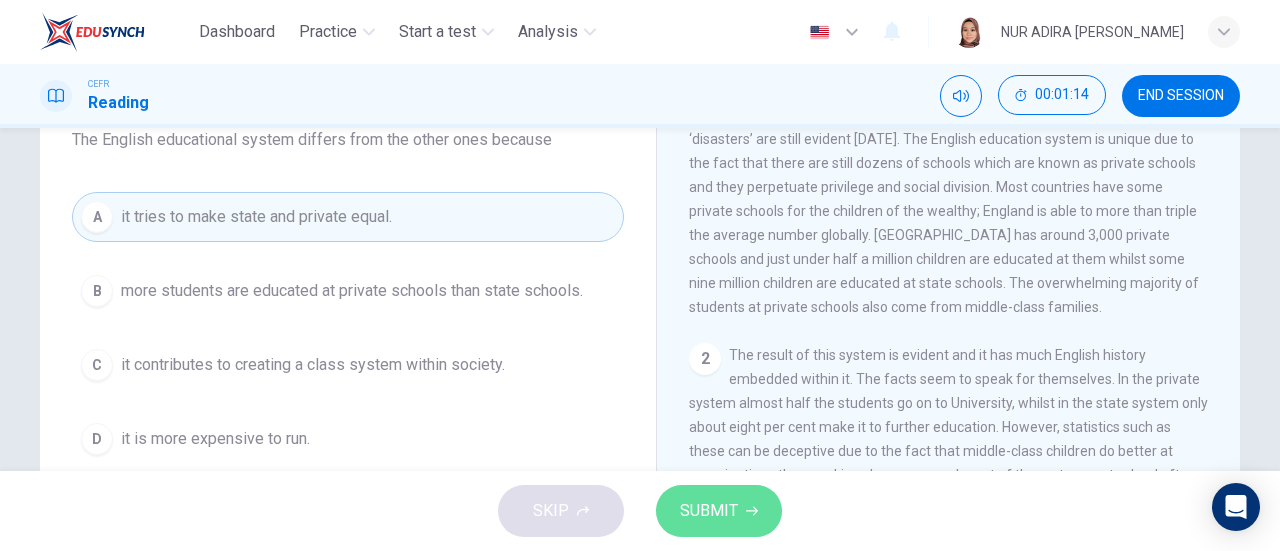 click on "SUBMIT" at bounding box center [719, 511] 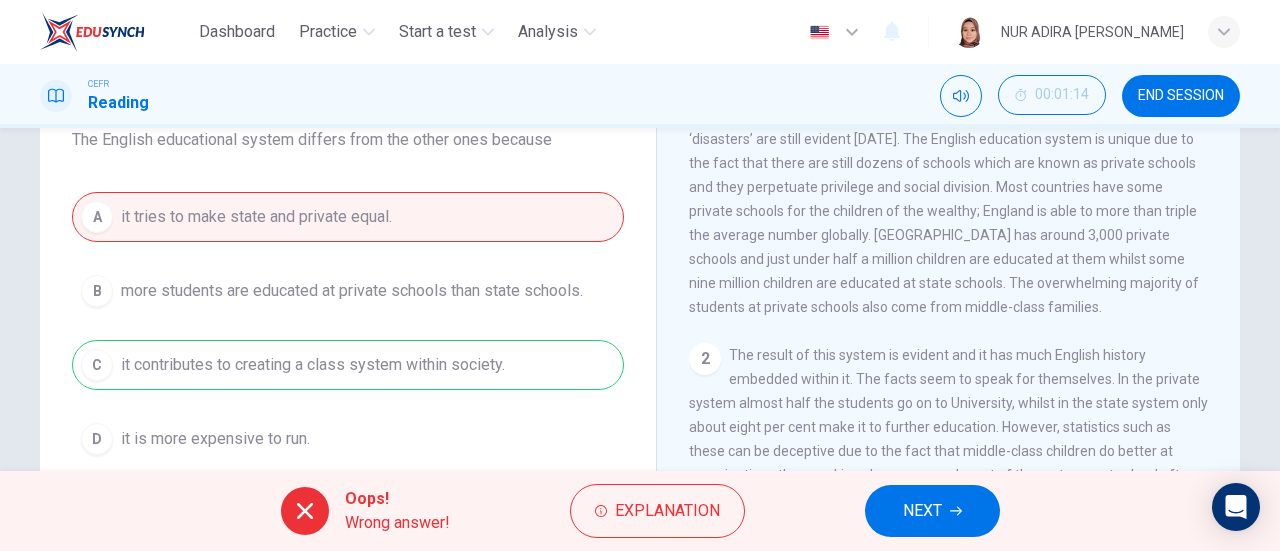 click on "A it tries to make state and private equal. B more students are educated at private schools than state schools. C it contributes to creating a class system within society. D it is more expensive to run." at bounding box center [348, 328] 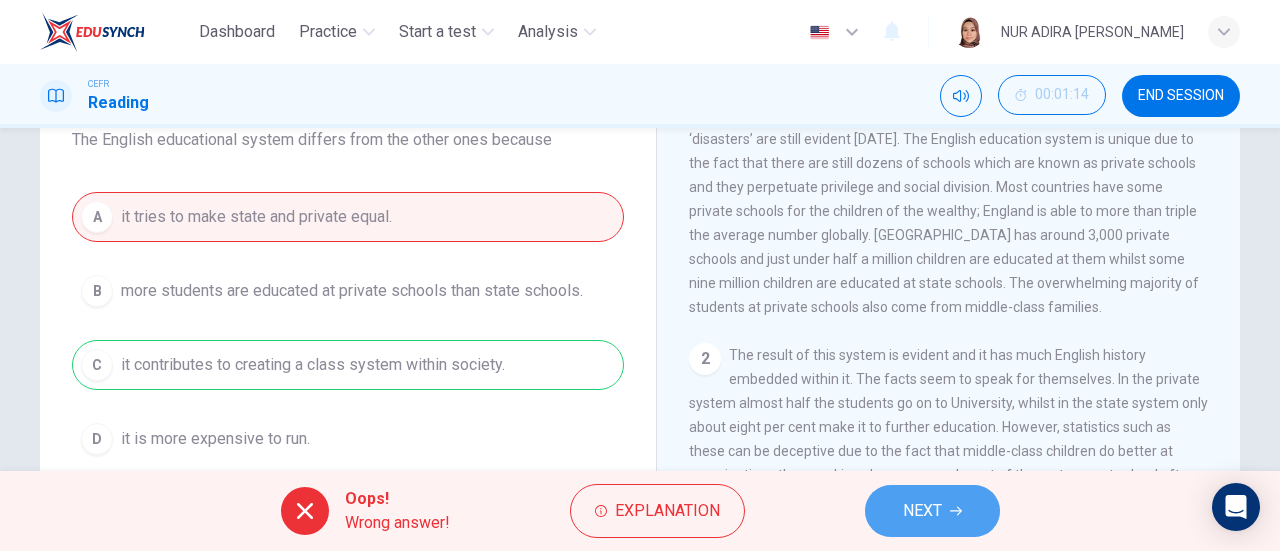click on "NEXT" at bounding box center (922, 511) 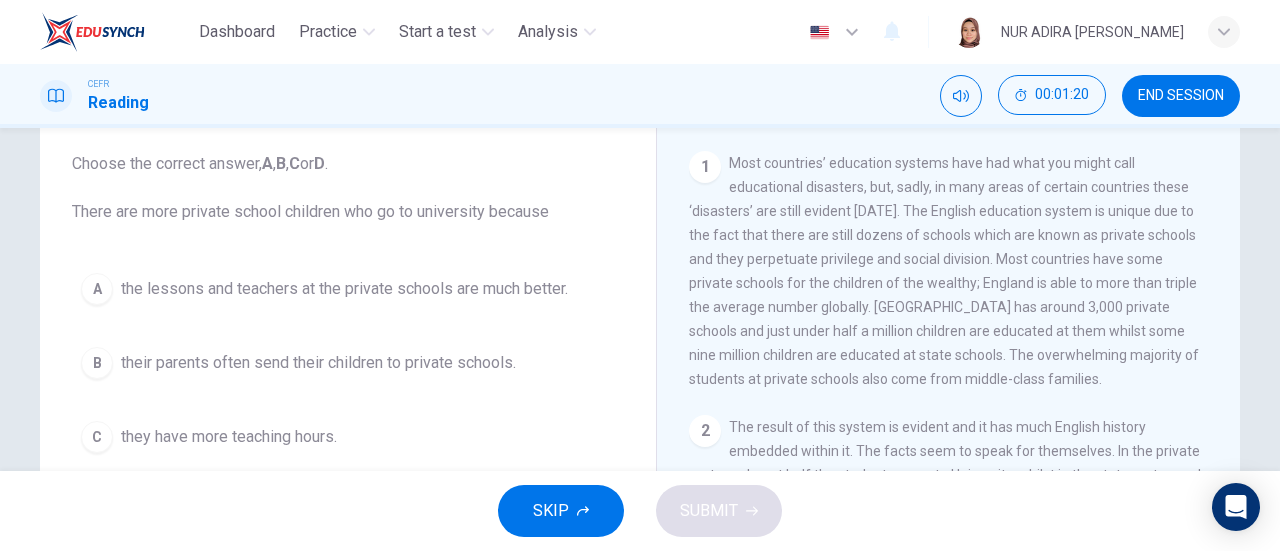 scroll, scrollTop: 84, scrollLeft: 0, axis: vertical 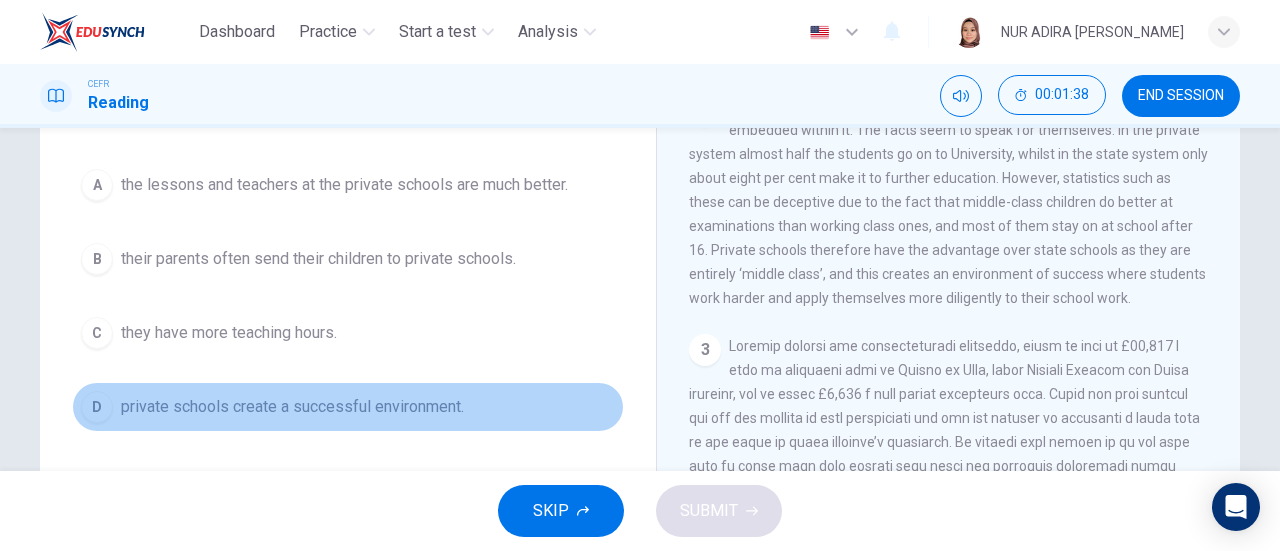 click on "private schools create a successful environment." at bounding box center [292, 407] 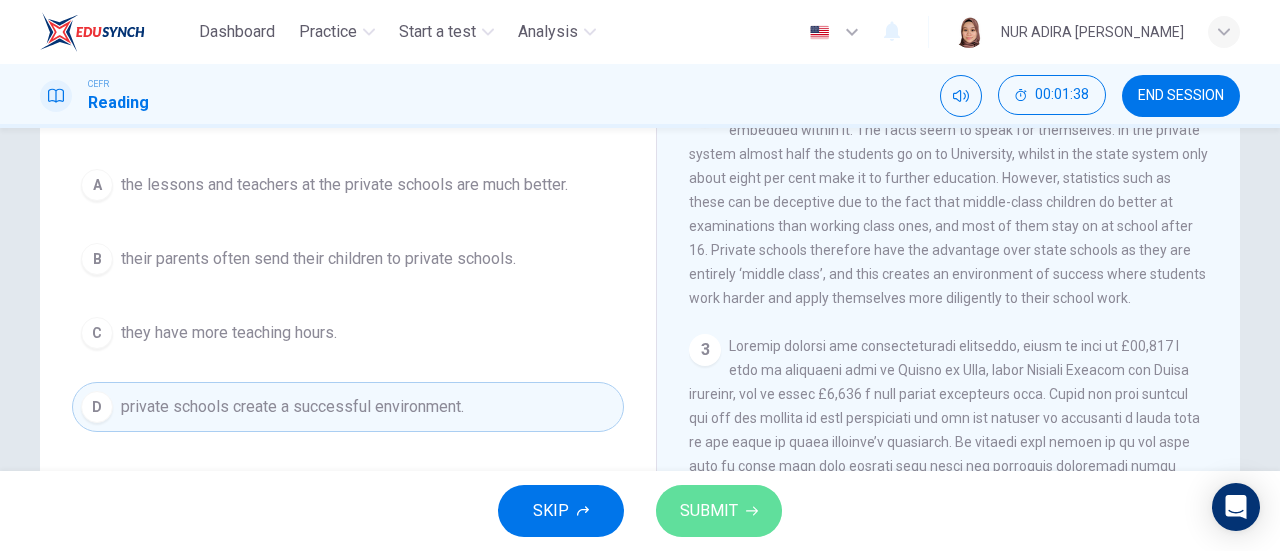 click on "SUBMIT" at bounding box center (709, 511) 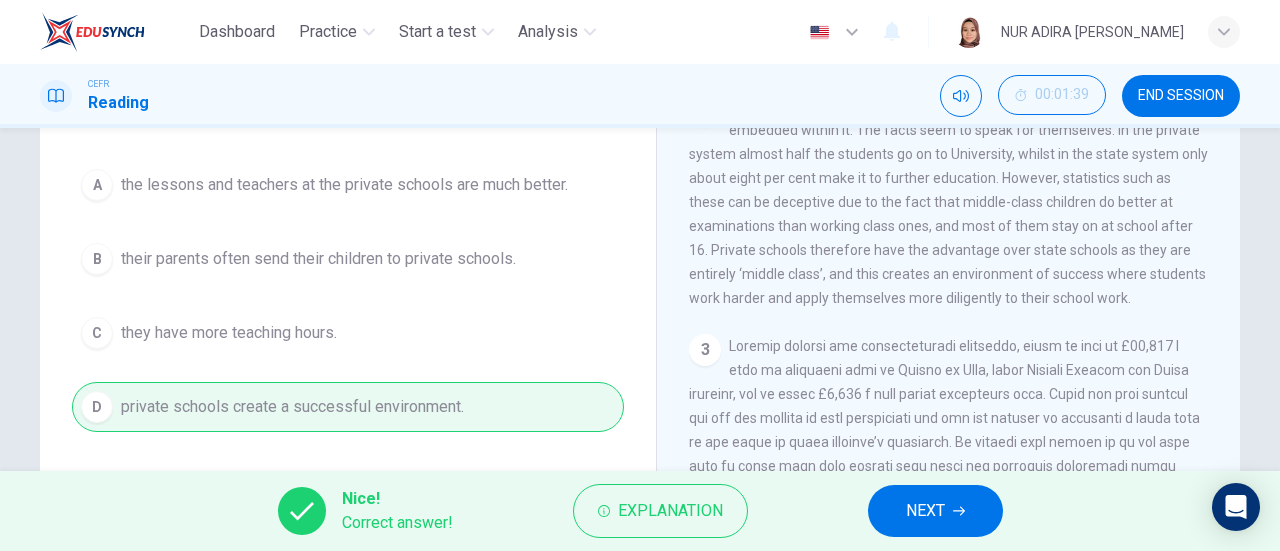 click on "NEXT" at bounding box center (935, 511) 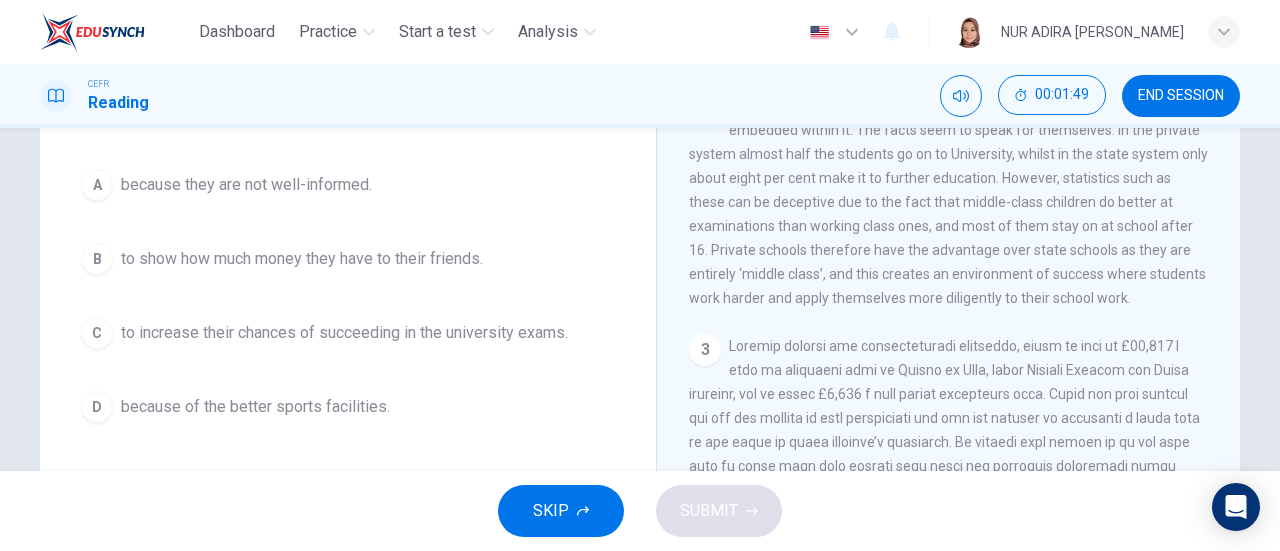 scroll, scrollTop: 218, scrollLeft: 0, axis: vertical 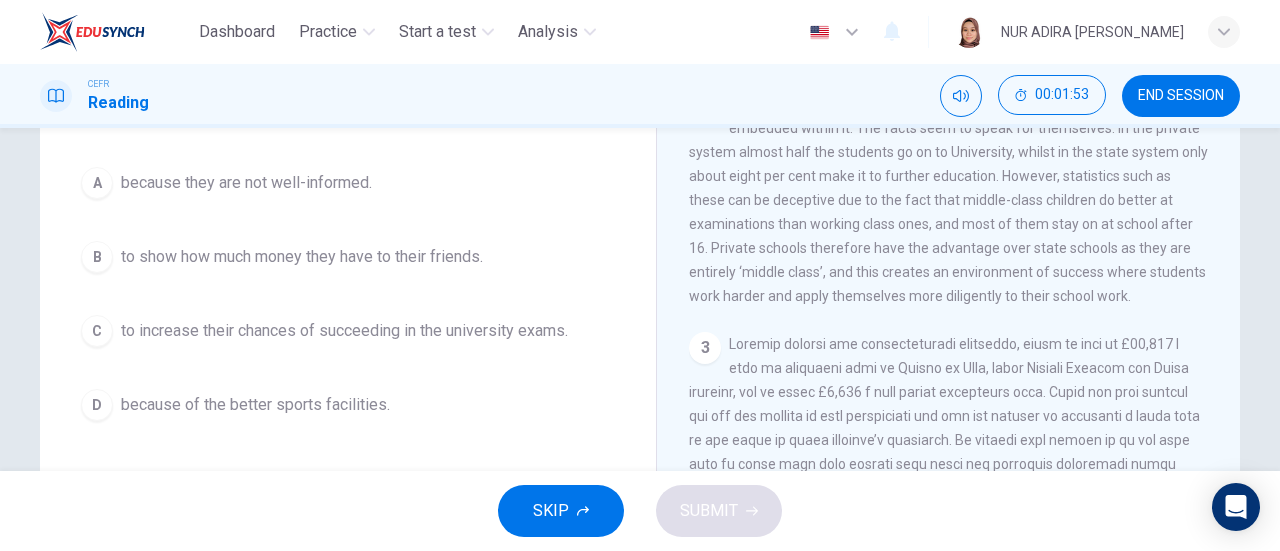 click on "to increase their chances of succeeding in the university exams." at bounding box center [344, 331] 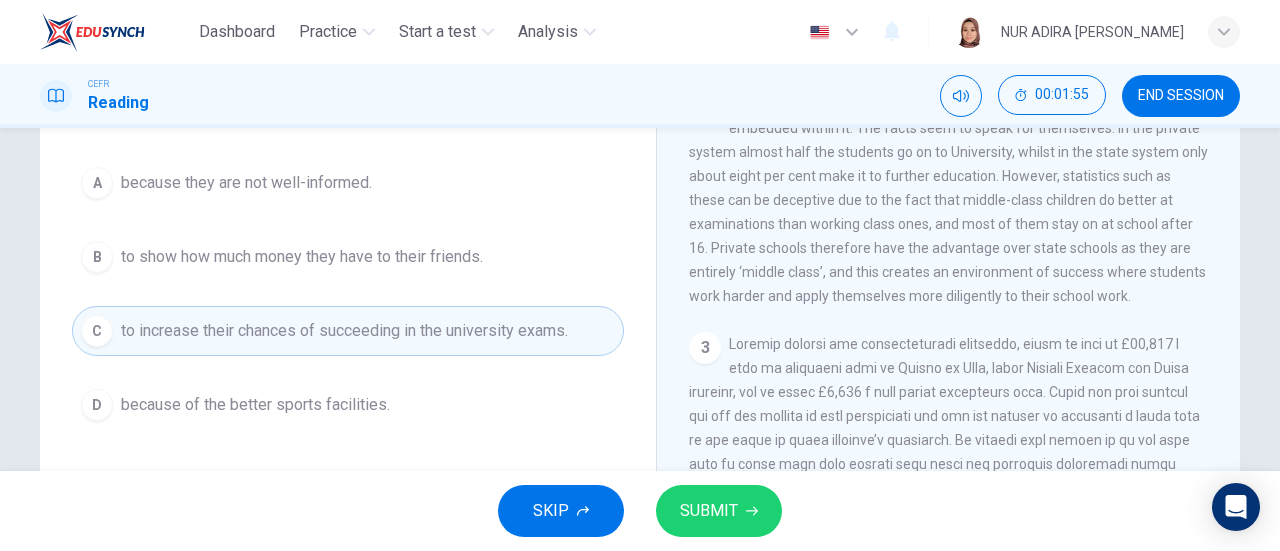 click on "SUBMIT" at bounding box center [719, 511] 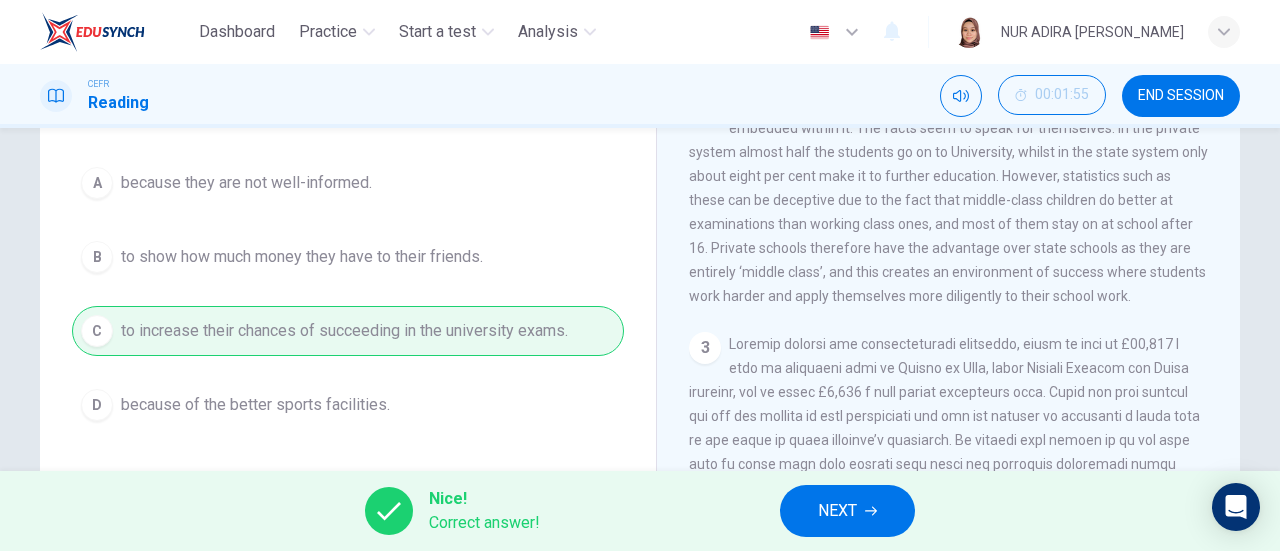 click on "NEXT" at bounding box center [837, 511] 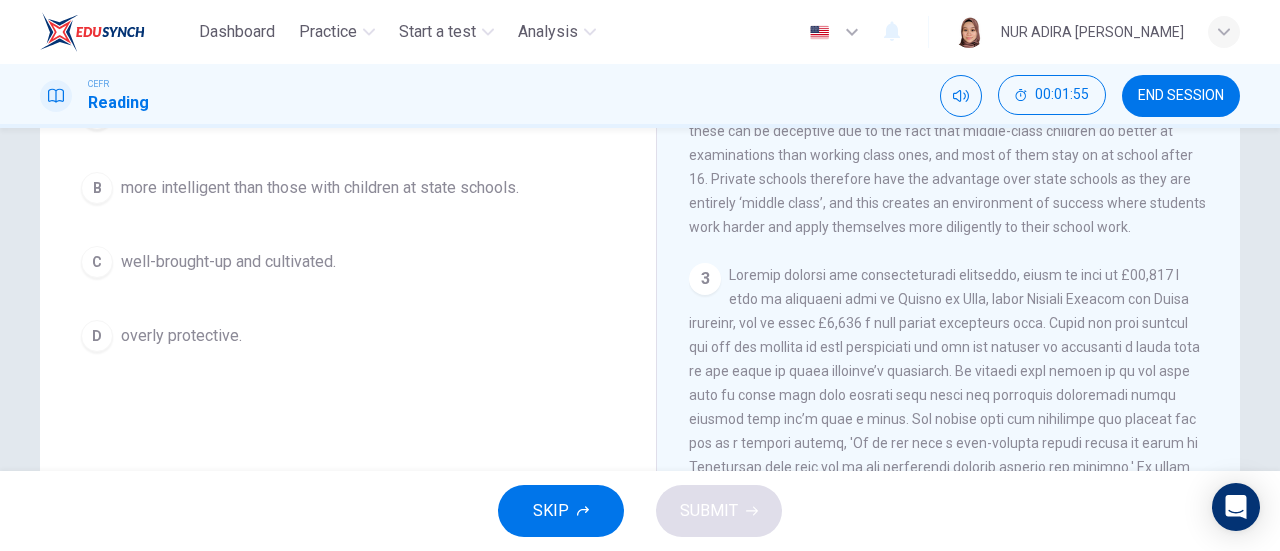 scroll, scrollTop: 318, scrollLeft: 0, axis: vertical 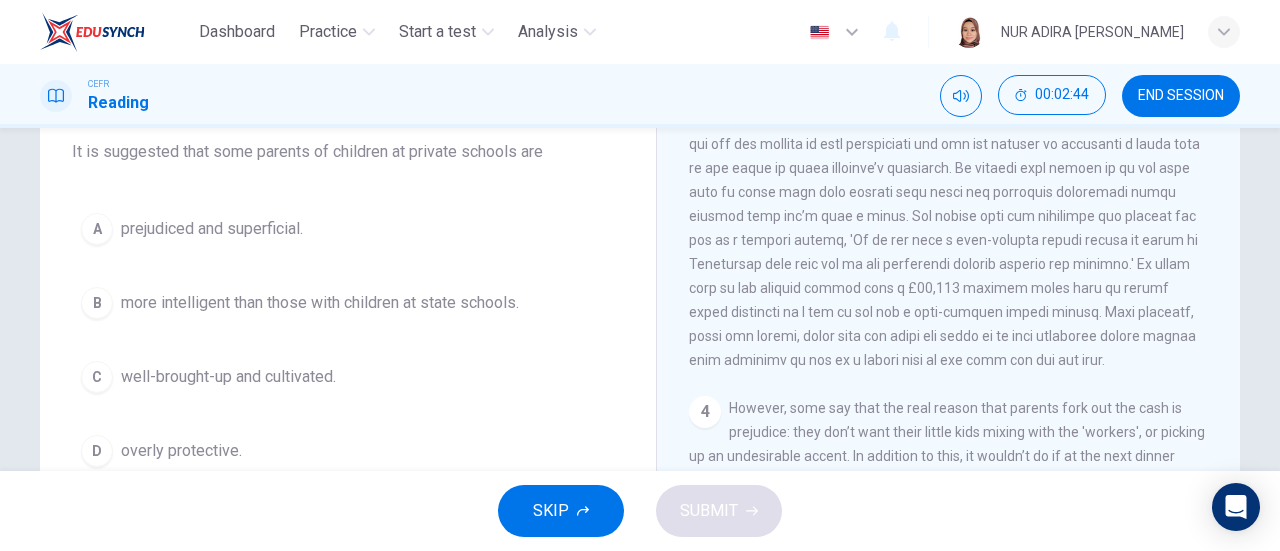 click on "prejudiced and superficial." at bounding box center [212, 229] 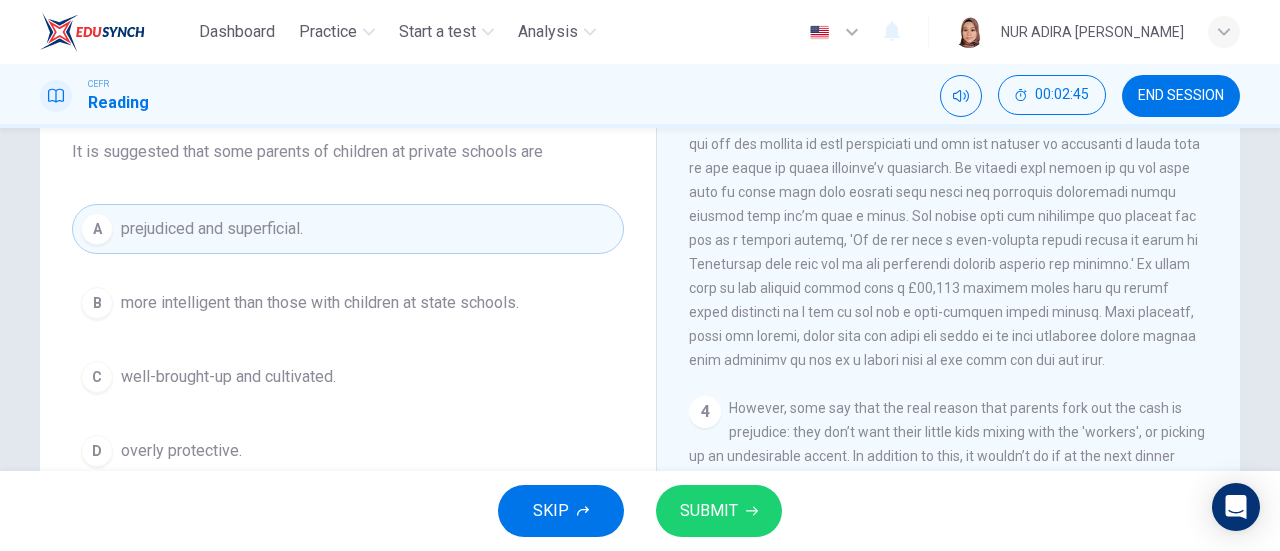 click on "SUBMIT" at bounding box center (719, 511) 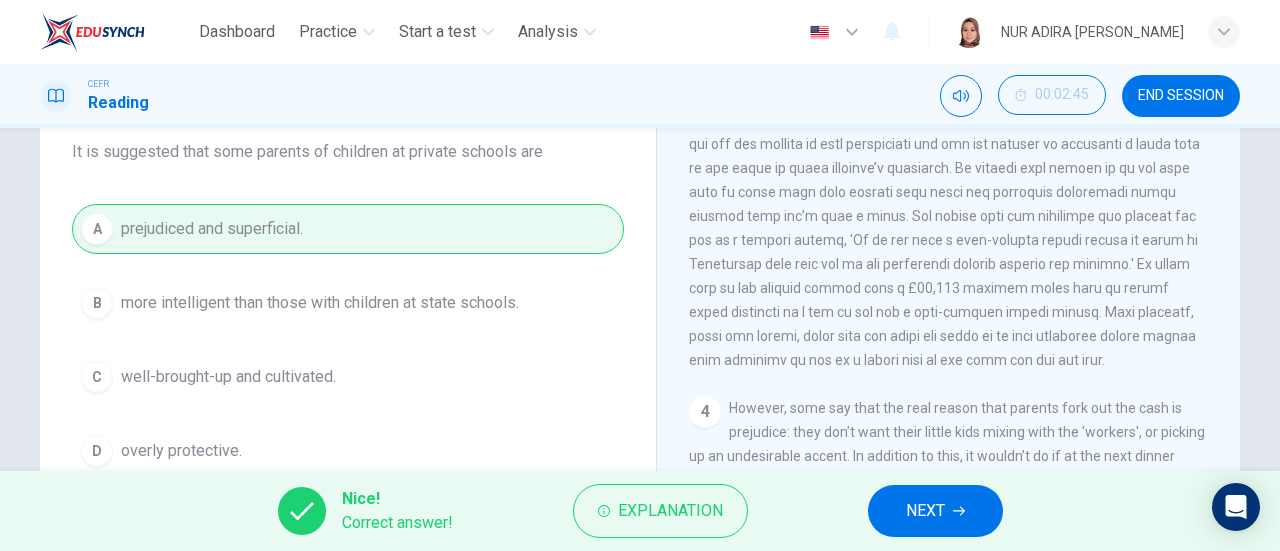 click 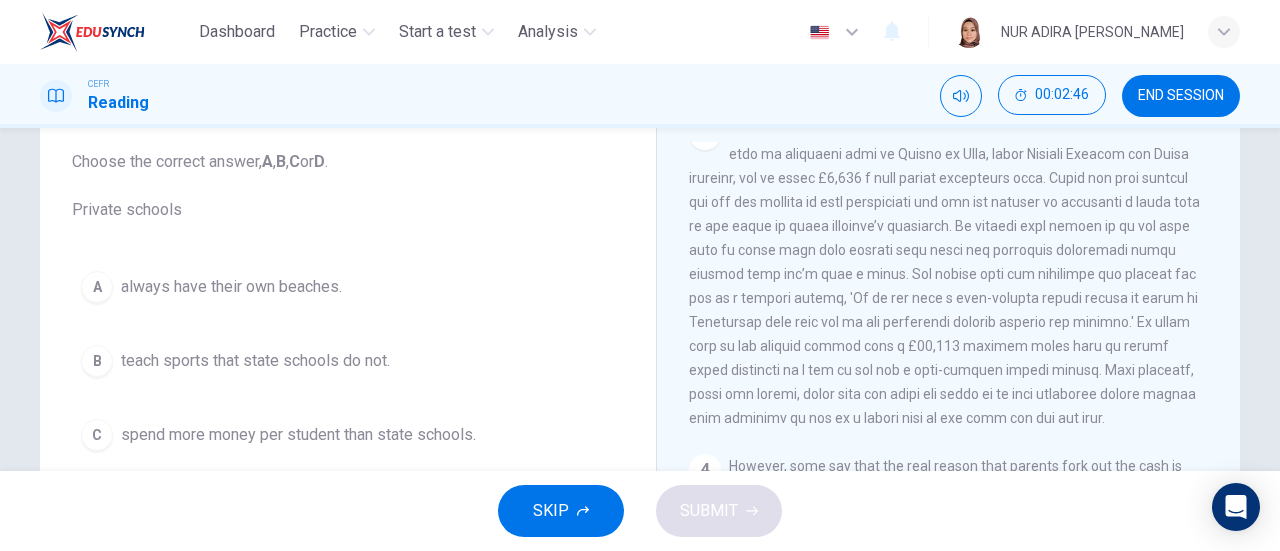 scroll, scrollTop: 103, scrollLeft: 0, axis: vertical 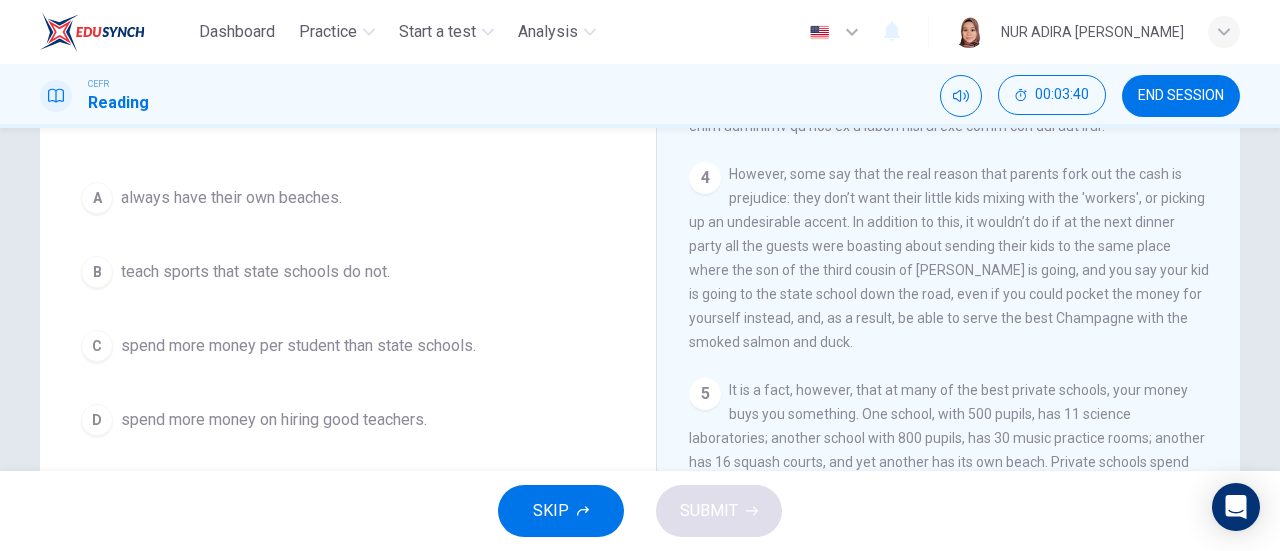 click on "spend more money per student than state schools." at bounding box center [298, 346] 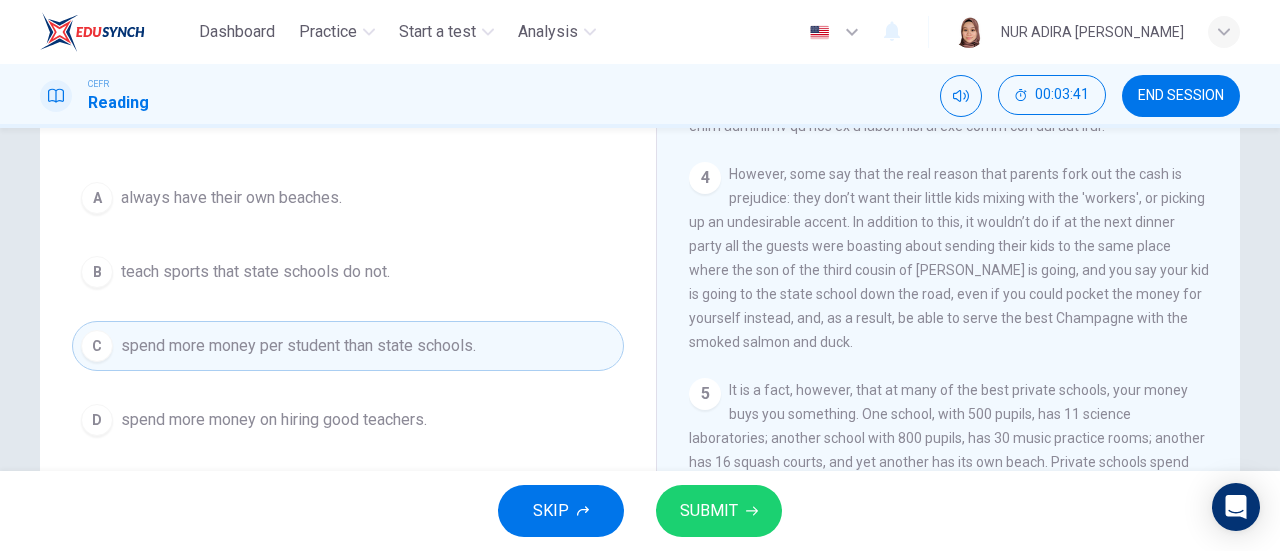 click on "SUBMIT" at bounding box center (709, 511) 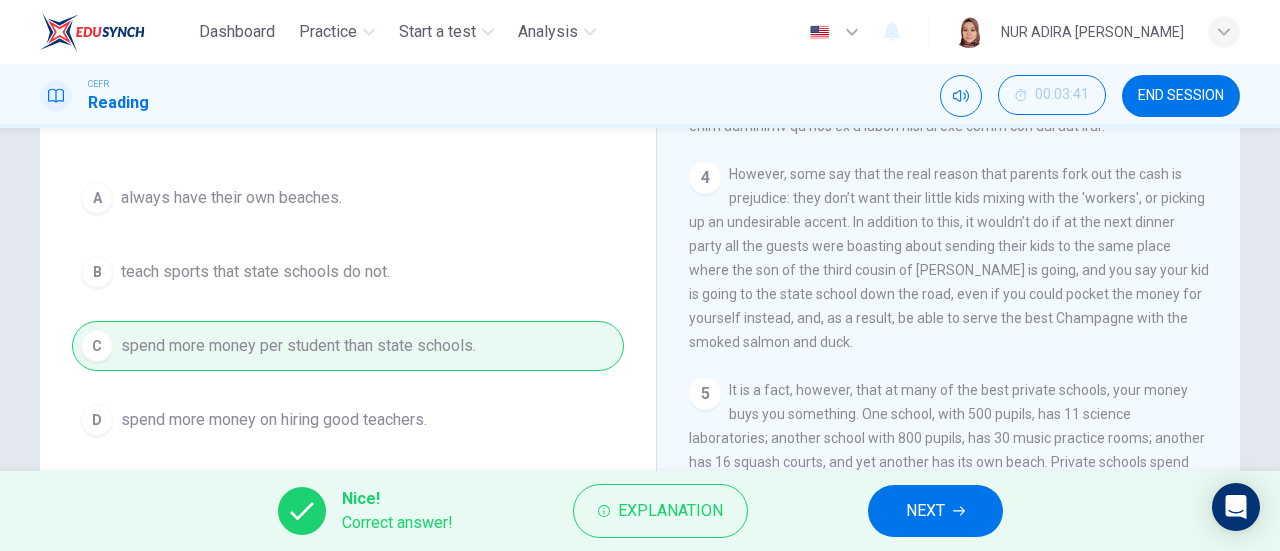 click on "NEXT" at bounding box center (935, 511) 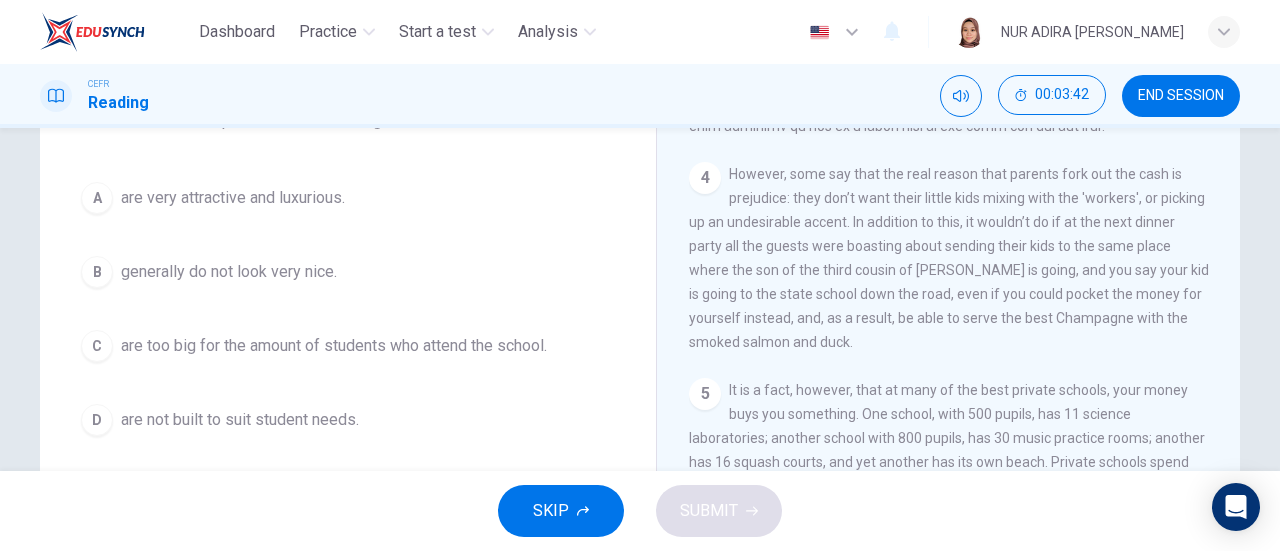 drag, startPoint x: 1262, startPoint y: 291, endPoint x: 1278, endPoint y: 236, distance: 57.280014 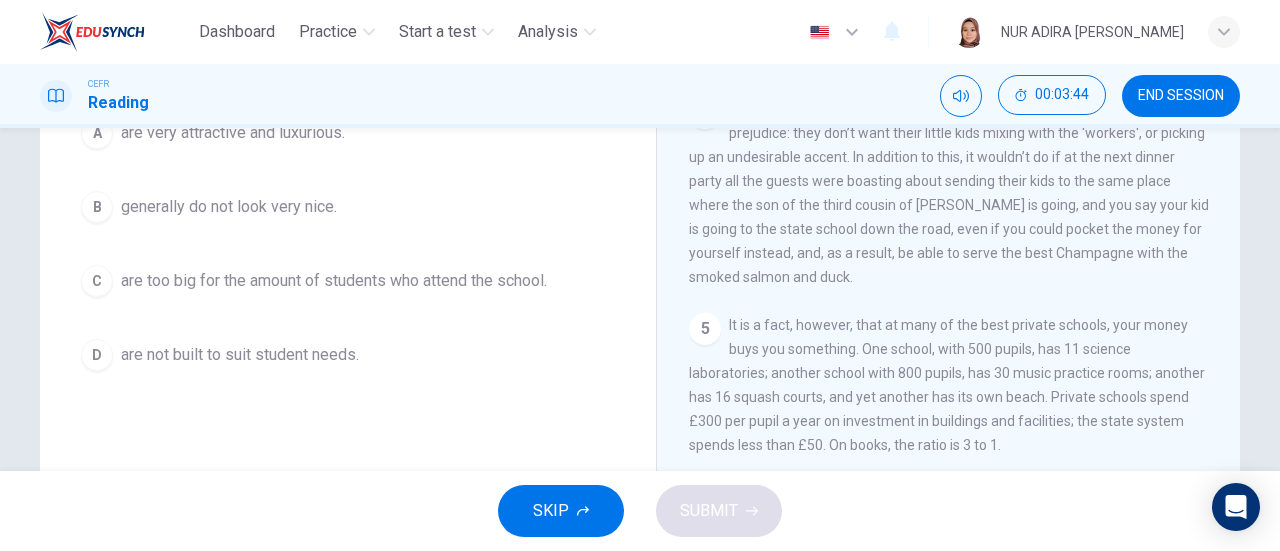 scroll, scrollTop: 273, scrollLeft: 0, axis: vertical 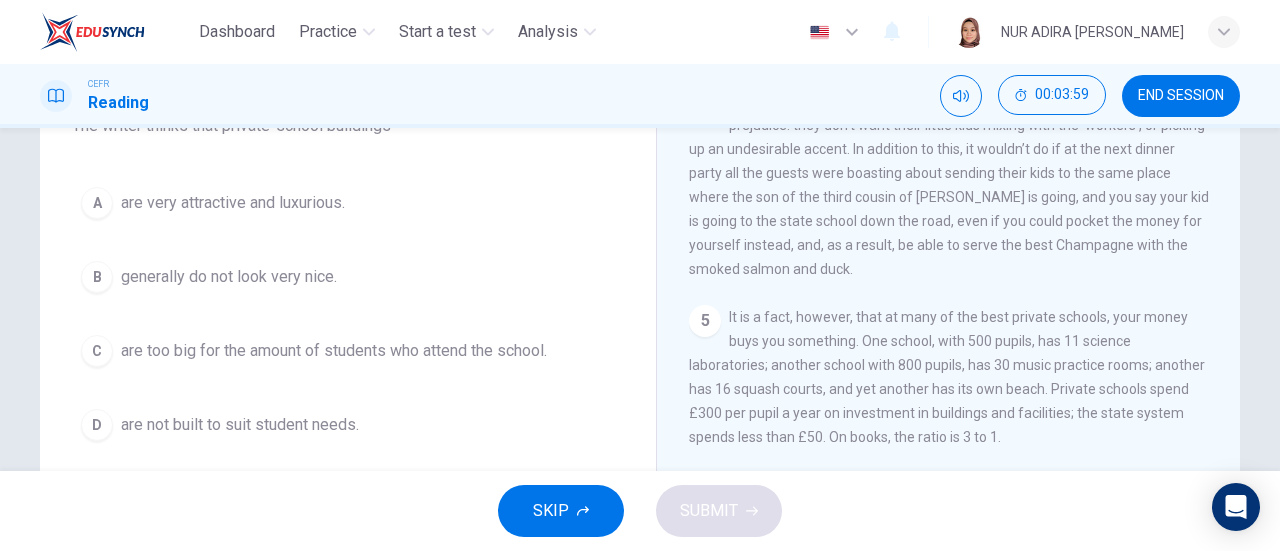click on "A are very attractive and luxurious." at bounding box center [348, 203] 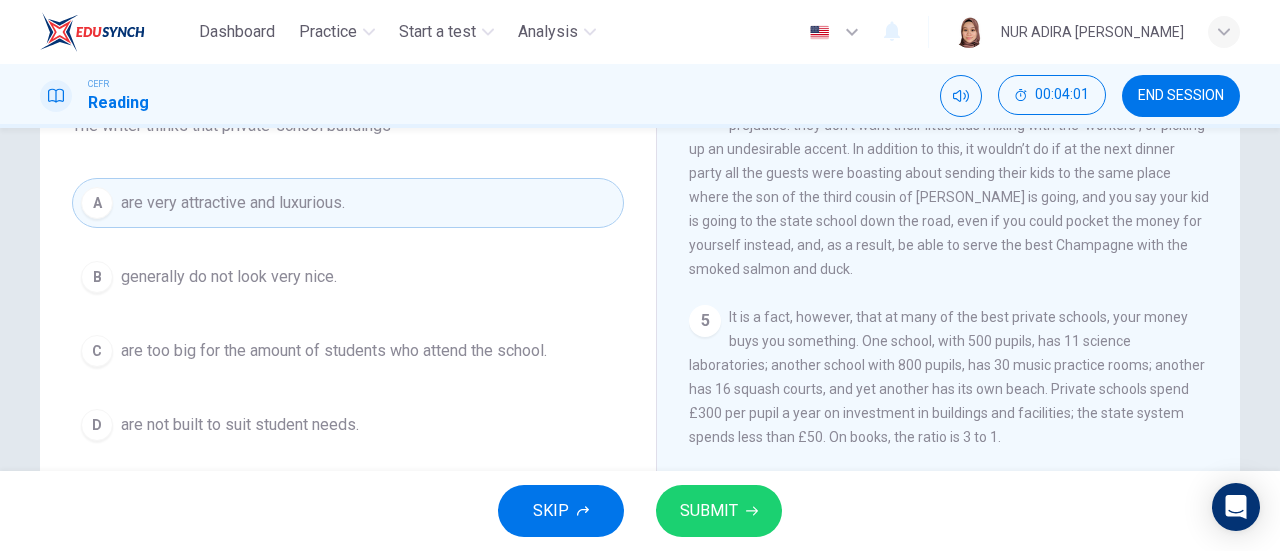 scroll, scrollTop: 97, scrollLeft: 0, axis: vertical 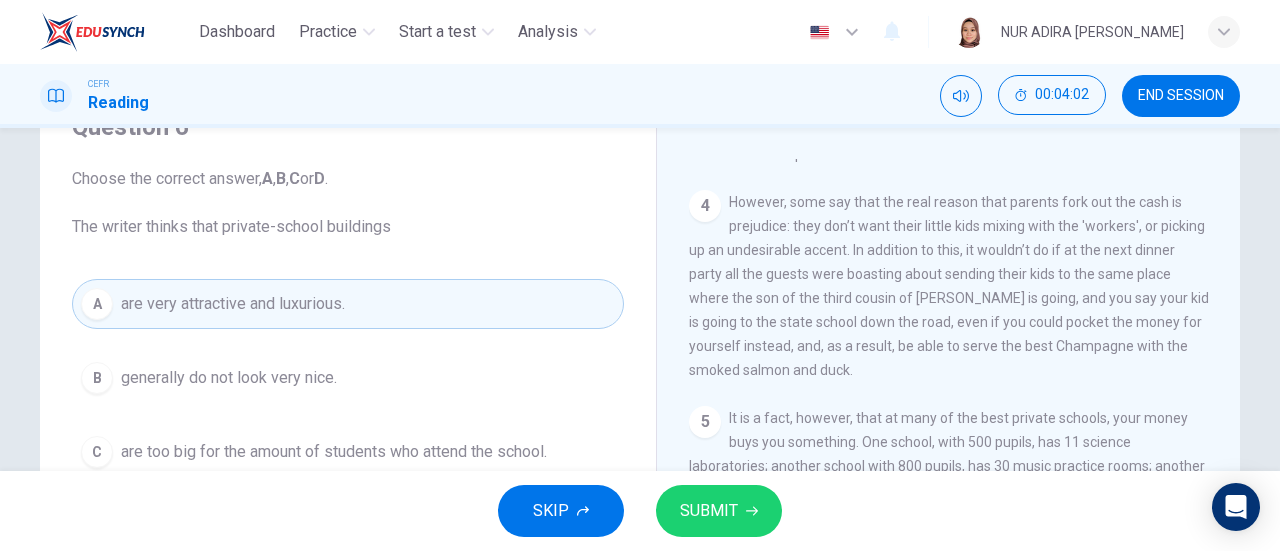 click on "SKIP SUBMIT" at bounding box center (640, 511) 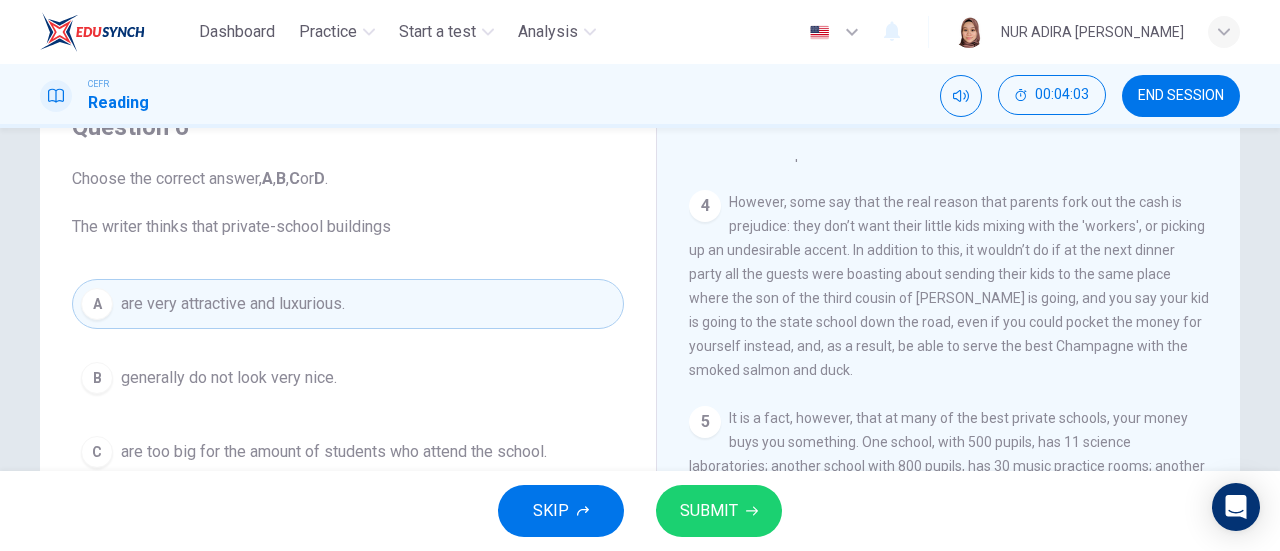 click 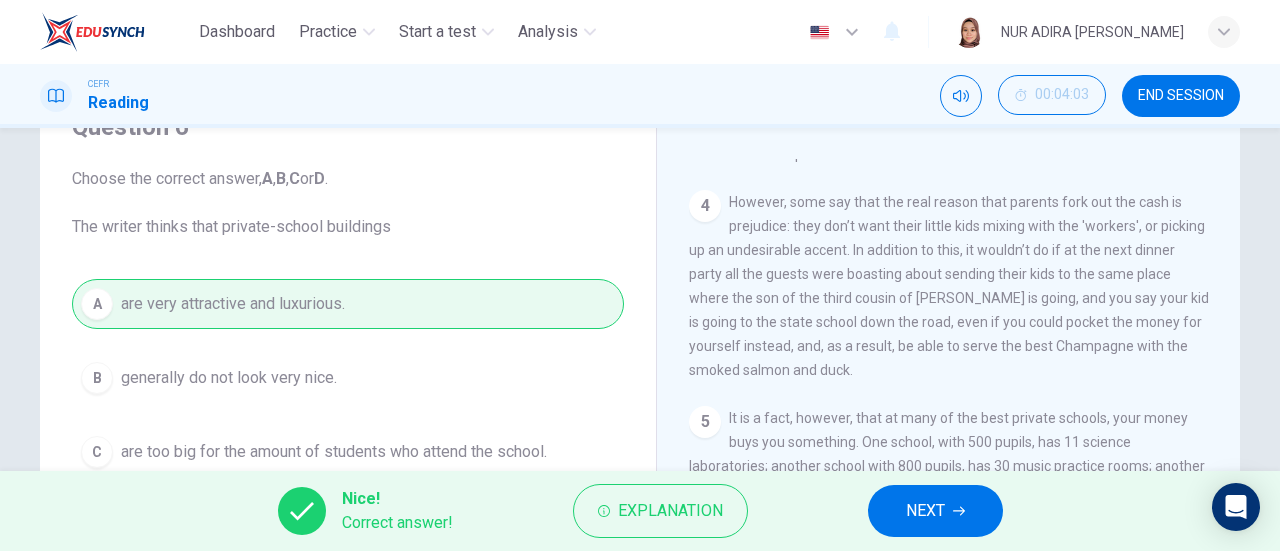click on "NEXT" at bounding box center (935, 511) 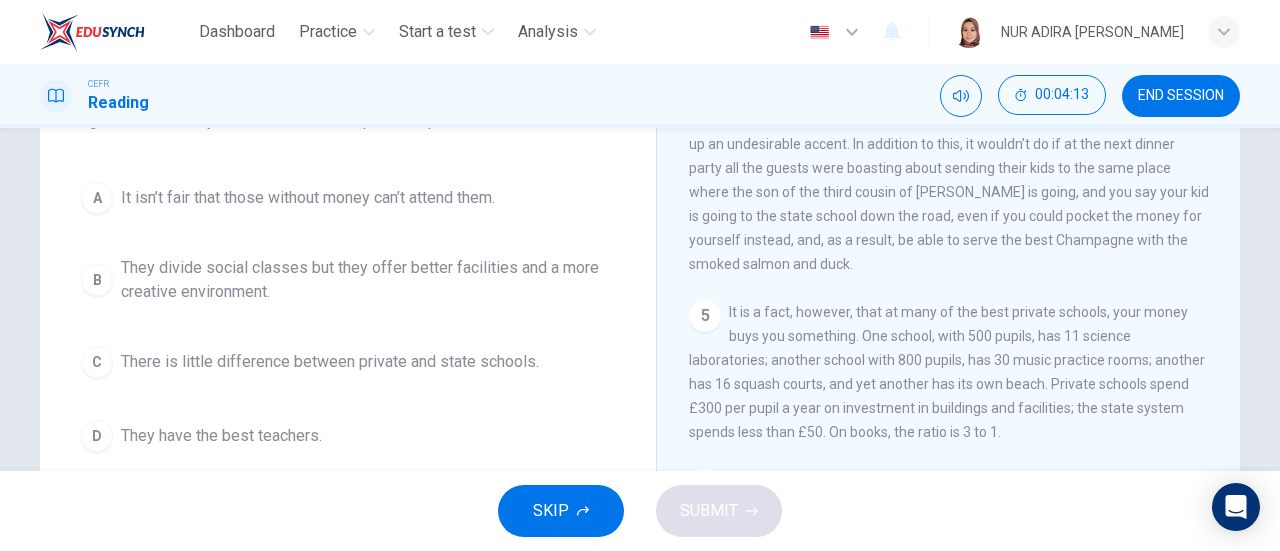 scroll, scrollTop: 198, scrollLeft: 0, axis: vertical 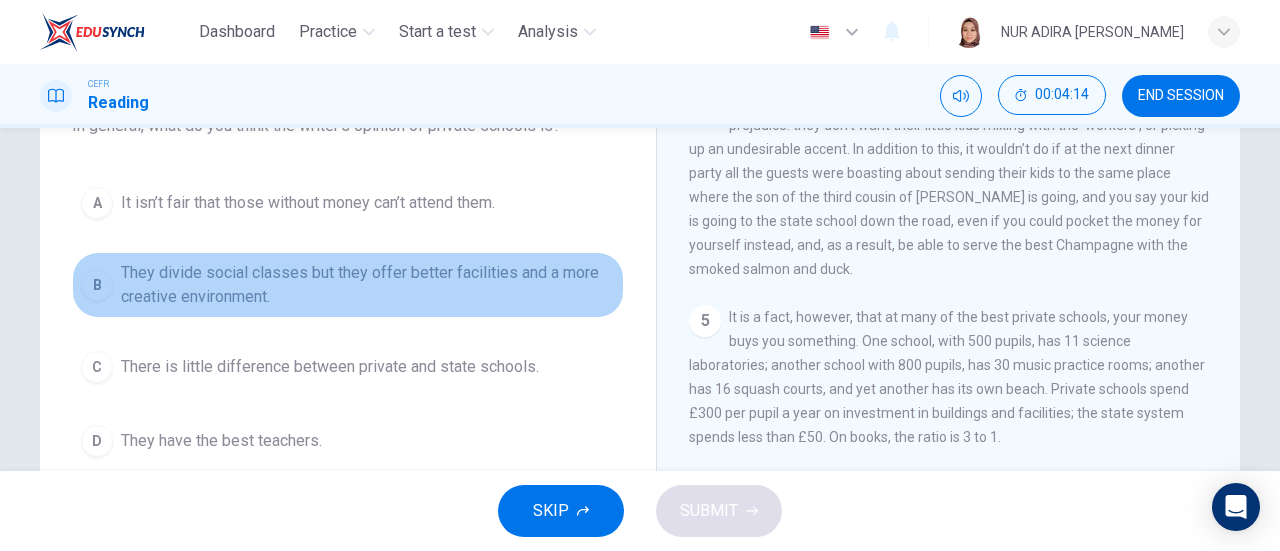 click on "They divide social classes but they offer better facilities and a more
creative environment." at bounding box center [368, 285] 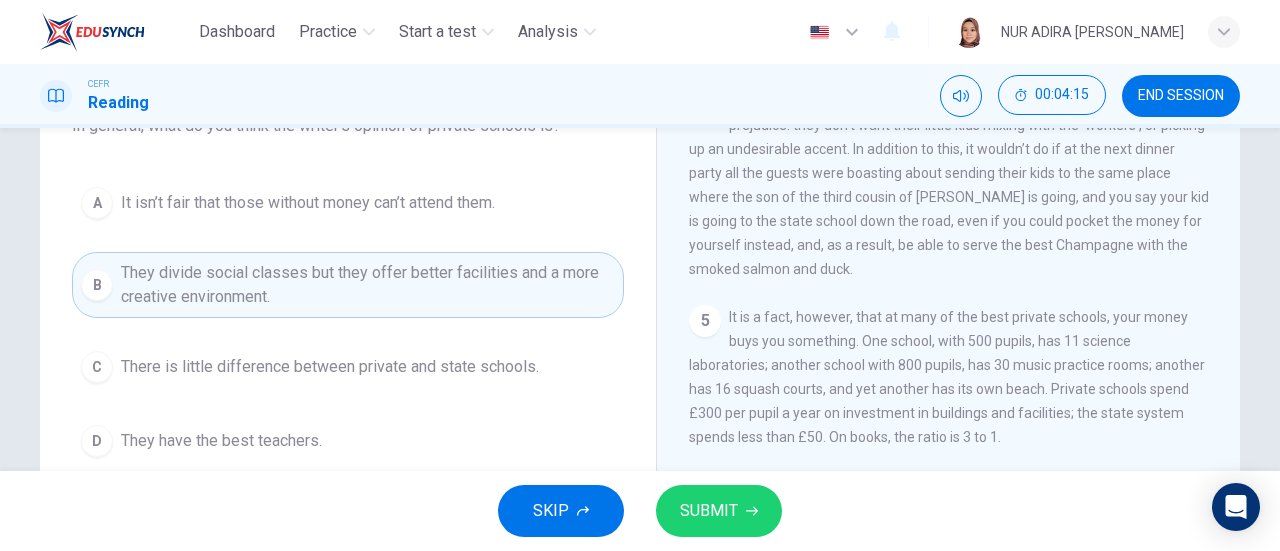 click on "SUBMIT" at bounding box center (709, 511) 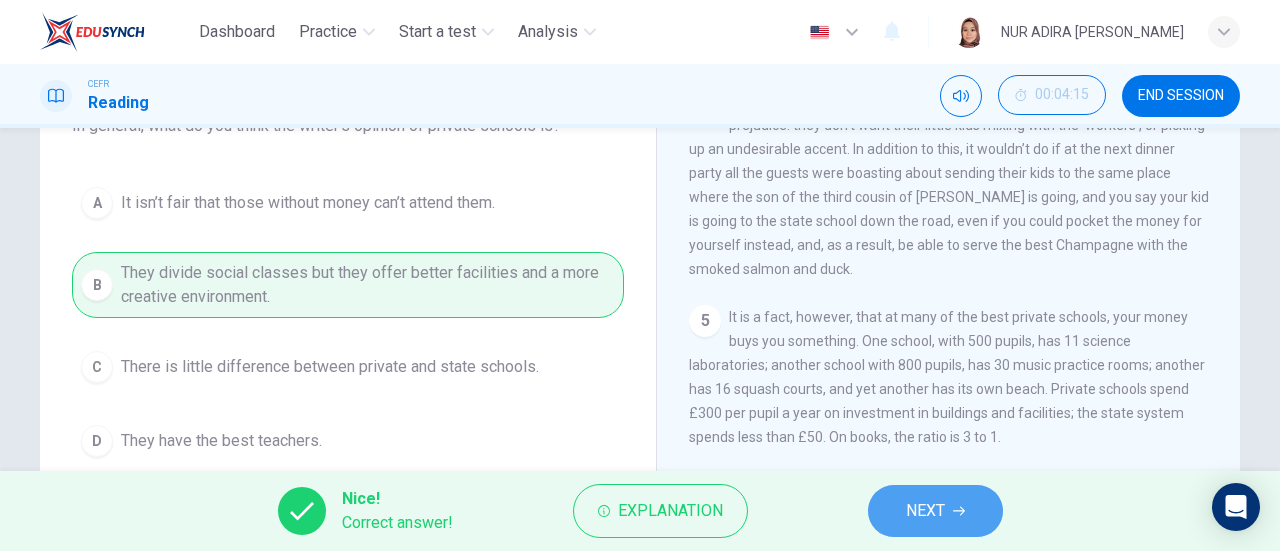click on "NEXT" at bounding box center [925, 511] 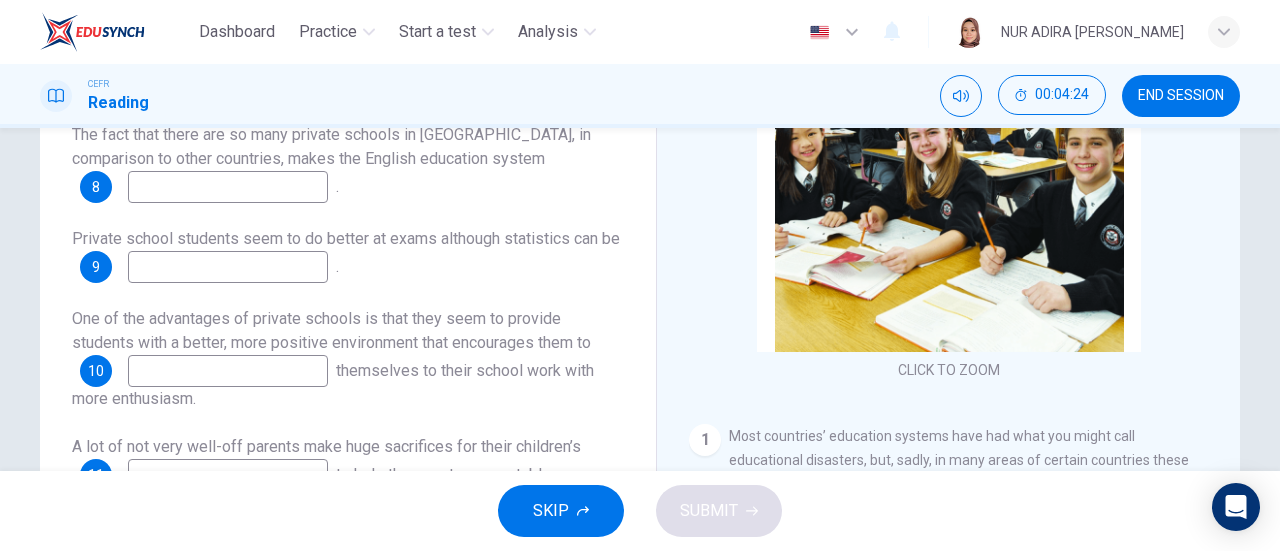 scroll, scrollTop: 222, scrollLeft: 0, axis: vertical 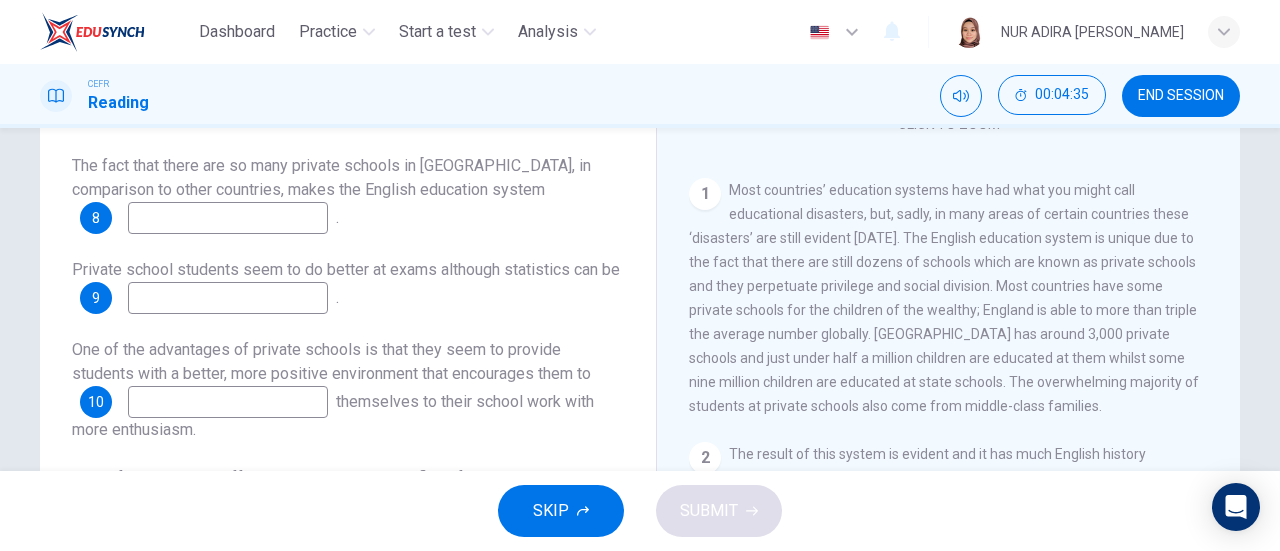 click at bounding box center (228, 218) 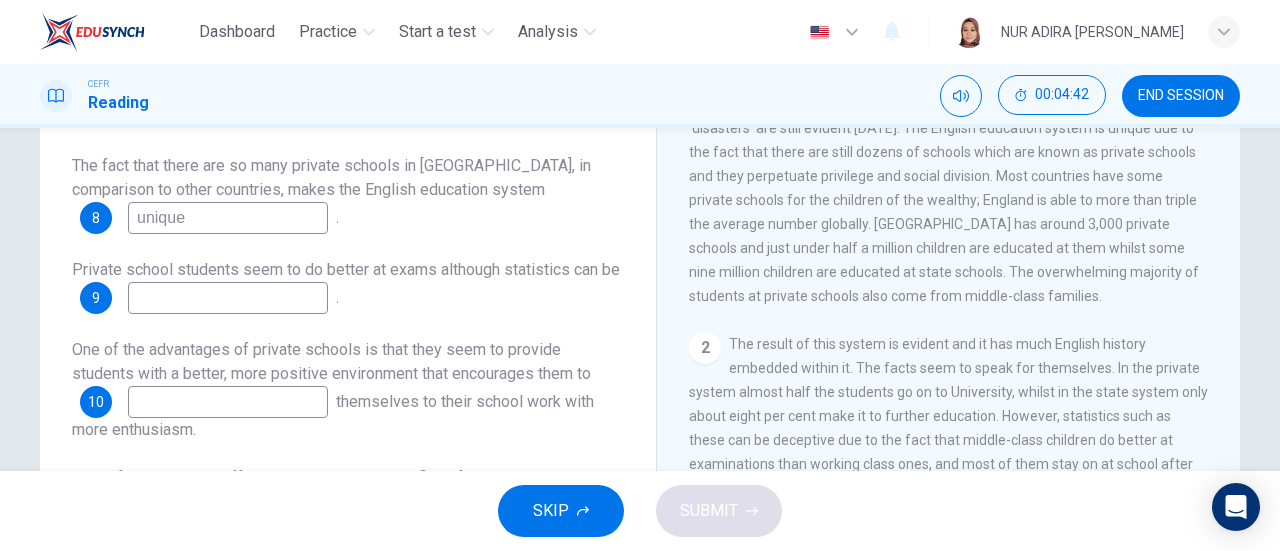 scroll, scrollTop: 394, scrollLeft: 0, axis: vertical 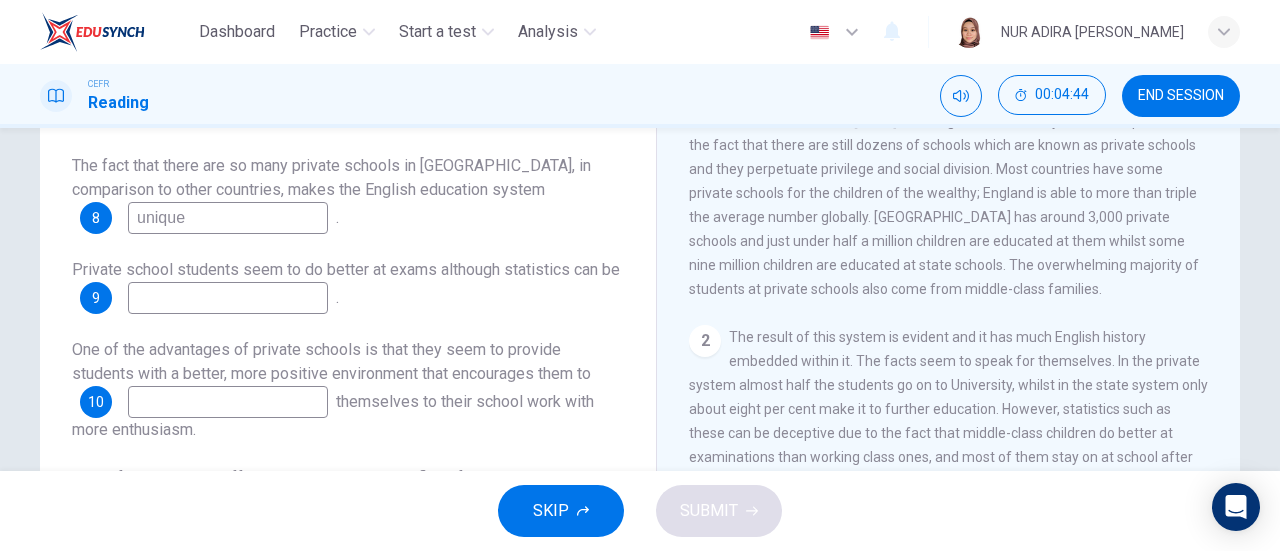 type on "unique" 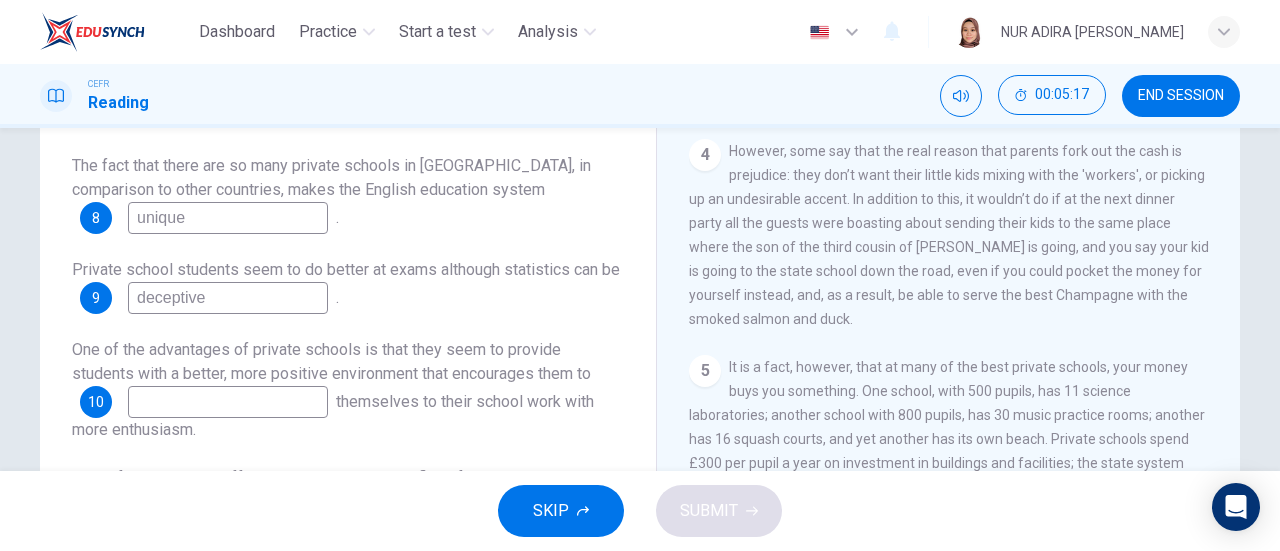 scroll, scrollTop: 1158, scrollLeft: 0, axis: vertical 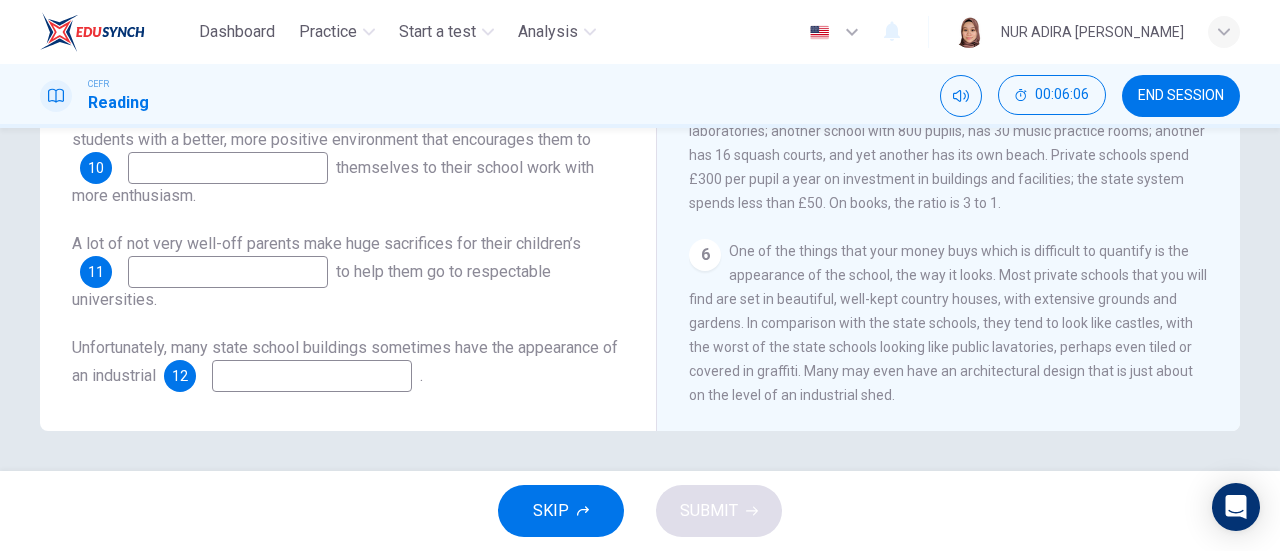 type on "deceptive" 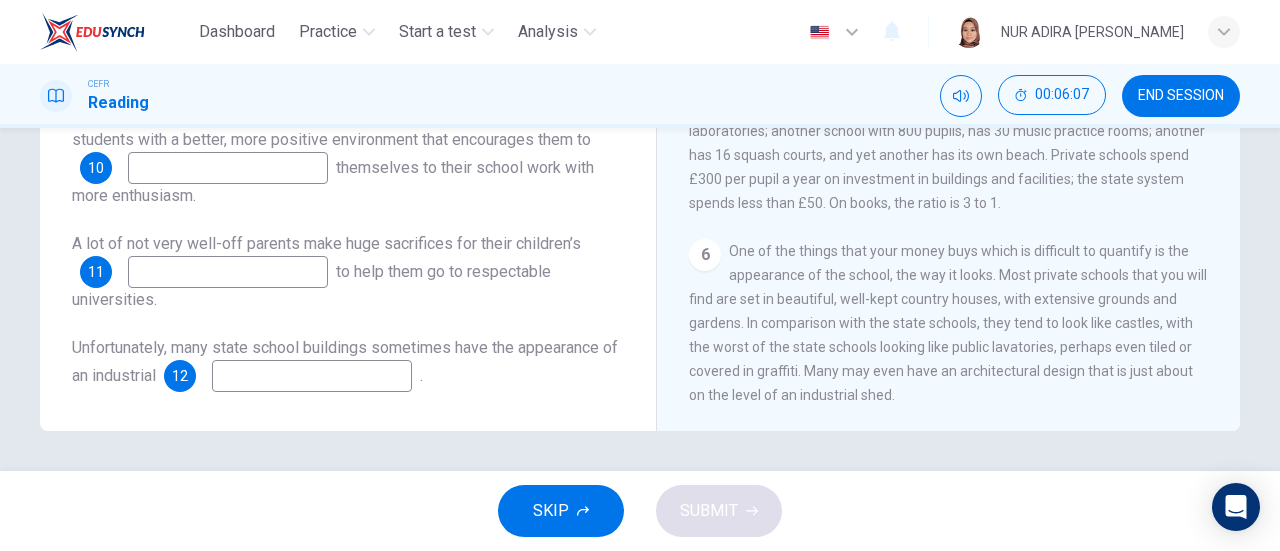 click on "Unfortunately, many state school buildings sometimes have the appearance of an industrial" at bounding box center [345, 361] 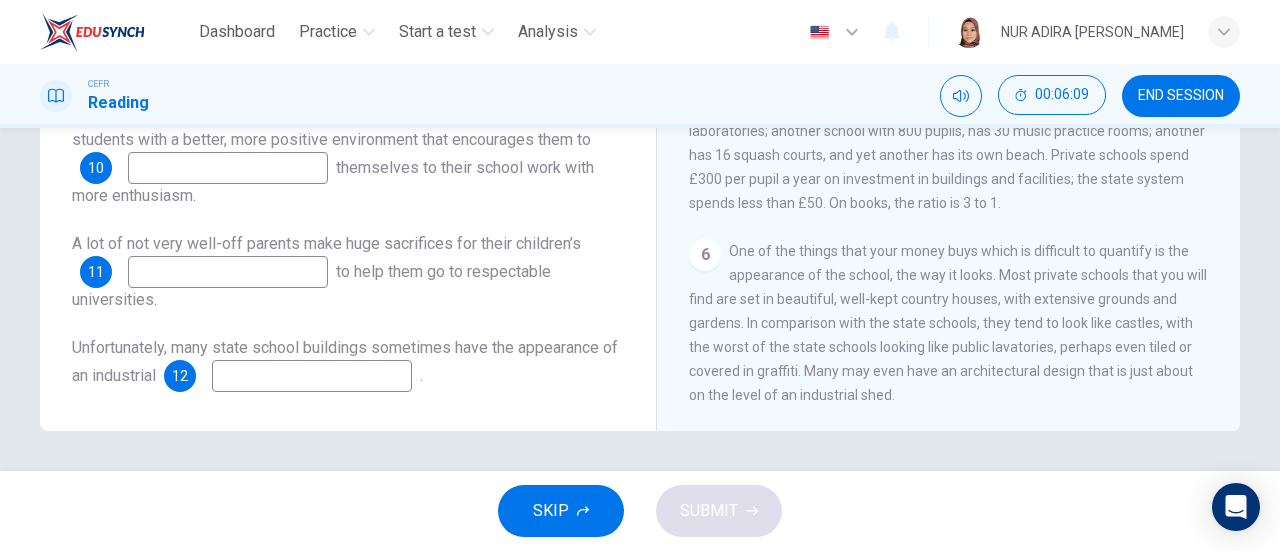 click at bounding box center [312, 376] 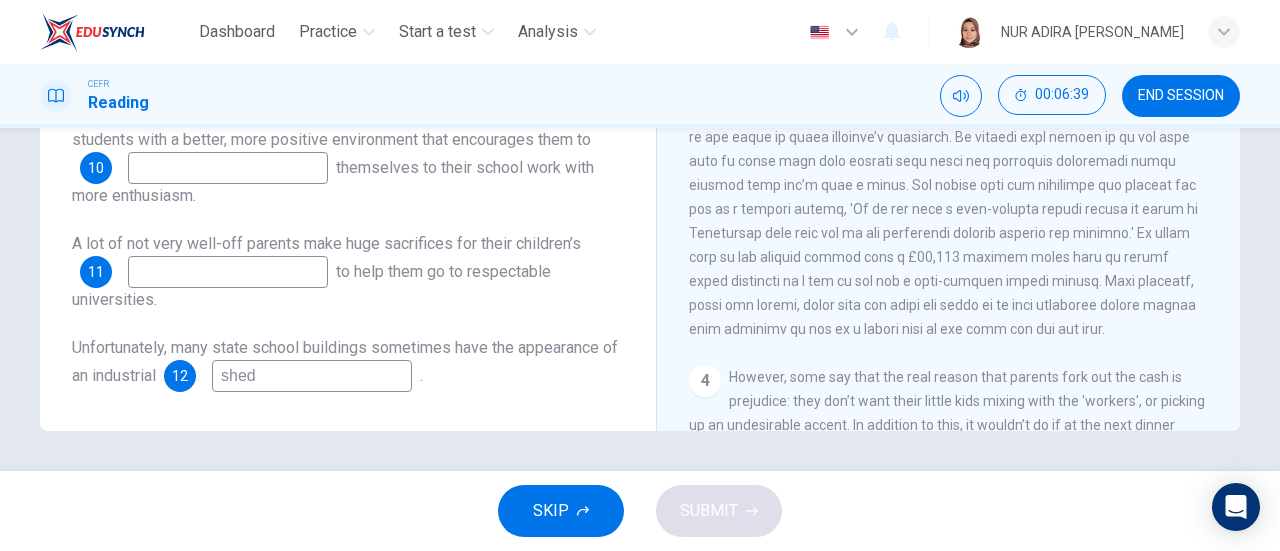 scroll, scrollTop: 716, scrollLeft: 0, axis: vertical 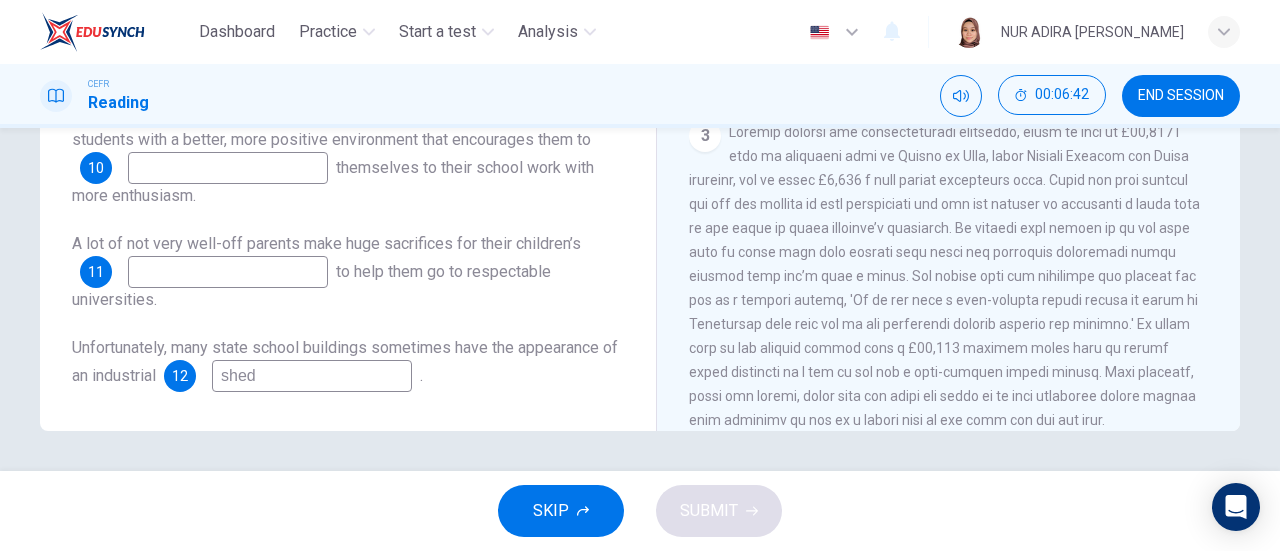 type on "shed" 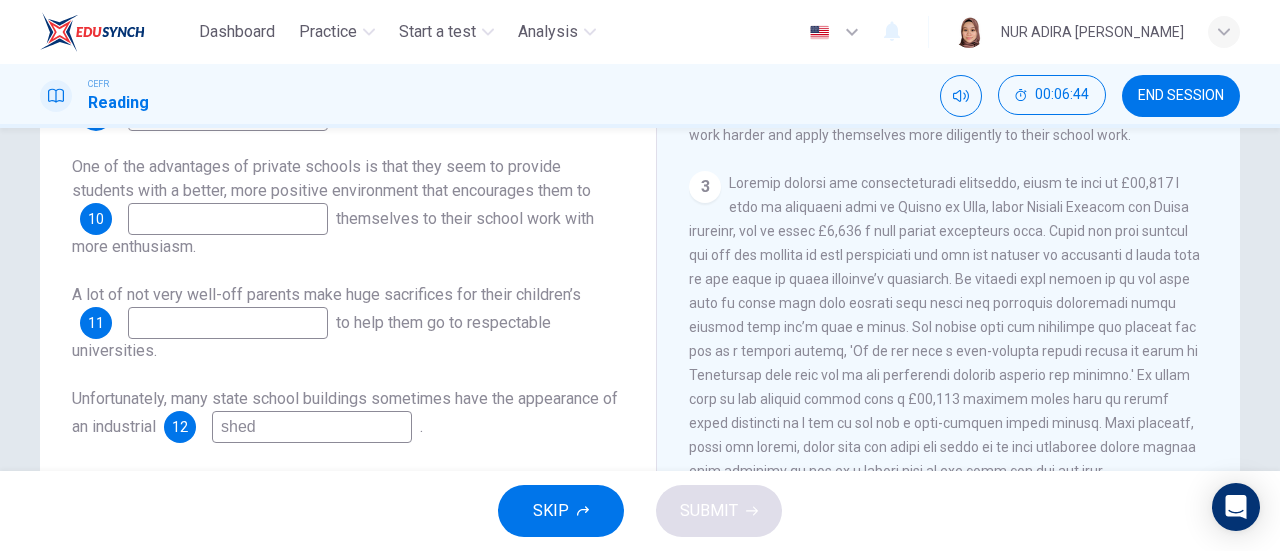 scroll, scrollTop: 384, scrollLeft: 0, axis: vertical 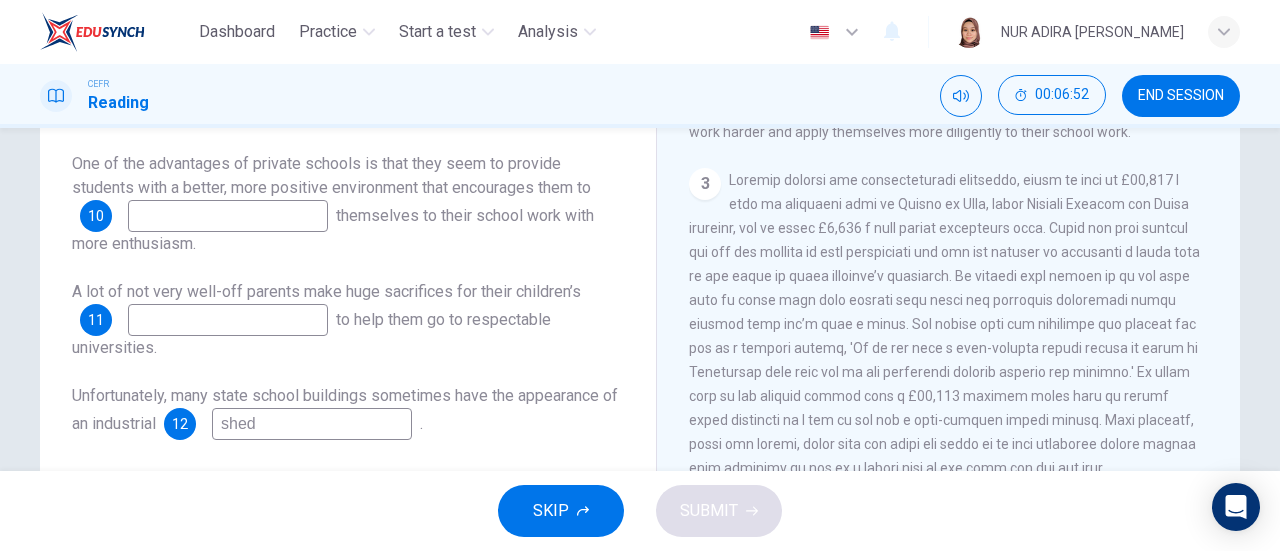 click at bounding box center [228, 320] 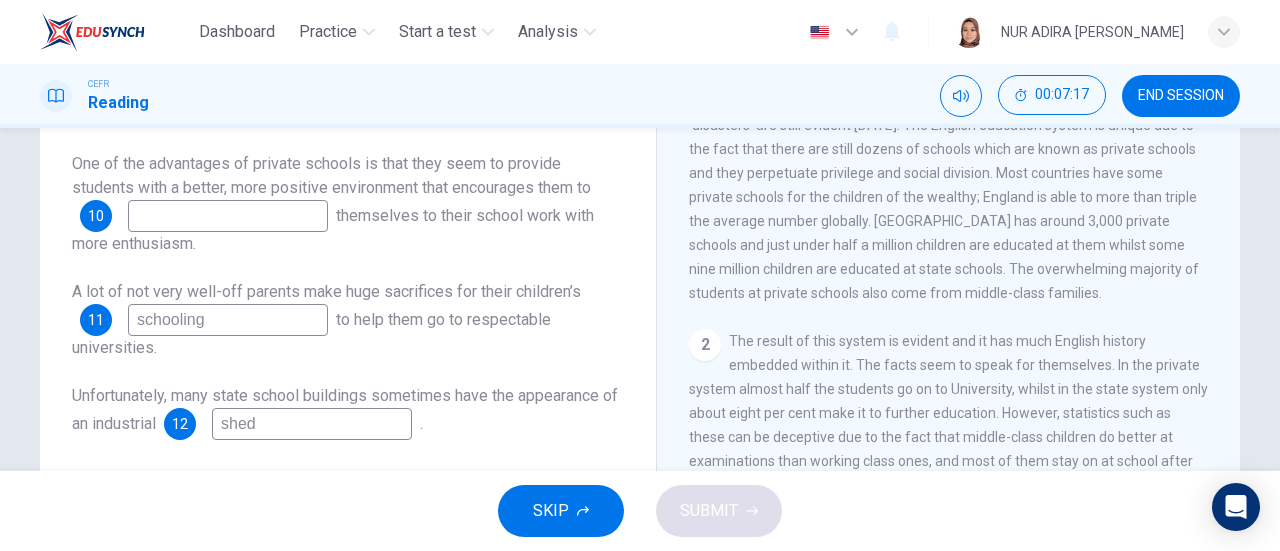 scroll, scrollTop: 219, scrollLeft: 0, axis: vertical 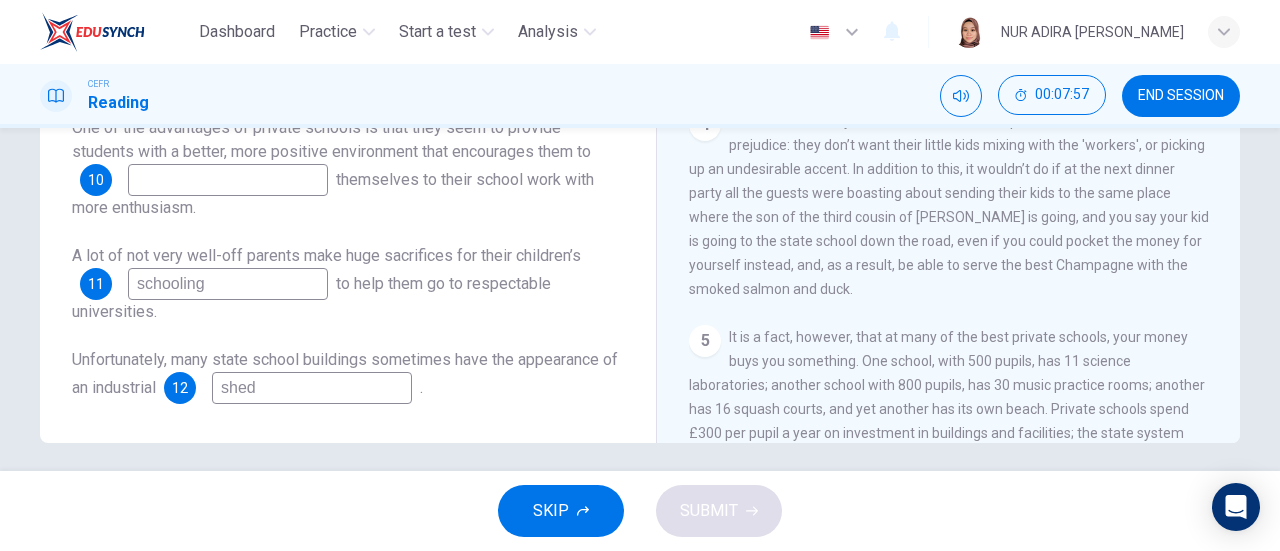 type on "schooling" 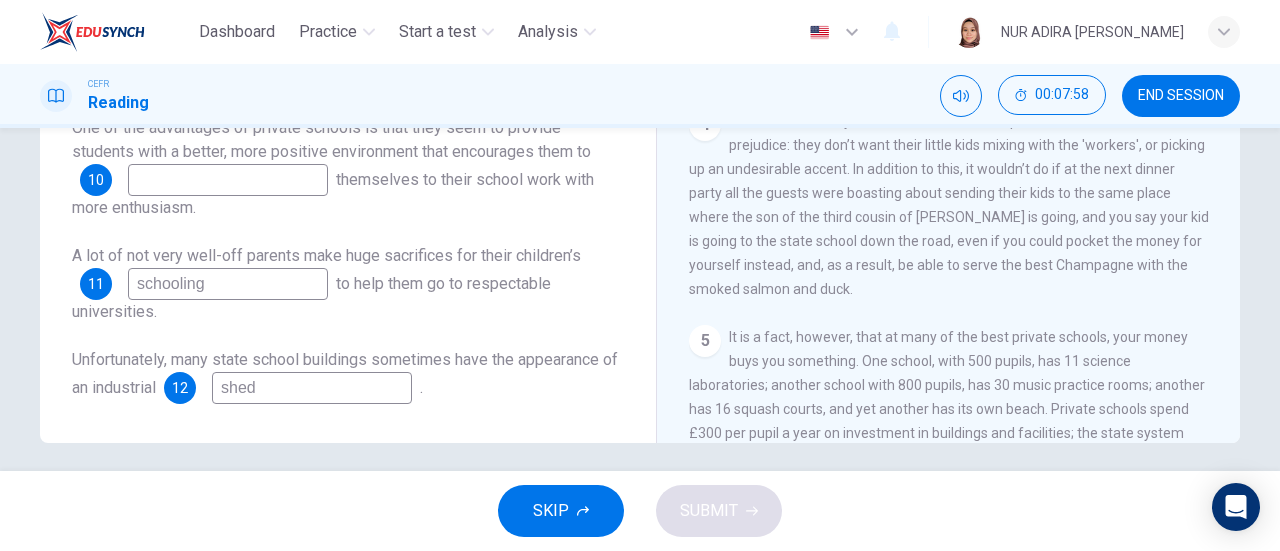 drag, startPoint x: 1216, startPoint y: 242, endPoint x: 1204, endPoint y: 213, distance: 31.38471 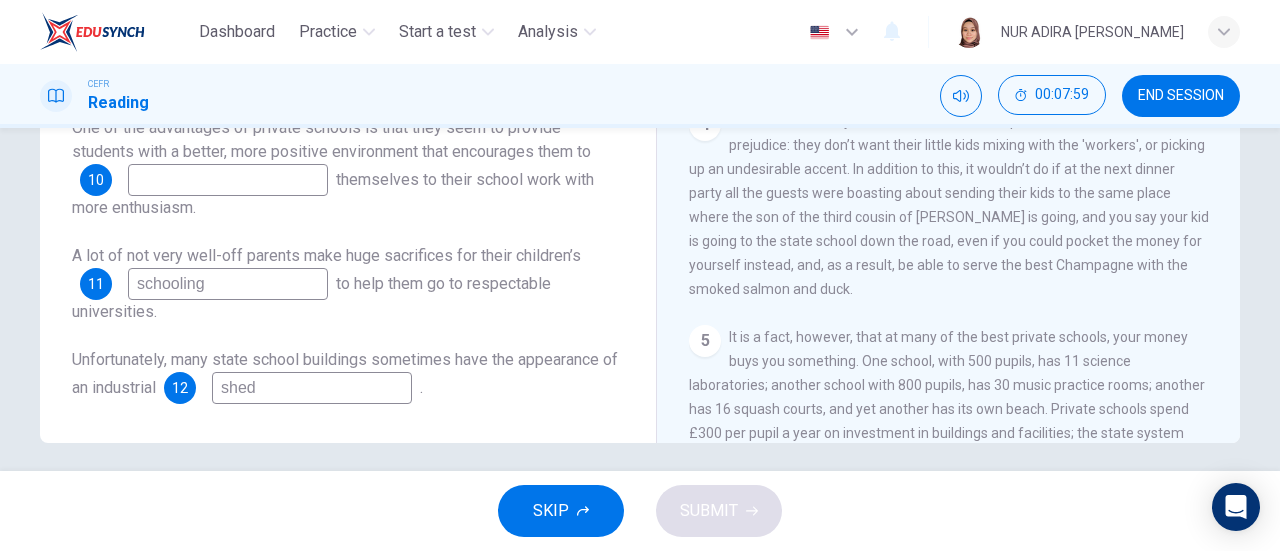 drag, startPoint x: 1203, startPoint y: 212, endPoint x: 1205, endPoint y: 199, distance: 13.152946 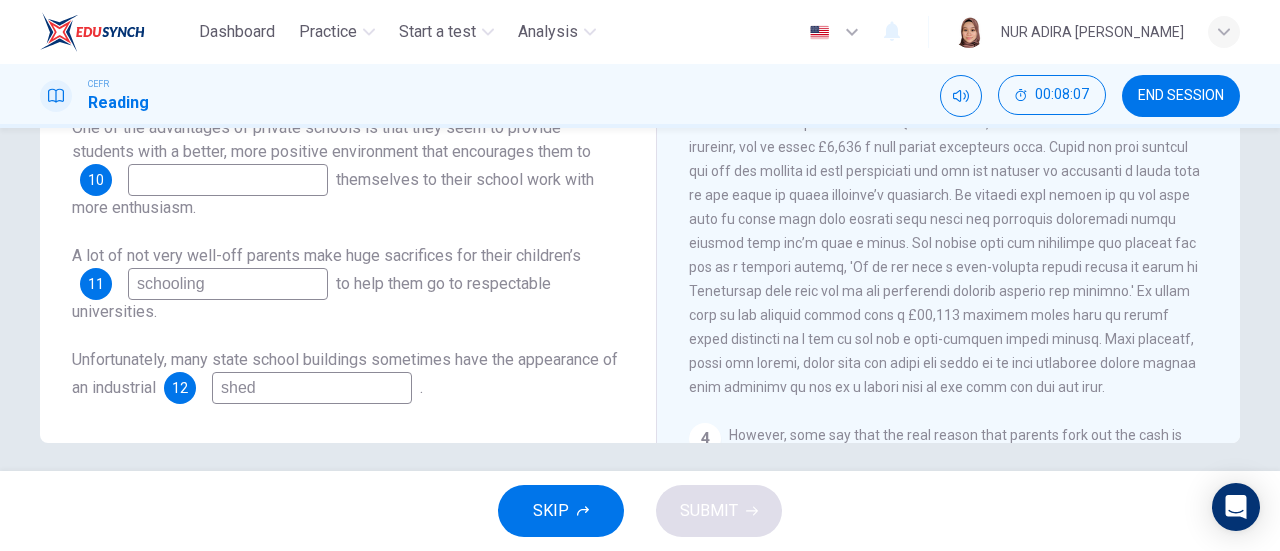 scroll, scrollTop: 646, scrollLeft: 0, axis: vertical 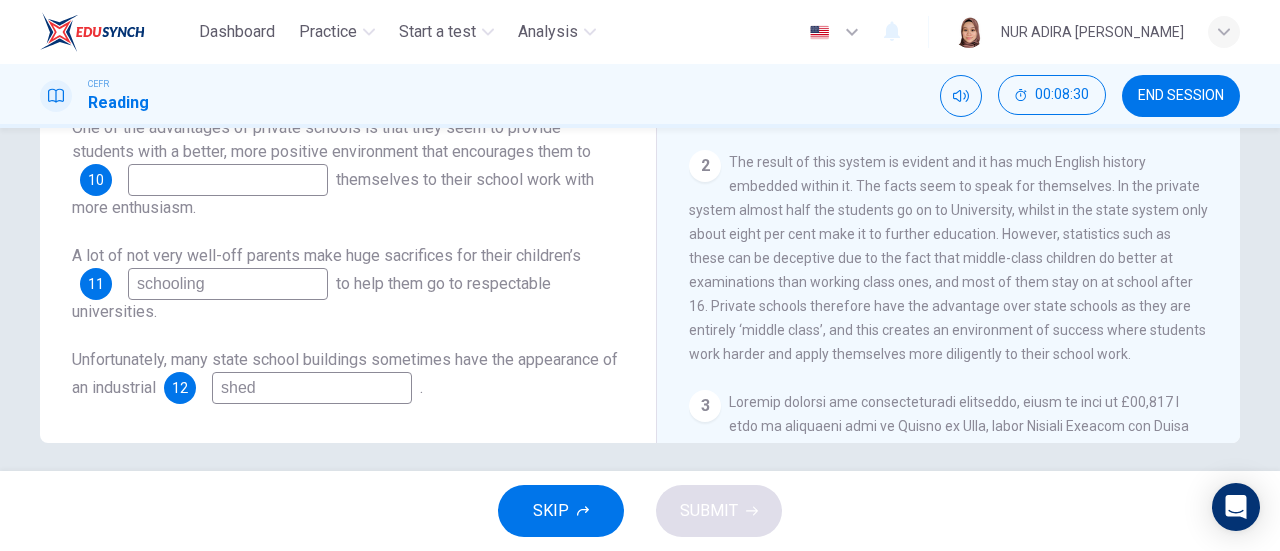 click at bounding box center (228, 180) 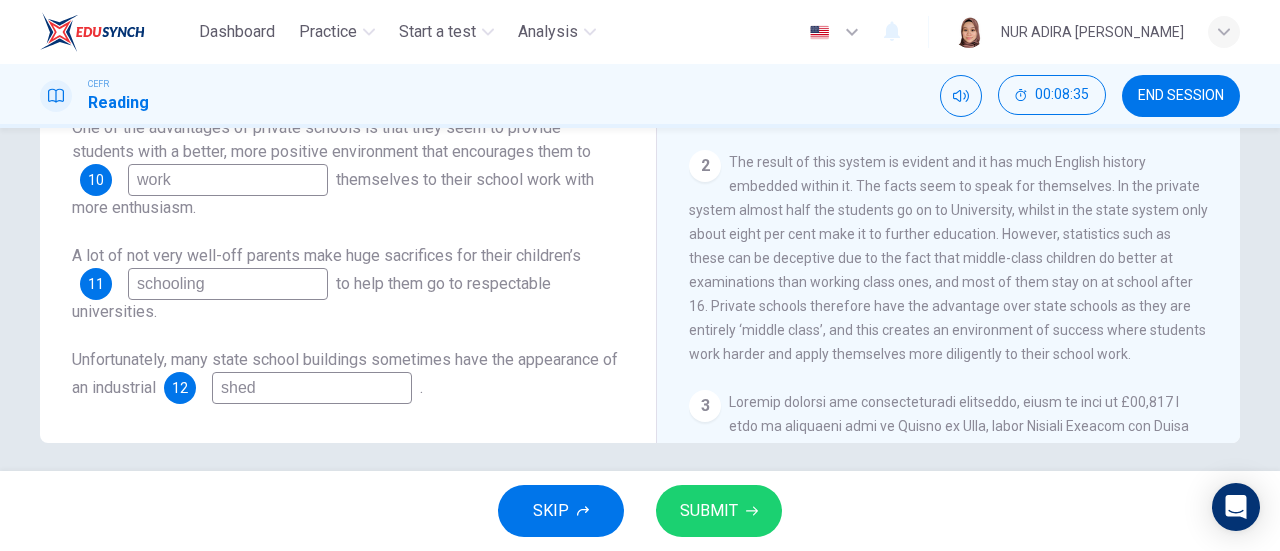 type on "work" 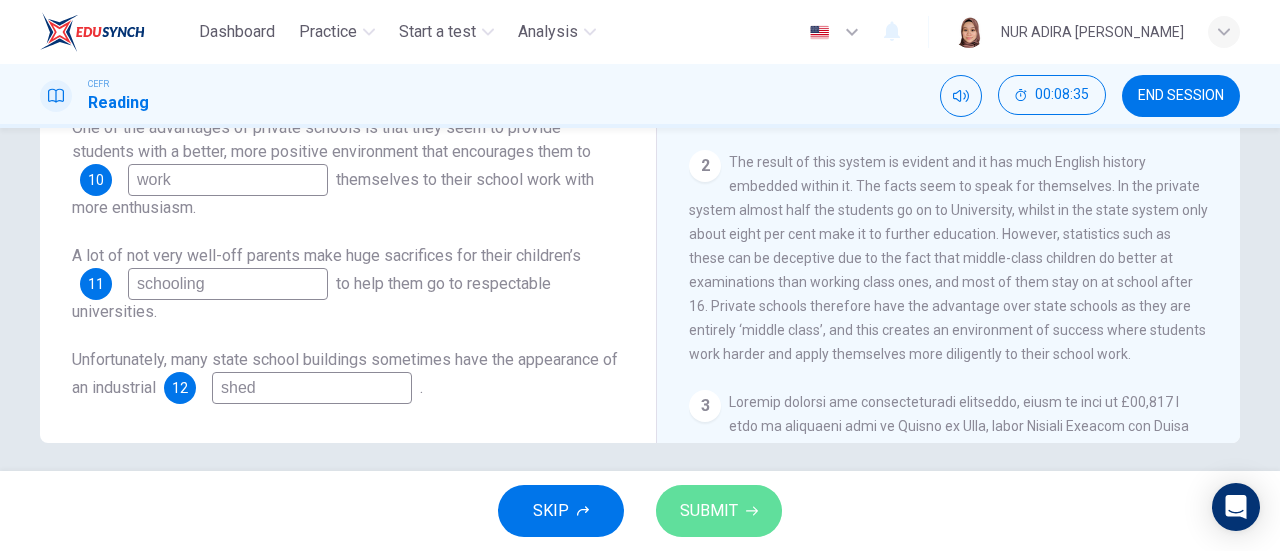 click on "SUBMIT" at bounding box center (709, 511) 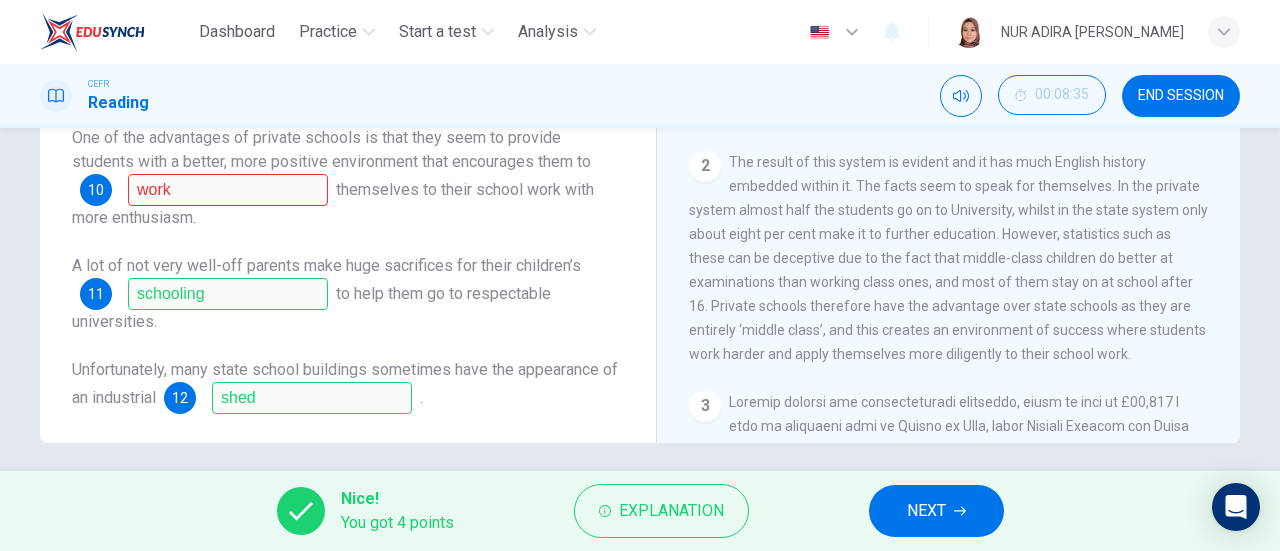 scroll, scrollTop: 0, scrollLeft: 0, axis: both 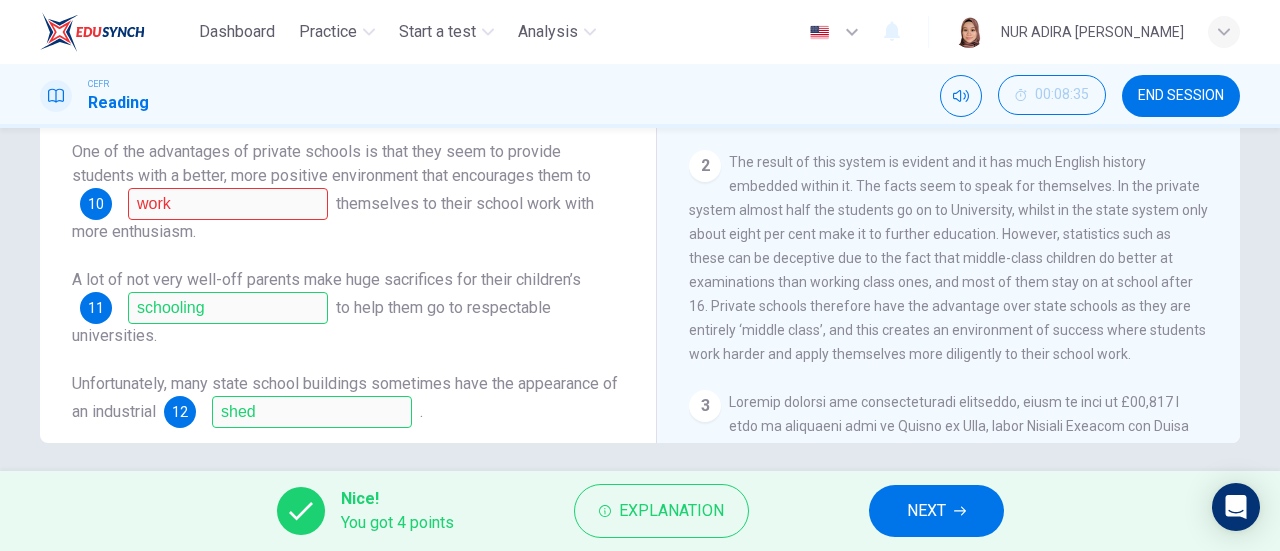 drag, startPoint x: 1268, startPoint y: 353, endPoint x: 1254, endPoint y: 276, distance: 78.26238 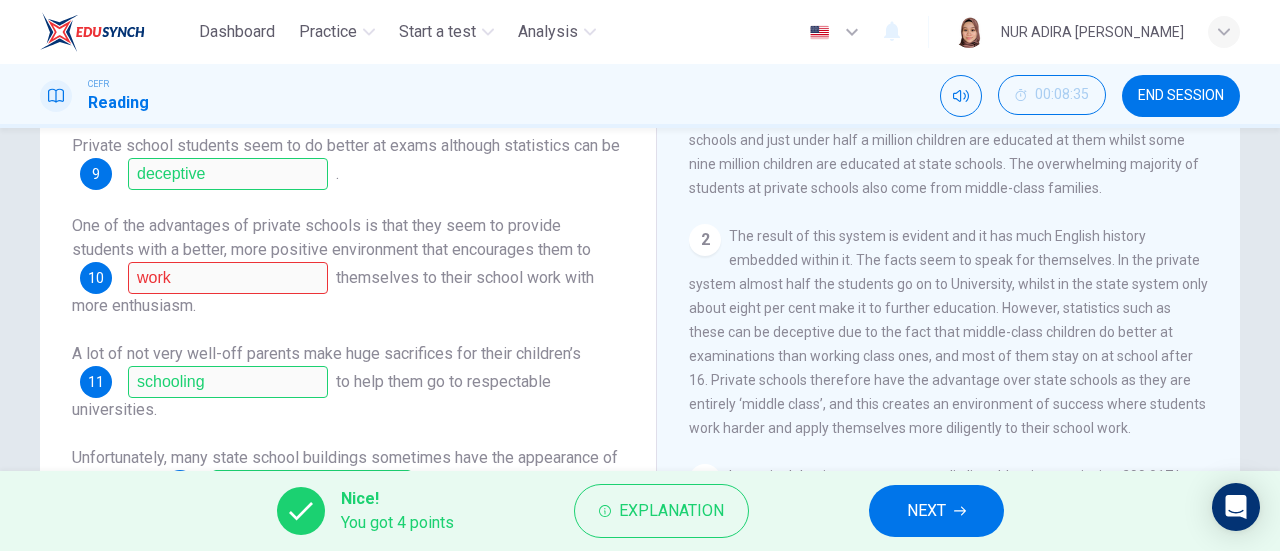 scroll, scrollTop: 432, scrollLeft: 0, axis: vertical 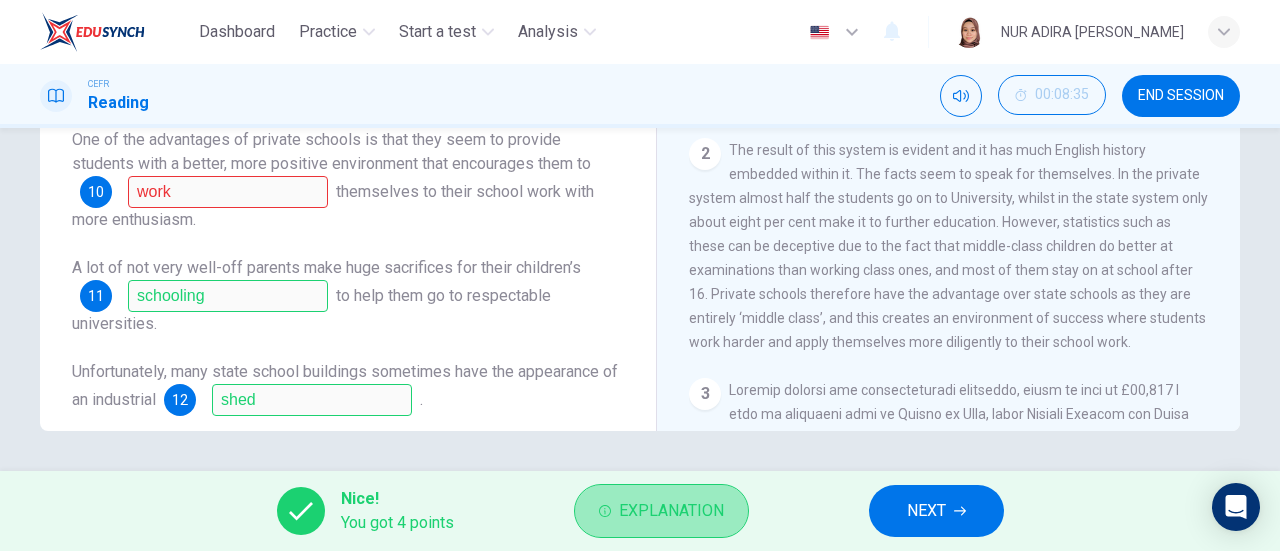 click on "Explanation" at bounding box center [671, 511] 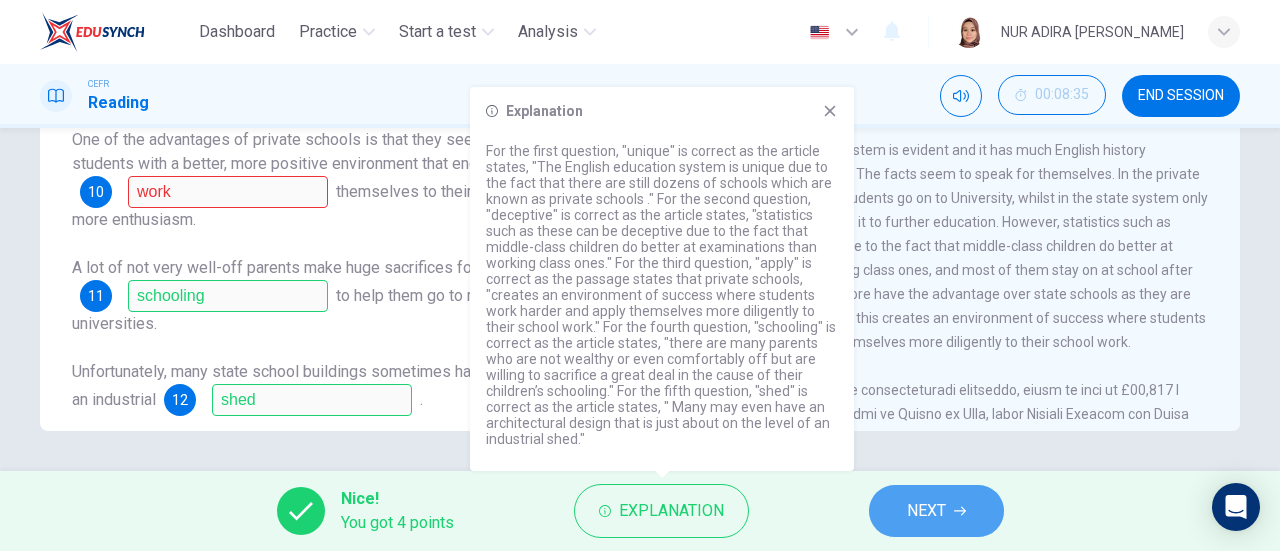 click on "NEXT" at bounding box center [936, 511] 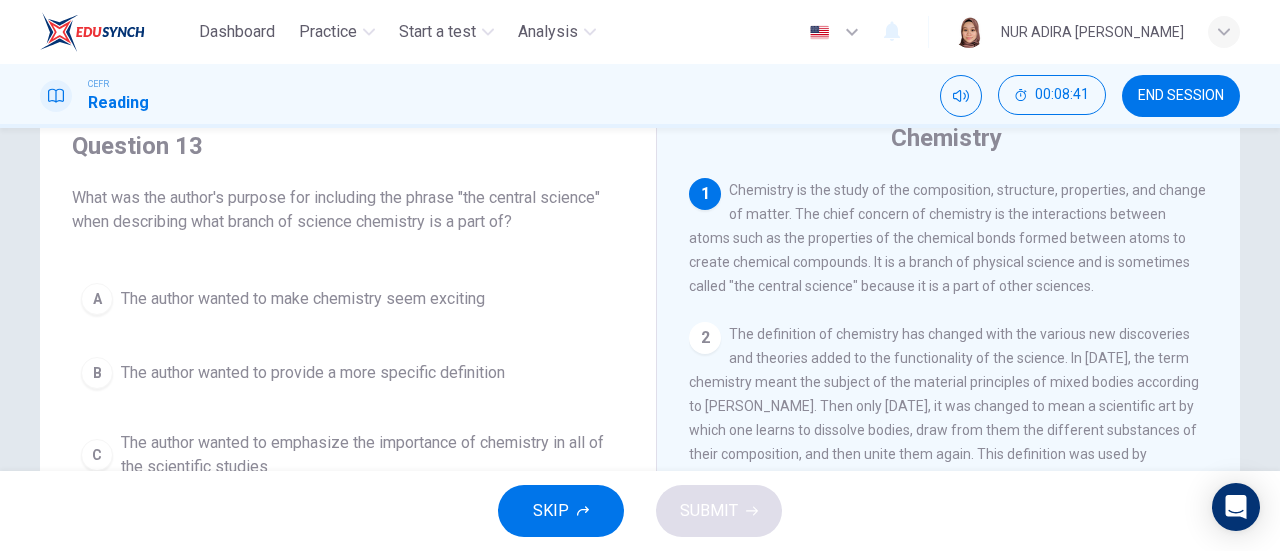 scroll, scrollTop: 88, scrollLeft: 0, axis: vertical 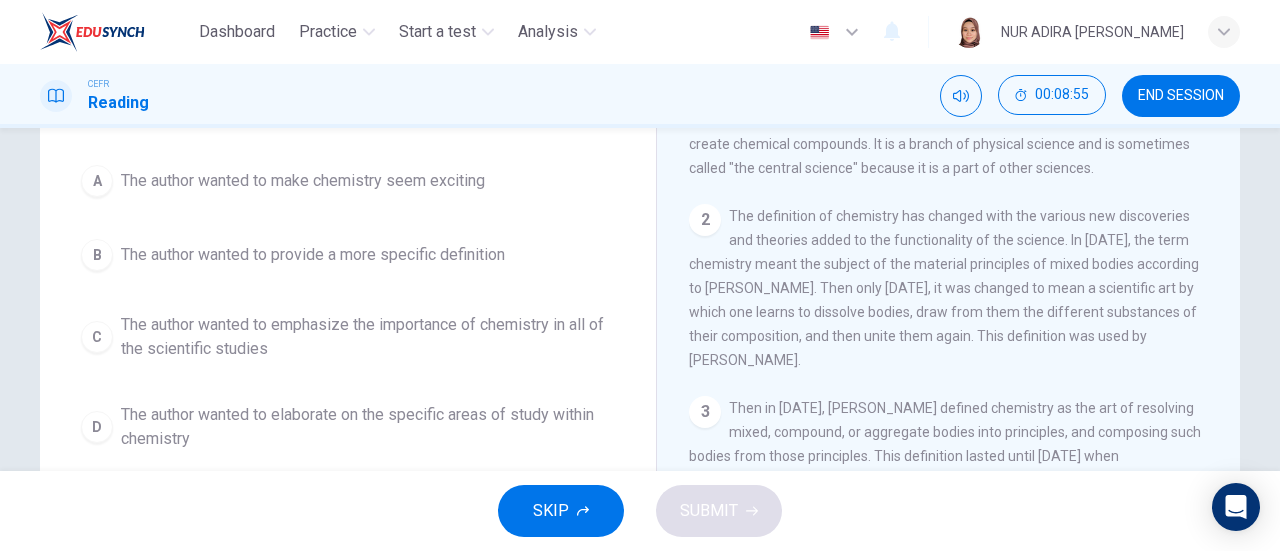 click on "A The author wanted to make chemistry seem exciting B The author wanted to provide a more specific definition C The author wanted to emphasize the importance of chemistry in all of the scientific studies D The author wanted to elaborate on the specific areas of study within chemistry" at bounding box center (348, 308) 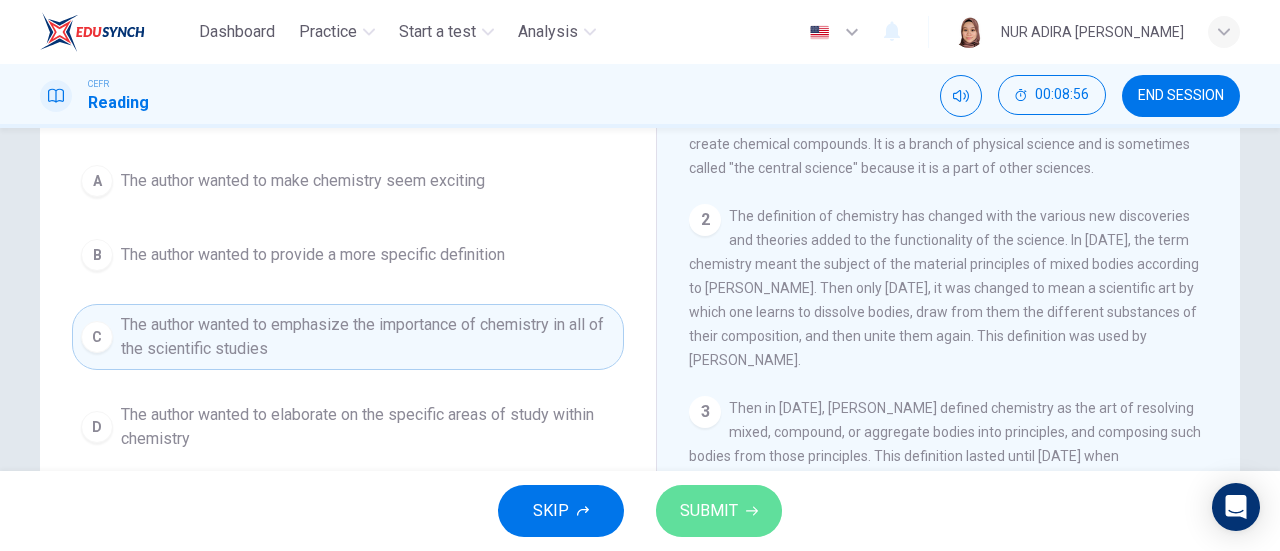 click on "SUBMIT" at bounding box center (719, 511) 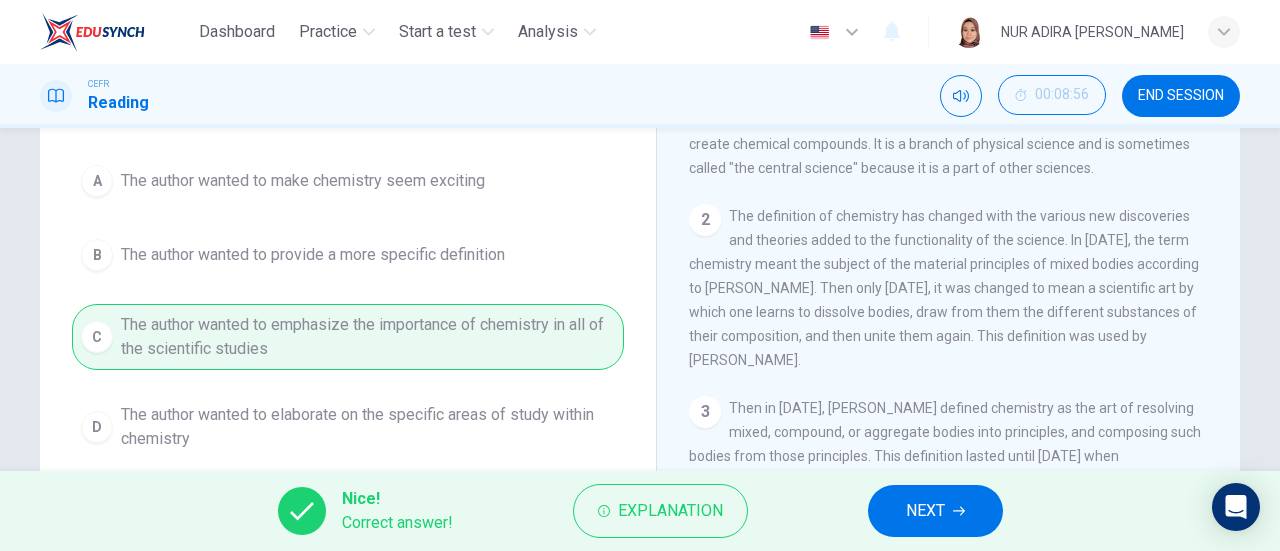 click on "NEXT" at bounding box center (935, 511) 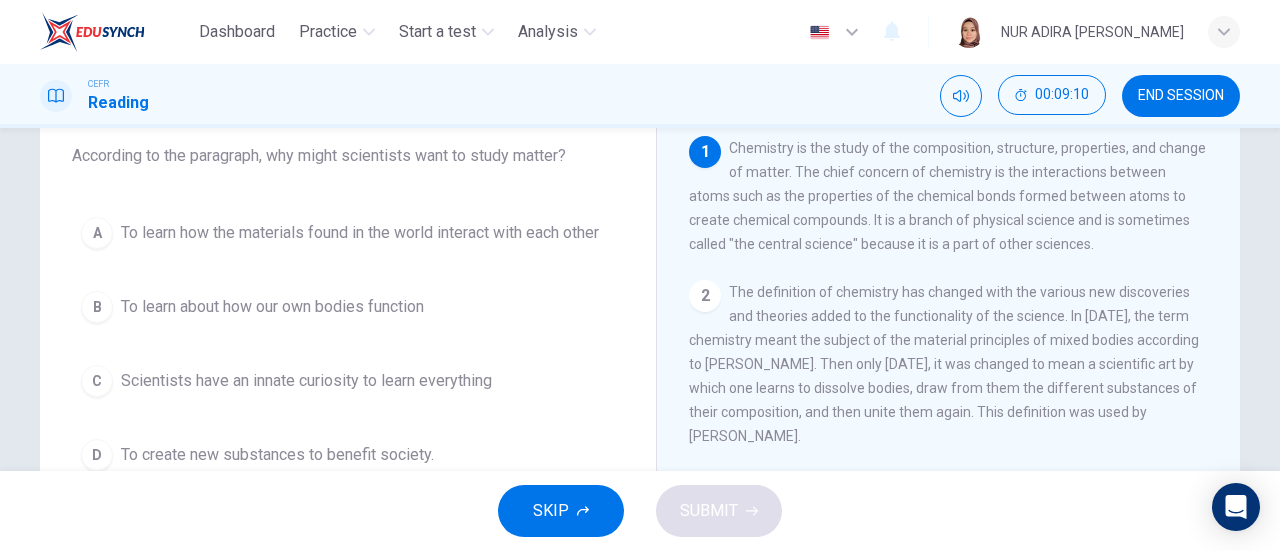 scroll, scrollTop: 131, scrollLeft: 0, axis: vertical 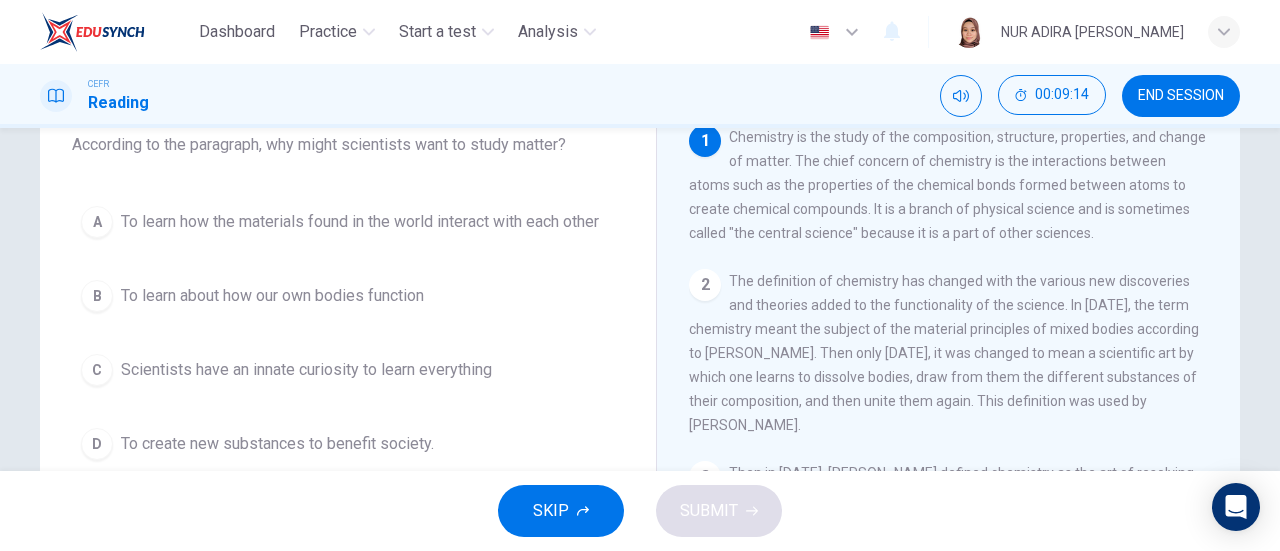 click on "To learn how the materials found in the world interact with each other" at bounding box center [360, 222] 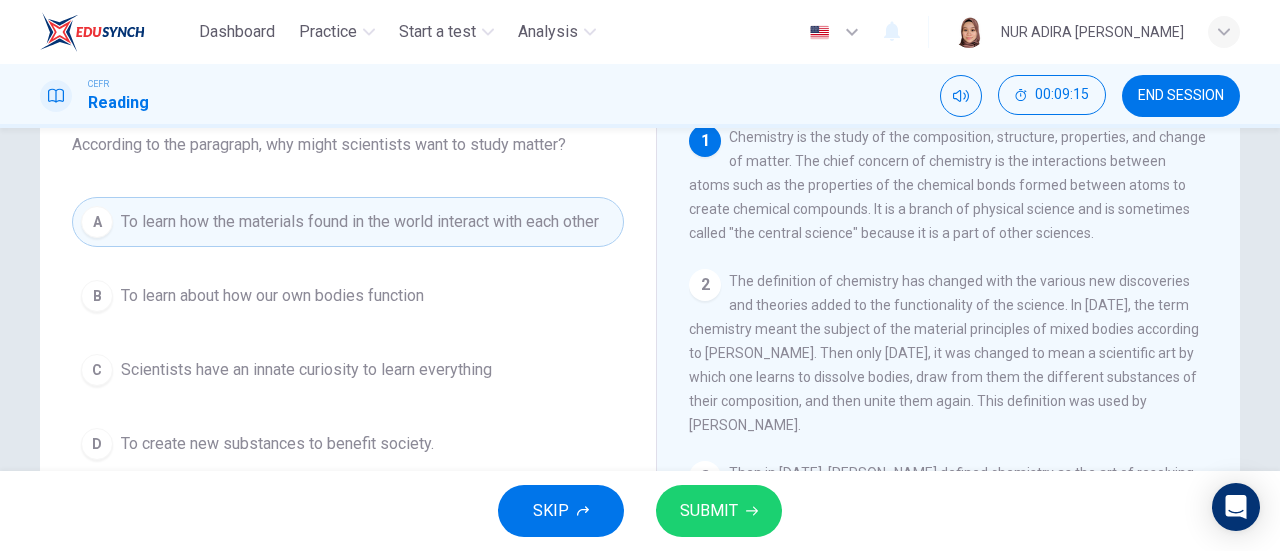 click on "SKIP SUBMIT" at bounding box center (640, 511) 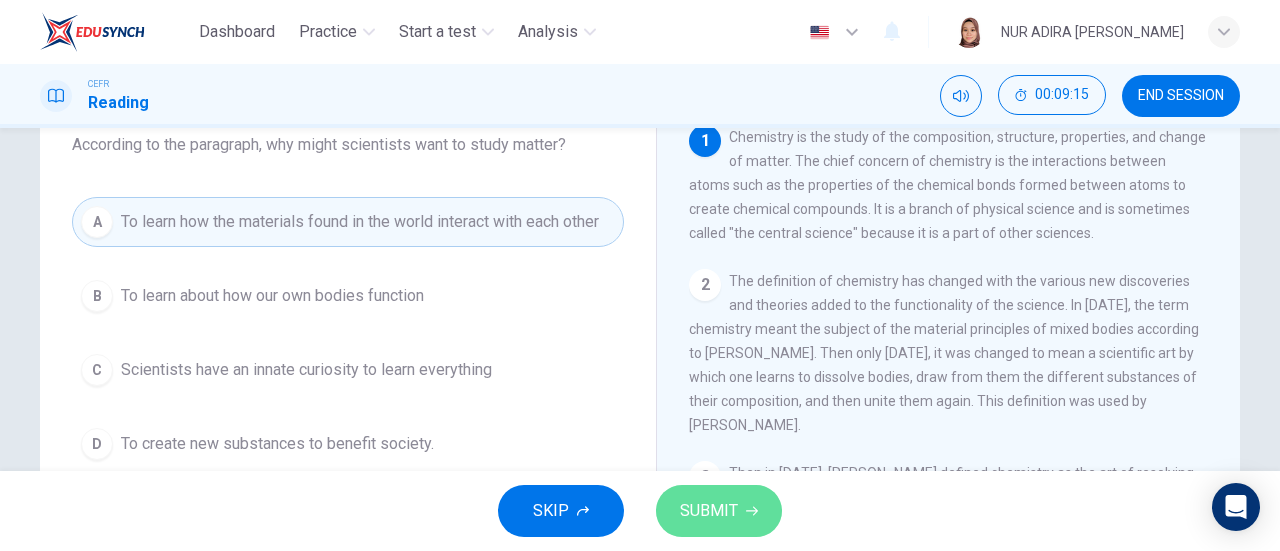 click on "SUBMIT" at bounding box center (709, 511) 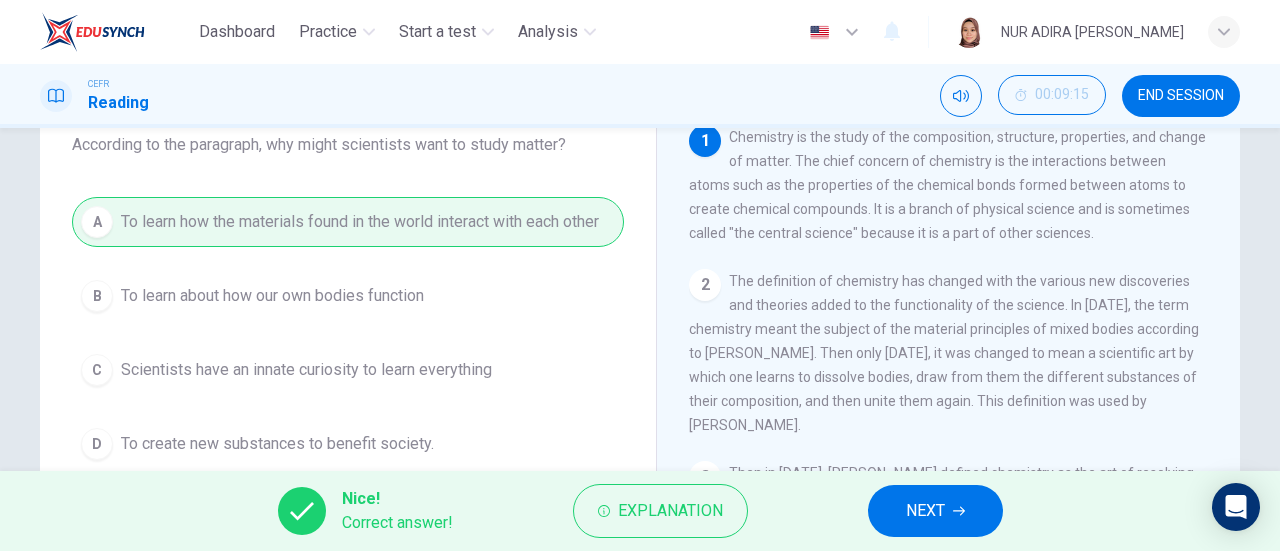 click on "NEXT" at bounding box center (935, 511) 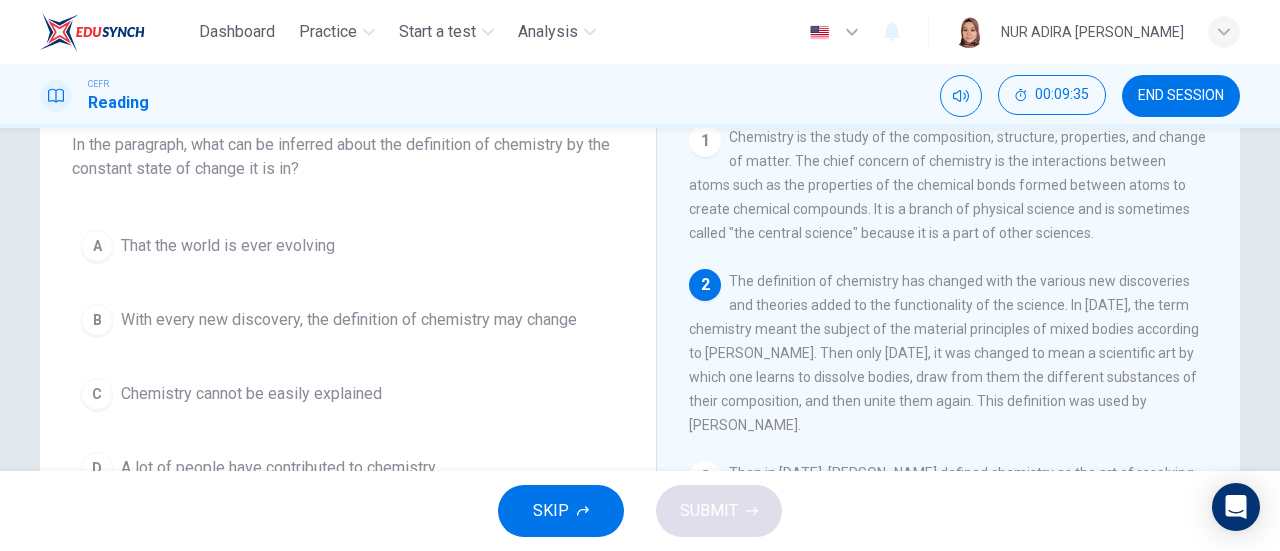 scroll, scrollTop: 31, scrollLeft: 0, axis: vertical 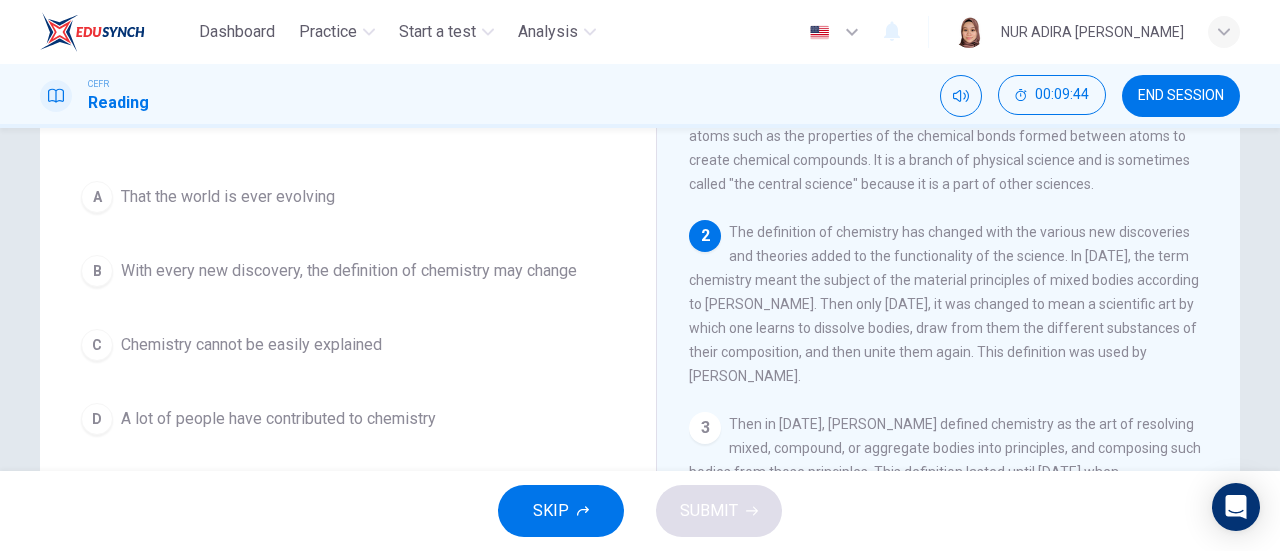 click on "With every new discovery, the definition of chemistry may change" at bounding box center [349, 271] 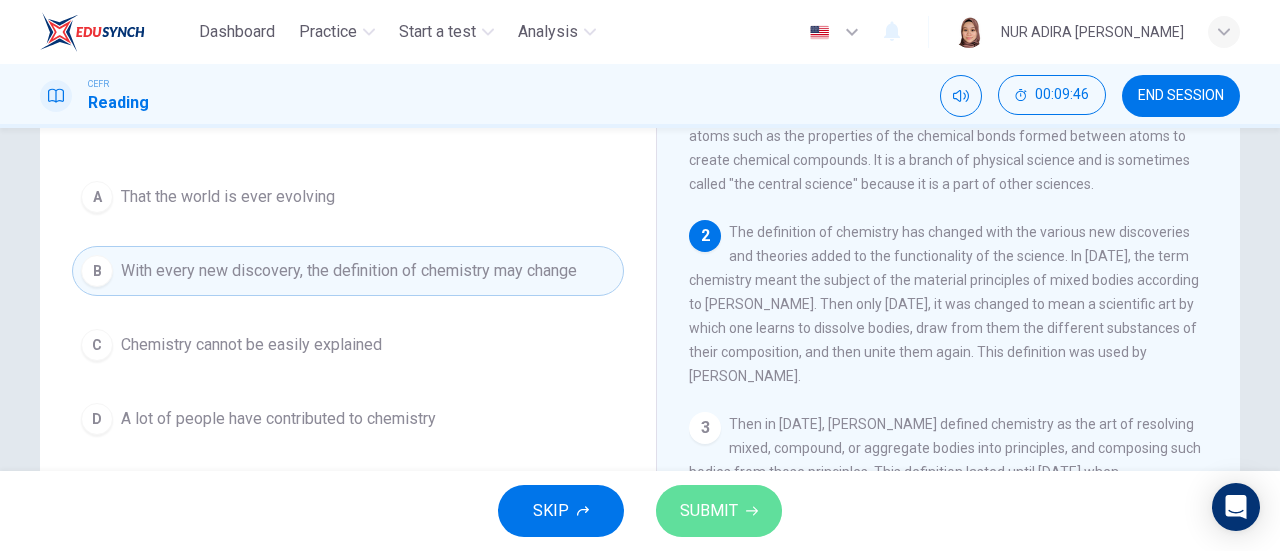 click on "SUBMIT" at bounding box center [709, 511] 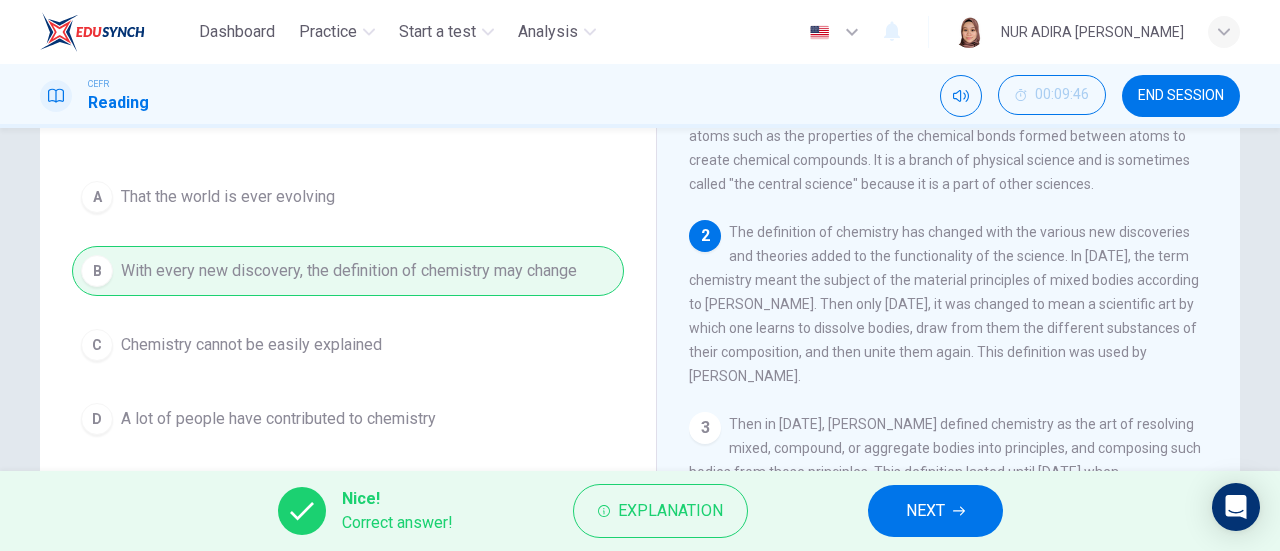 click 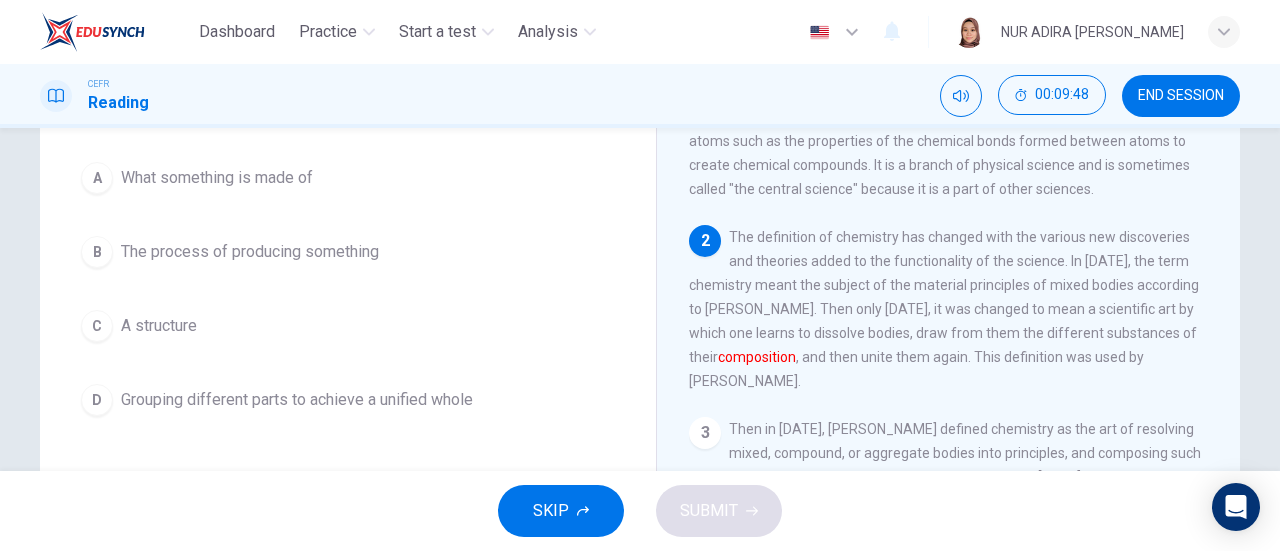 scroll, scrollTop: 176, scrollLeft: 0, axis: vertical 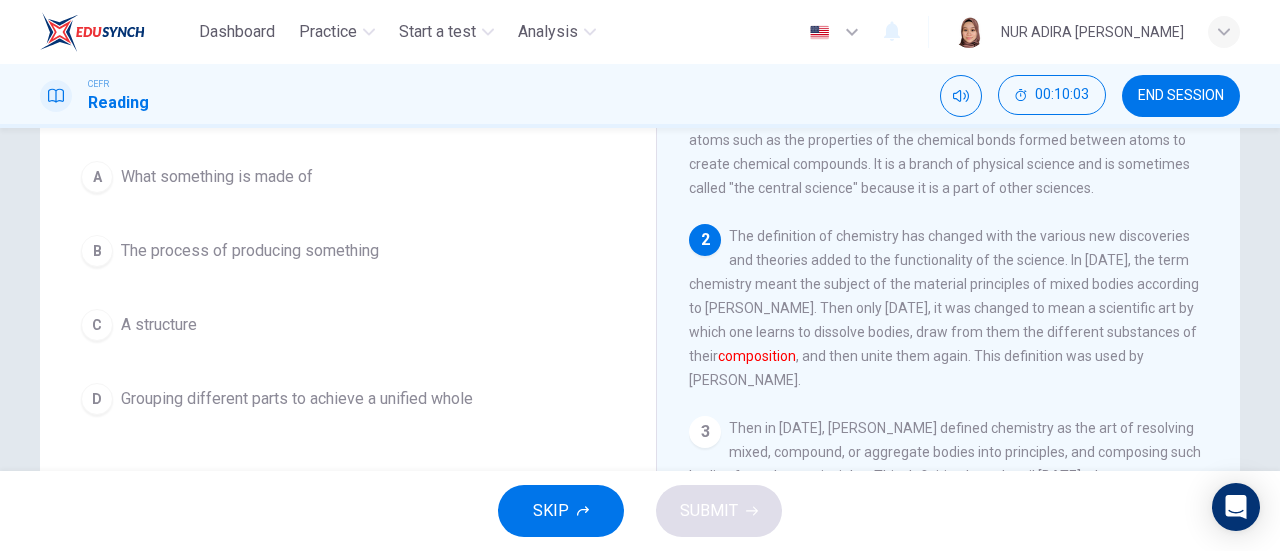 click on "What something is made of" at bounding box center [217, 177] 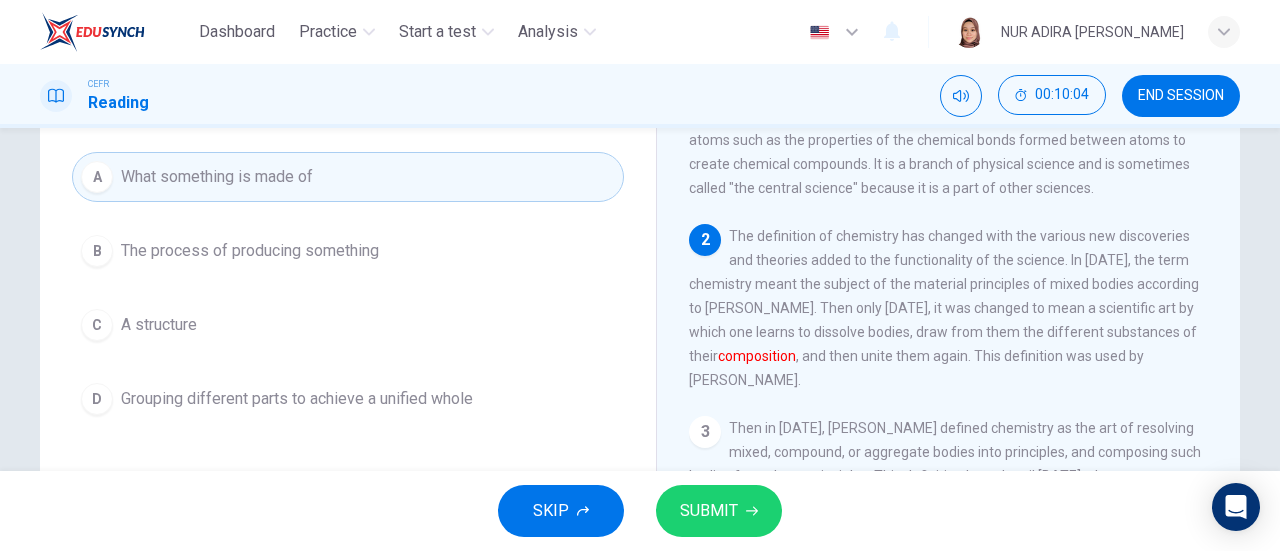 click on "SUBMIT" at bounding box center [709, 511] 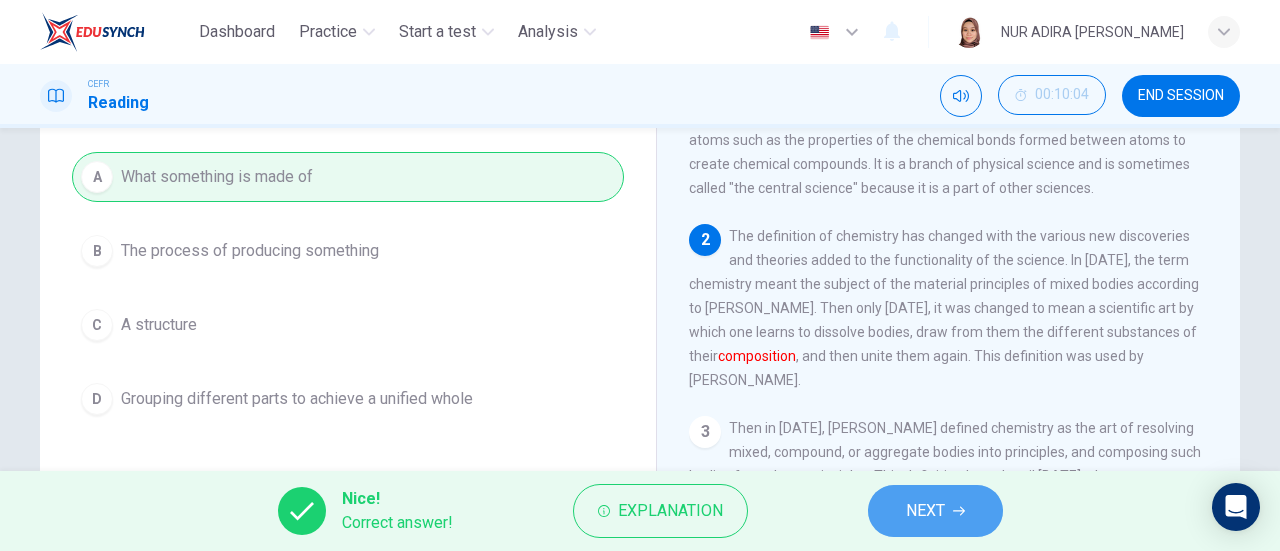 click on "NEXT" at bounding box center [935, 511] 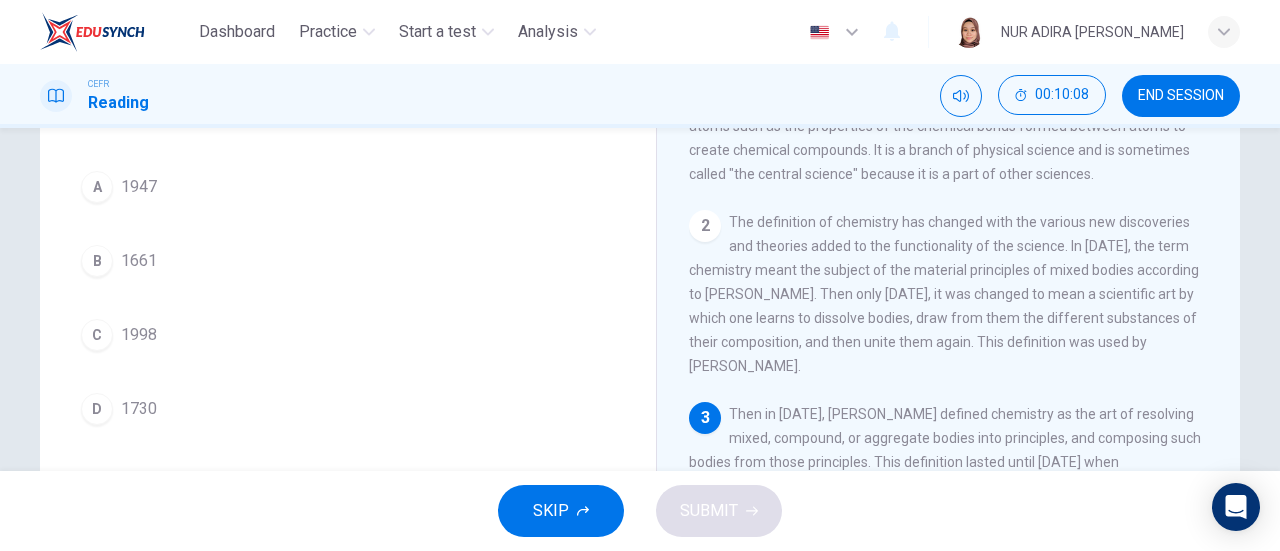 scroll, scrollTop: 192, scrollLeft: 0, axis: vertical 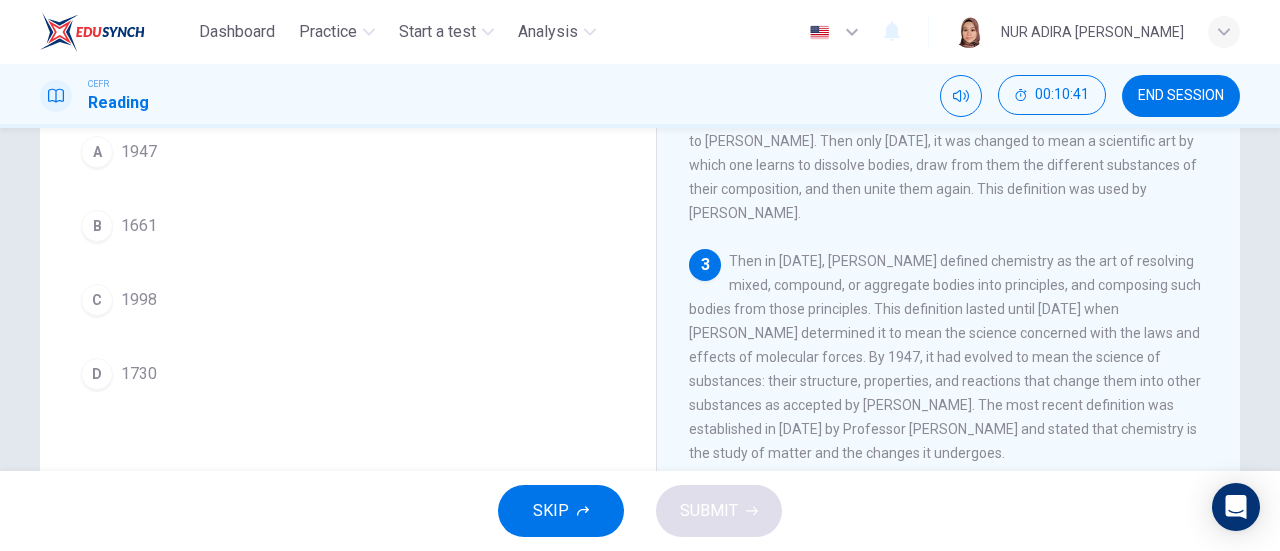 click on "C" at bounding box center [97, 300] 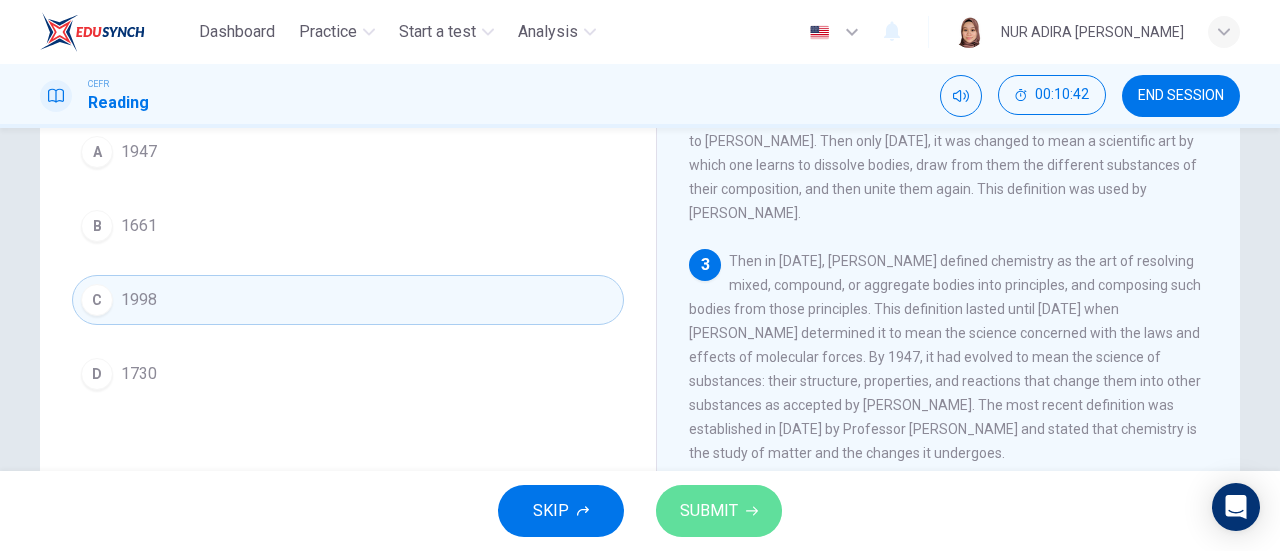 click on "SUBMIT" at bounding box center [719, 511] 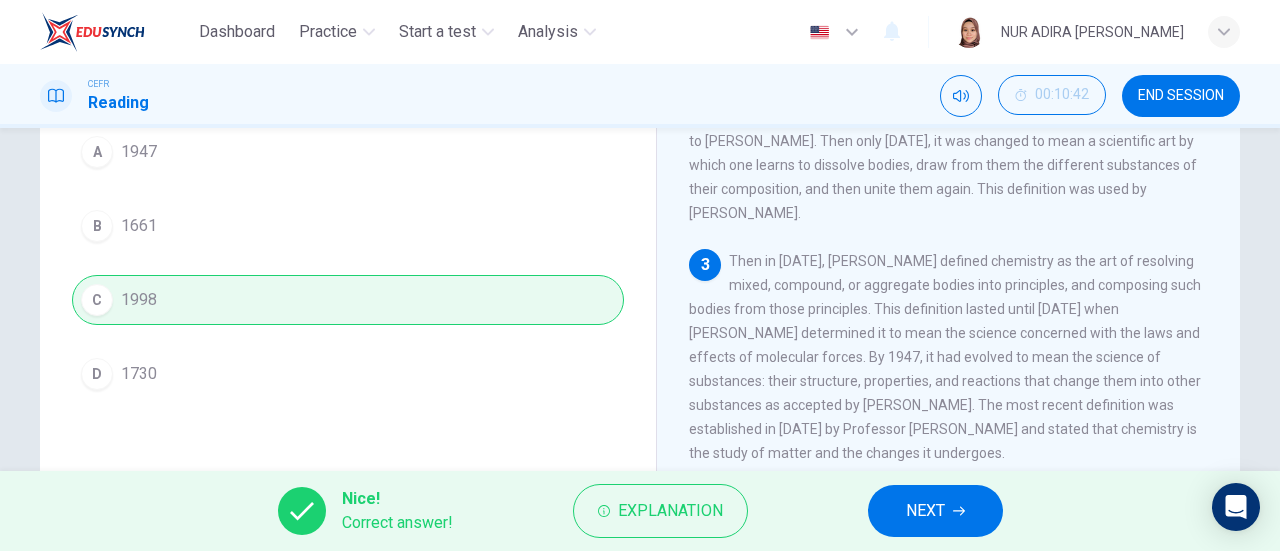 click on "NEXT" at bounding box center [925, 511] 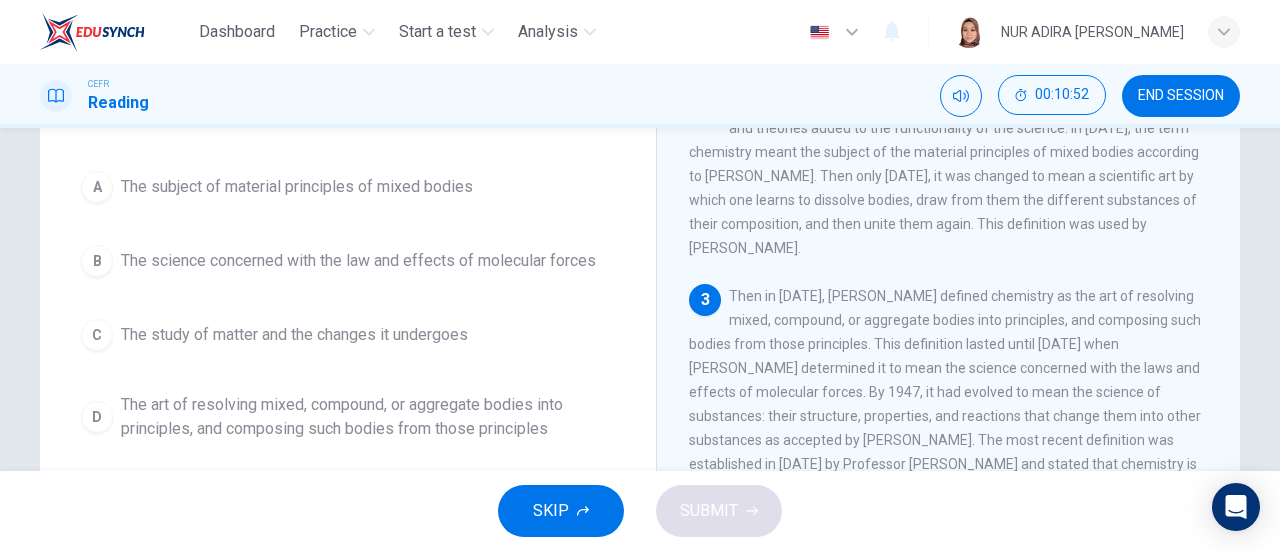 scroll, scrollTop: 192, scrollLeft: 0, axis: vertical 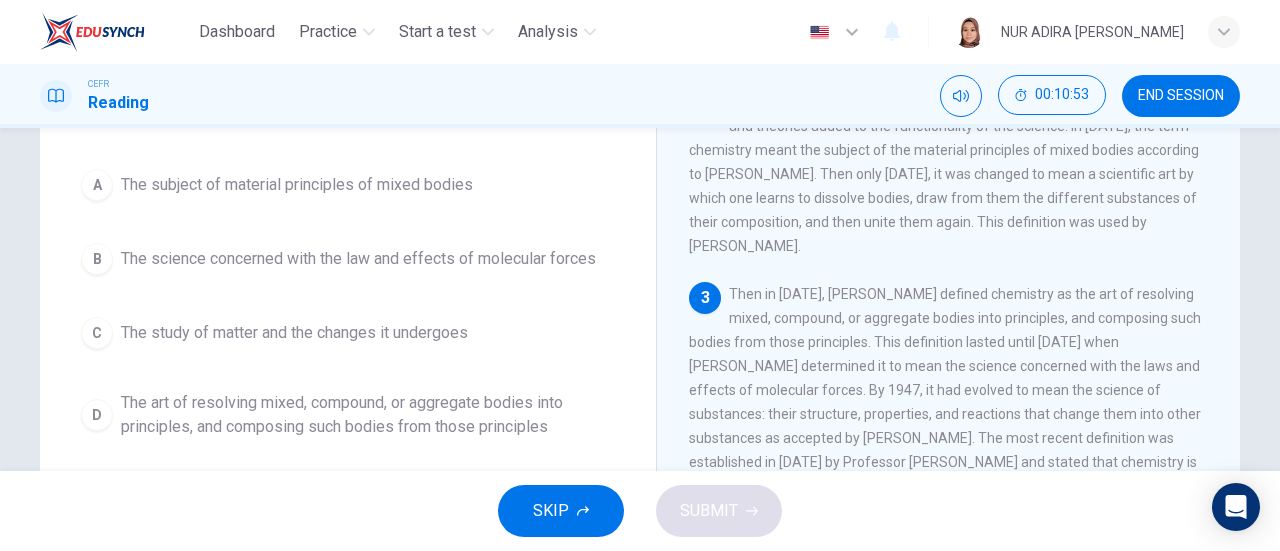 click on "The art of resolving mixed, compound, or aggregate bodies into principles, and composing such bodies from those principles" at bounding box center [368, 415] 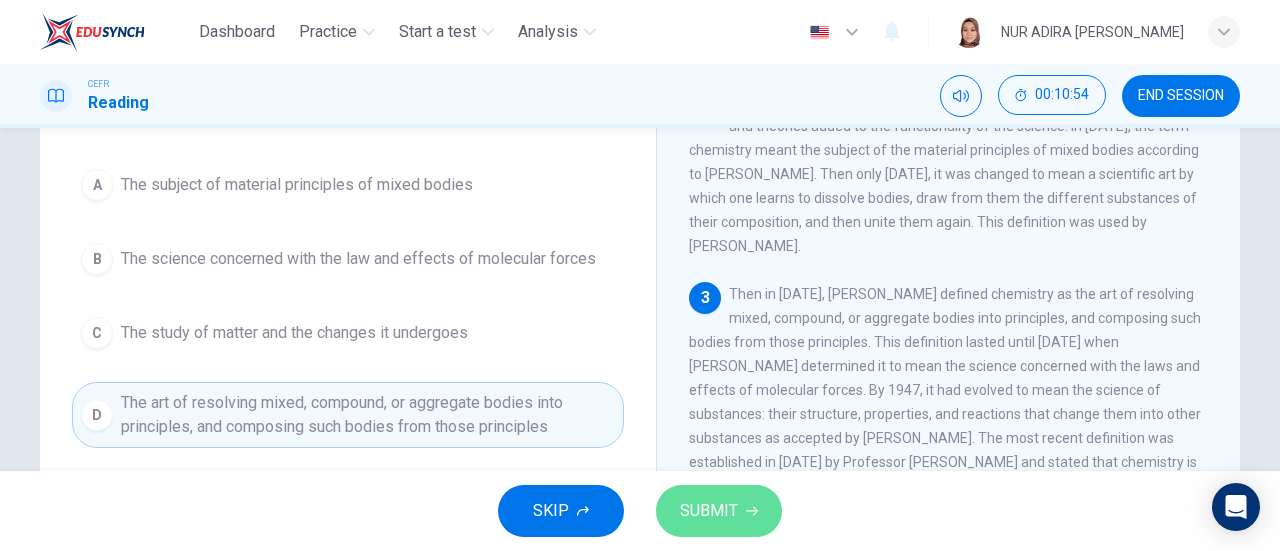 click on "SUBMIT" at bounding box center [719, 511] 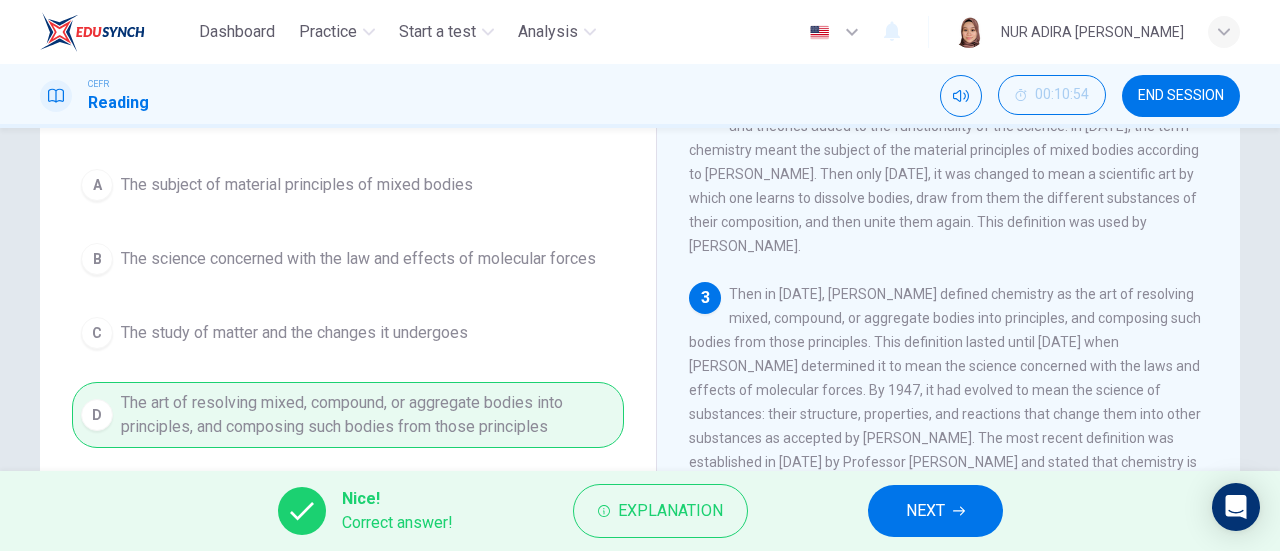 click on "NEXT" at bounding box center [935, 511] 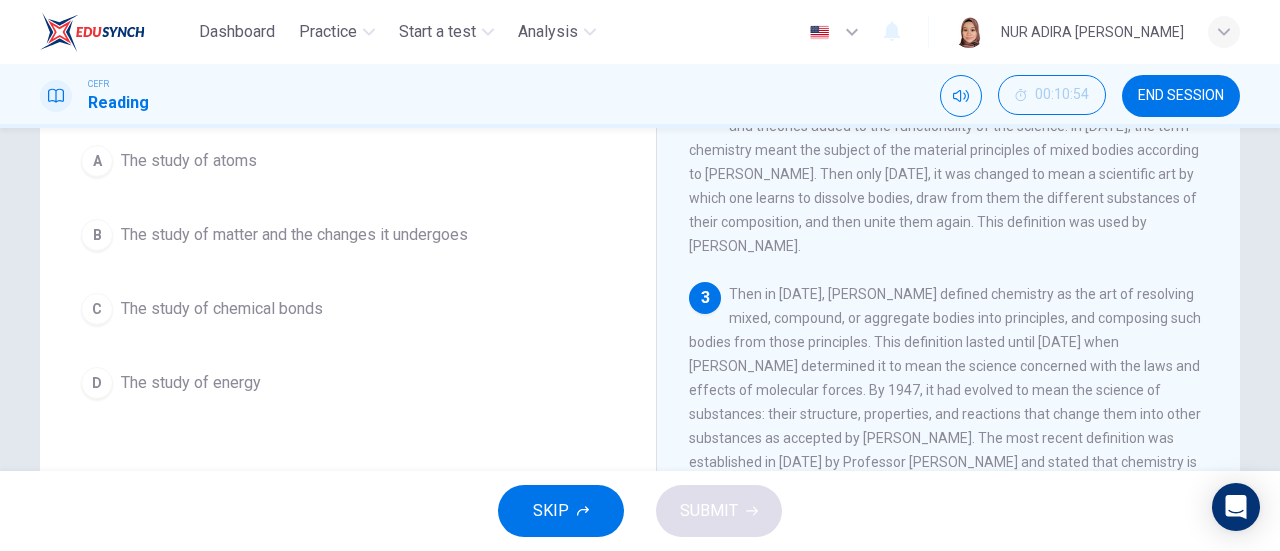 scroll, scrollTop: 168, scrollLeft: 0, axis: vertical 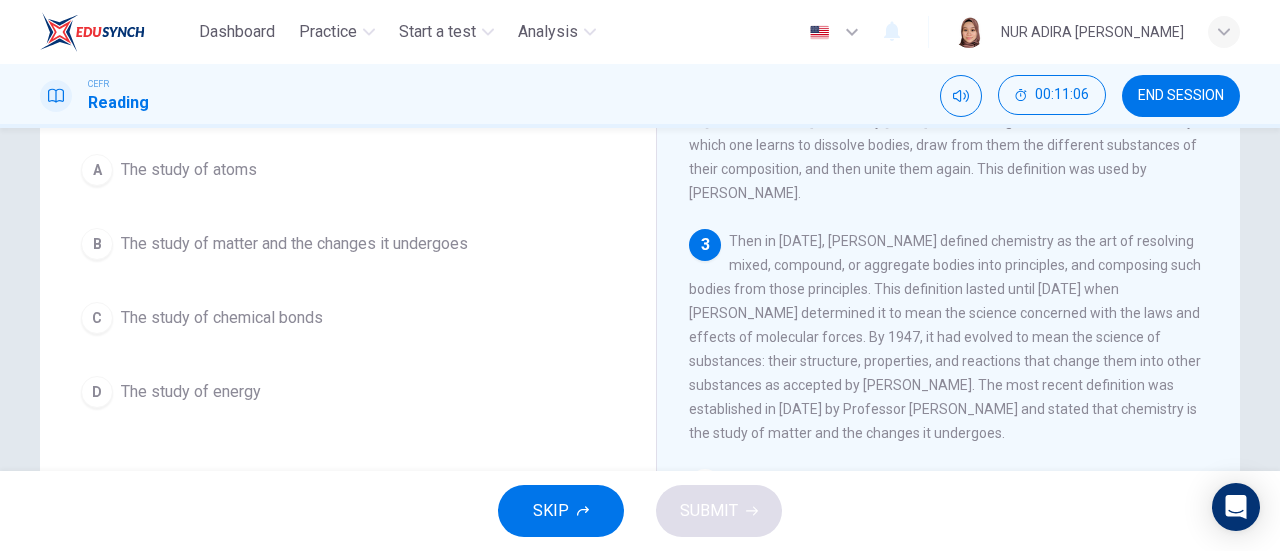 click on "The study of matter and the changes it undergoes" at bounding box center [294, 244] 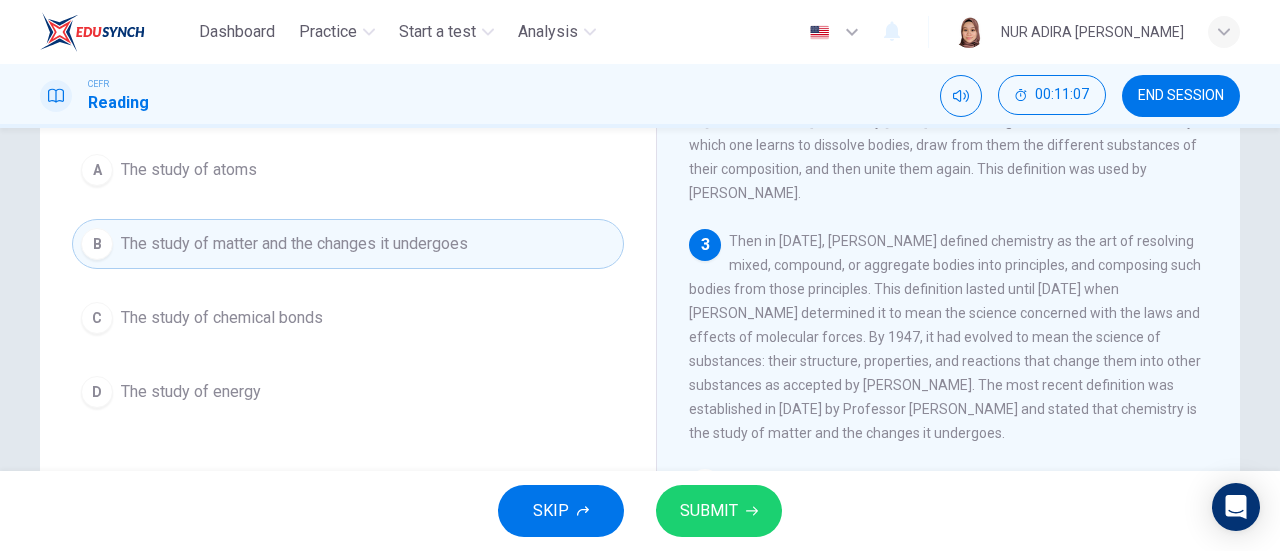 click on "SUBMIT" at bounding box center [709, 511] 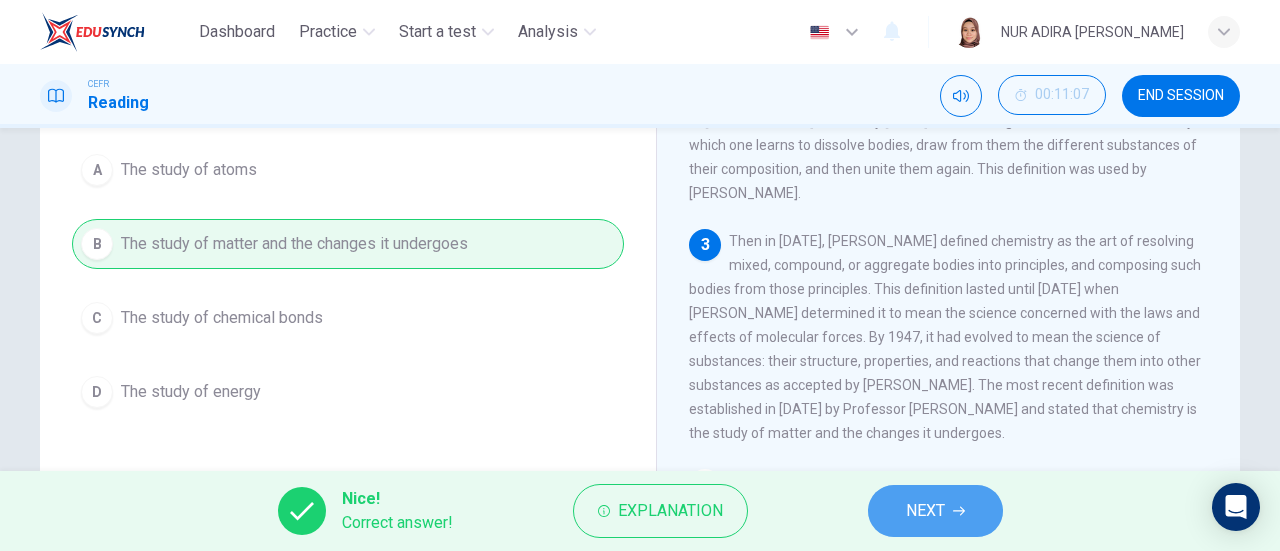 click on "NEXT" at bounding box center (935, 511) 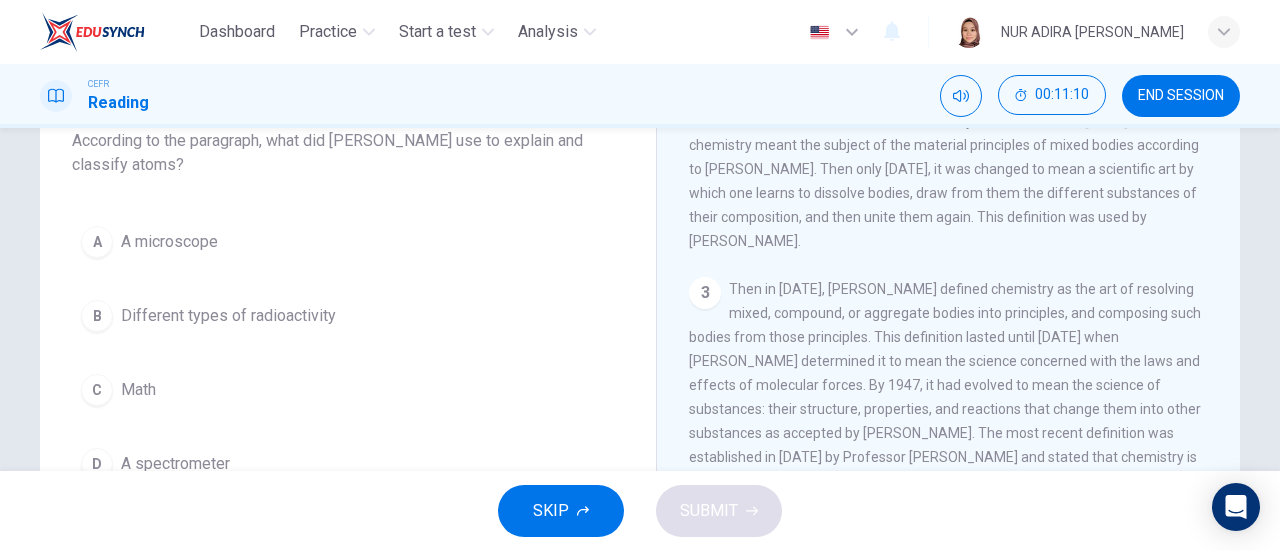 scroll, scrollTop: 164, scrollLeft: 0, axis: vertical 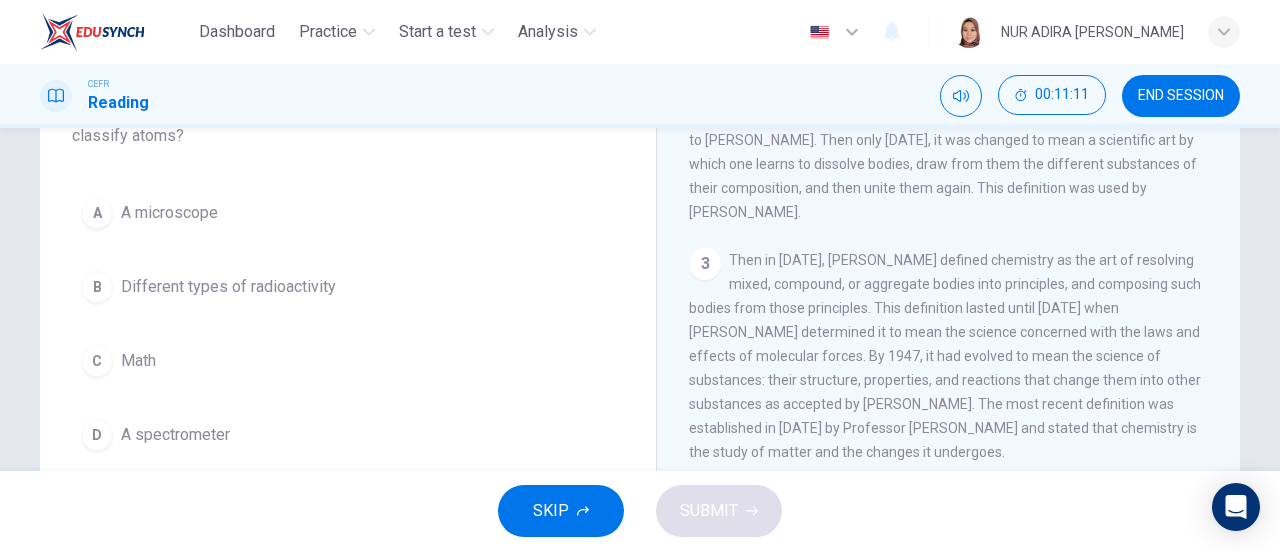 drag, startPoint x: 1218, startPoint y: 260, endPoint x: 1216, endPoint y: 347, distance: 87.02299 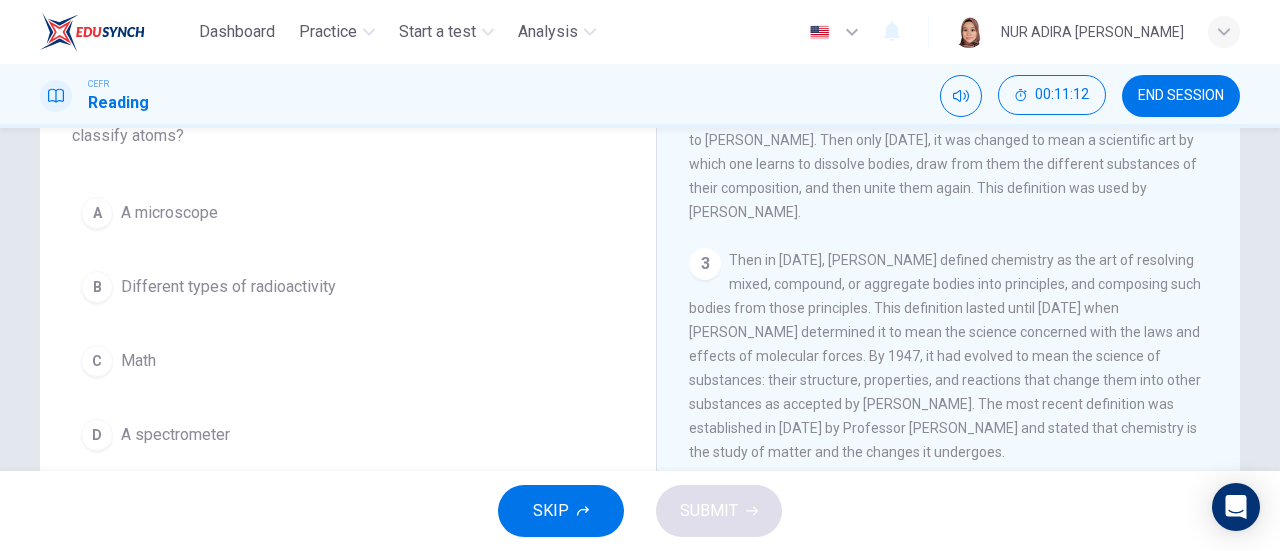 drag, startPoint x: 1232, startPoint y: 315, endPoint x: 1224, endPoint y: 346, distance: 32.01562 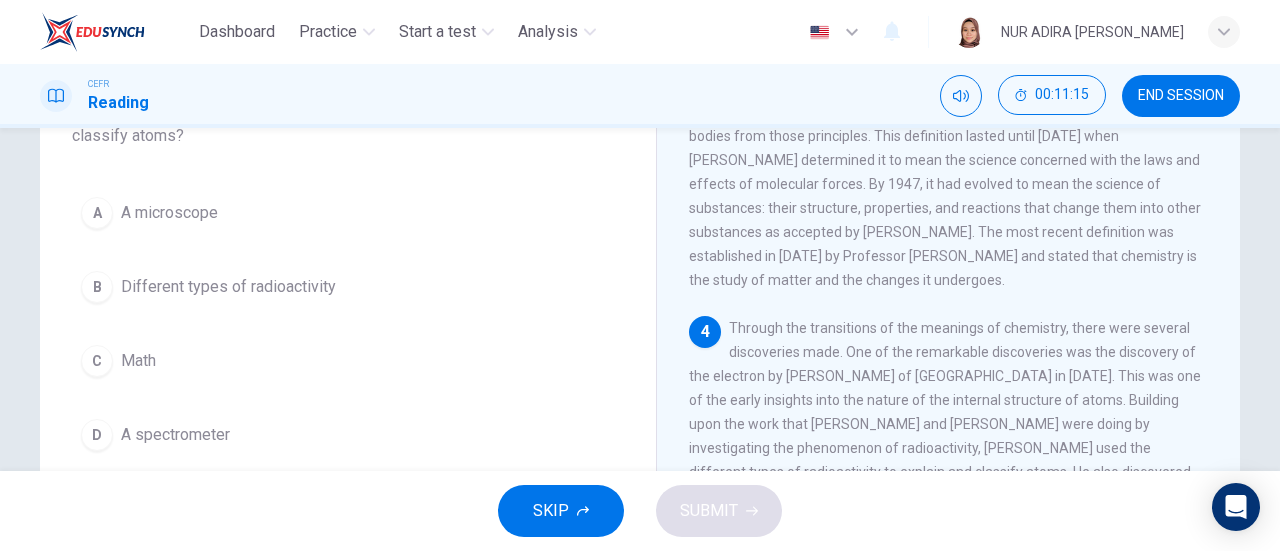 scroll, scrollTop: 376, scrollLeft: 0, axis: vertical 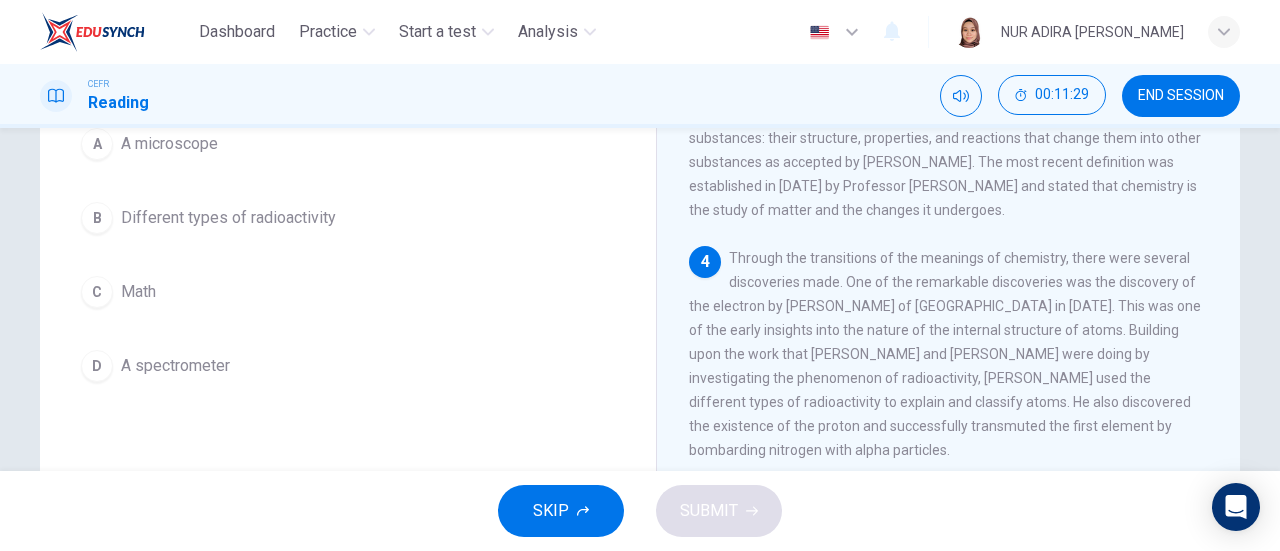 click on "B Different types of radioactivity" at bounding box center [348, 218] 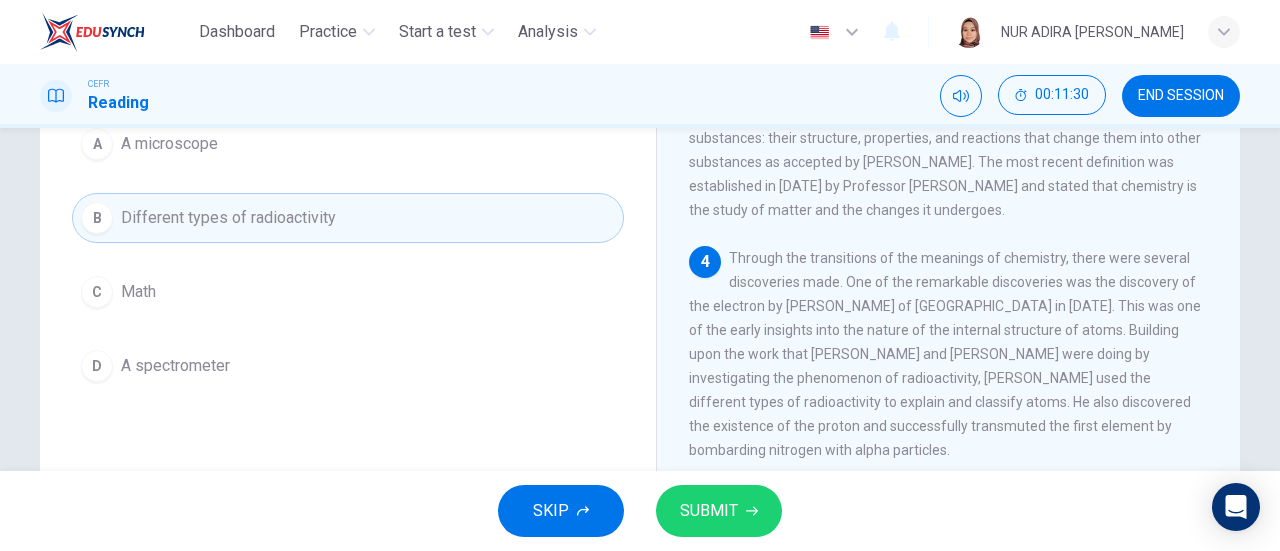 click on "SUBMIT" at bounding box center [719, 511] 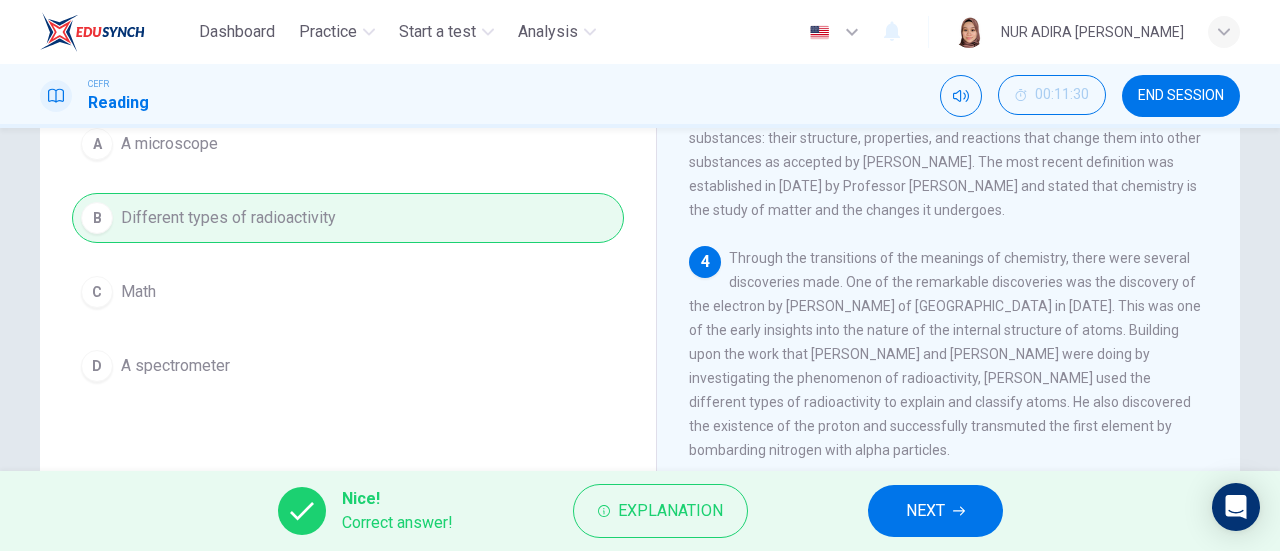 click on "Nice! Correct answer! Explanation NEXT" at bounding box center [640, 511] 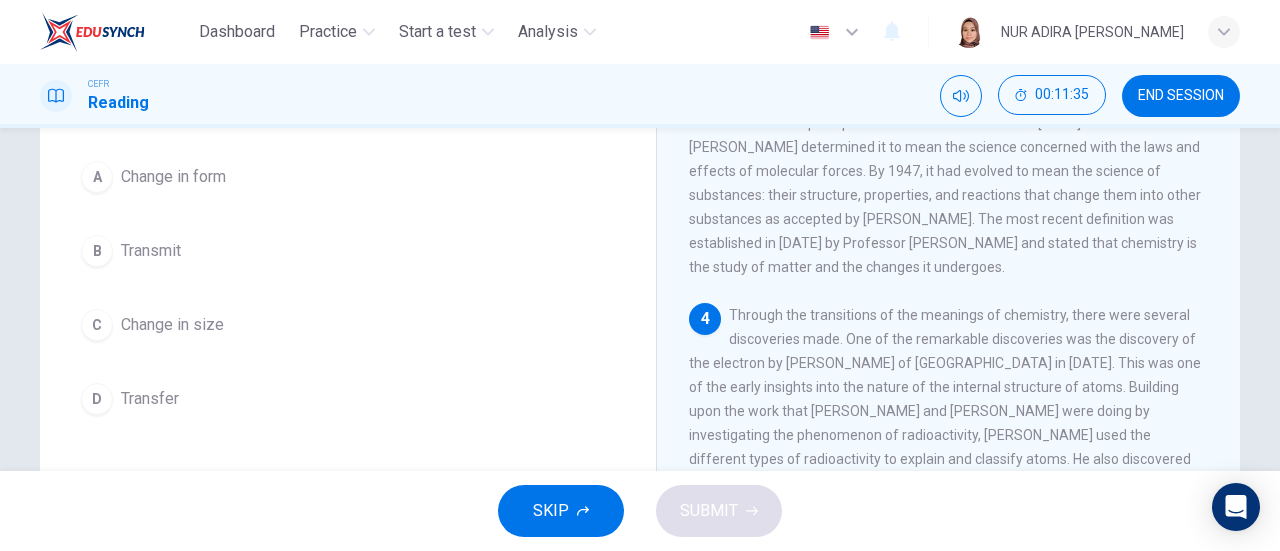 scroll, scrollTop: 172, scrollLeft: 0, axis: vertical 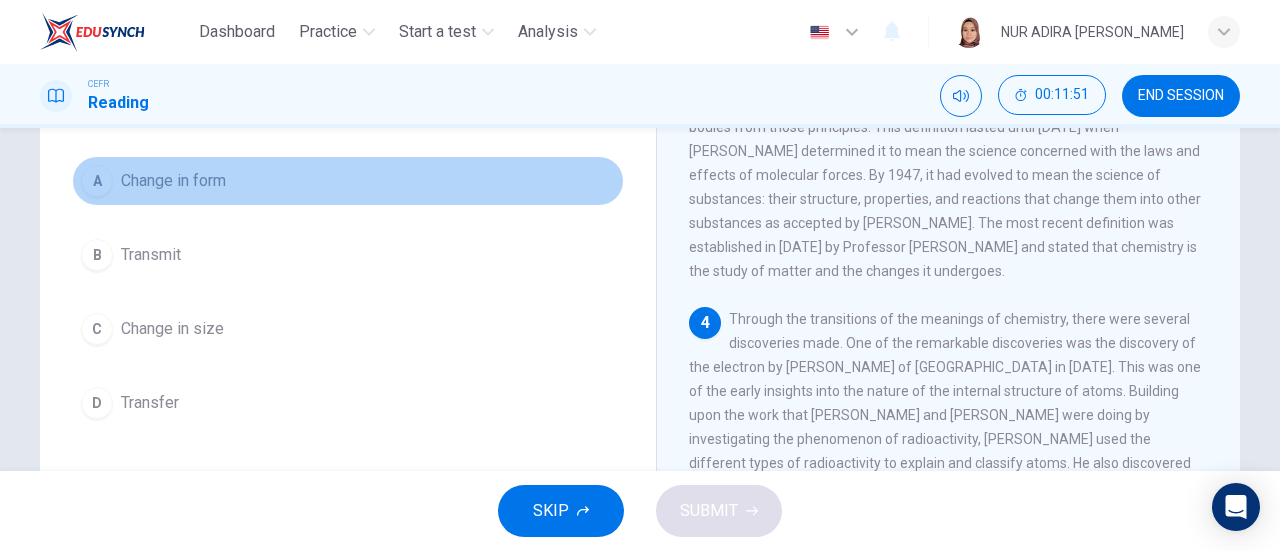 click on "A Change in form" at bounding box center [348, 181] 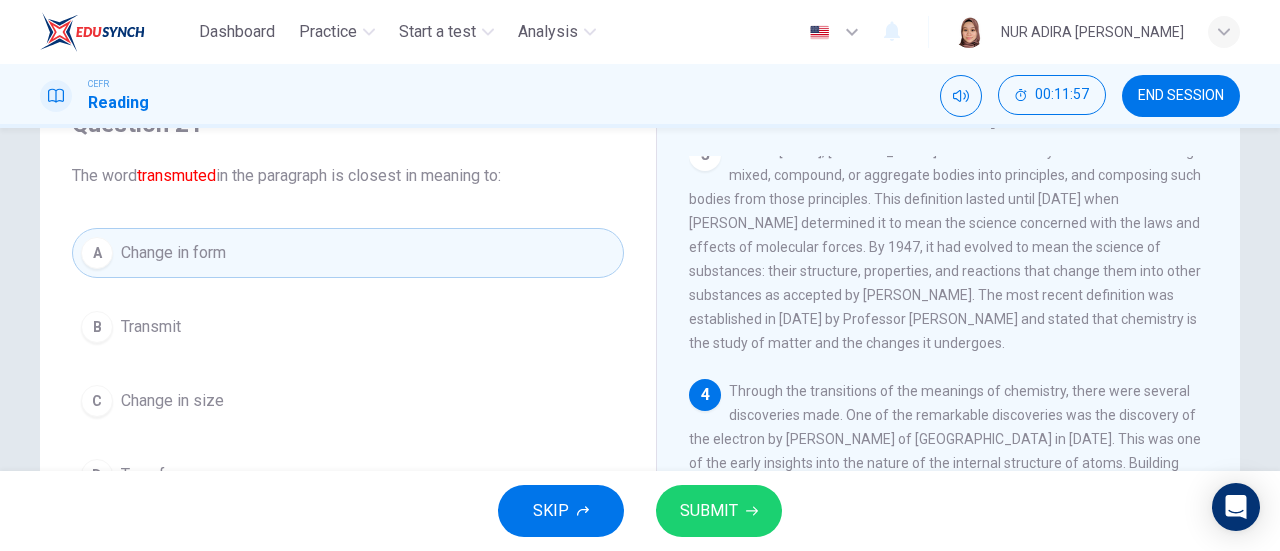 scroll, scrollTop: 94, scrollLeft: 0, axis: vertical 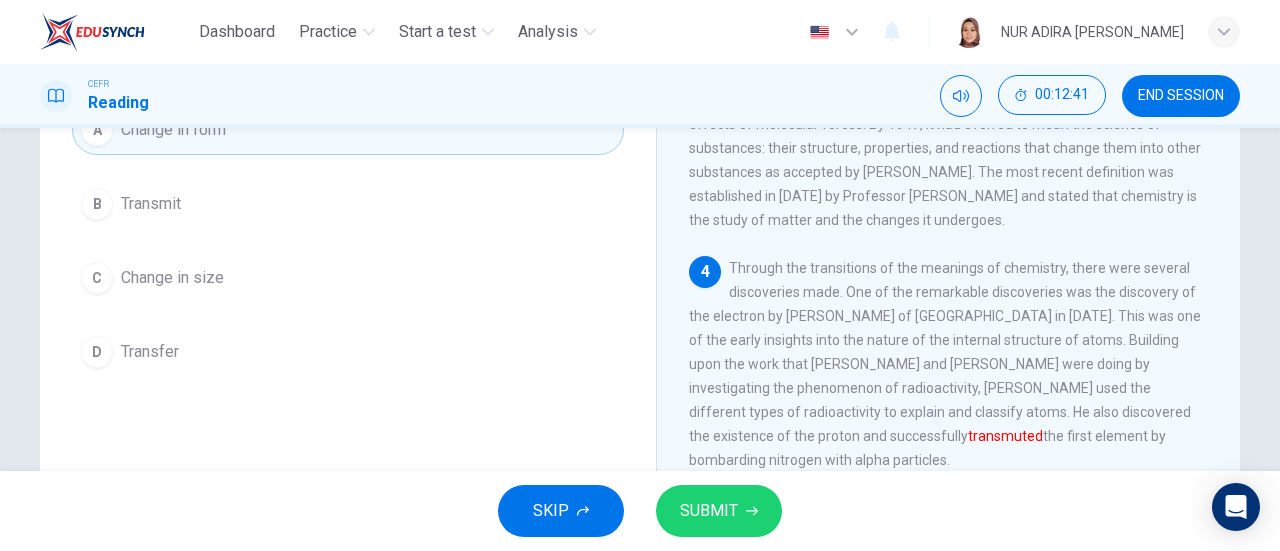 click on "SUBMIT" at bounding box center [709, 511] 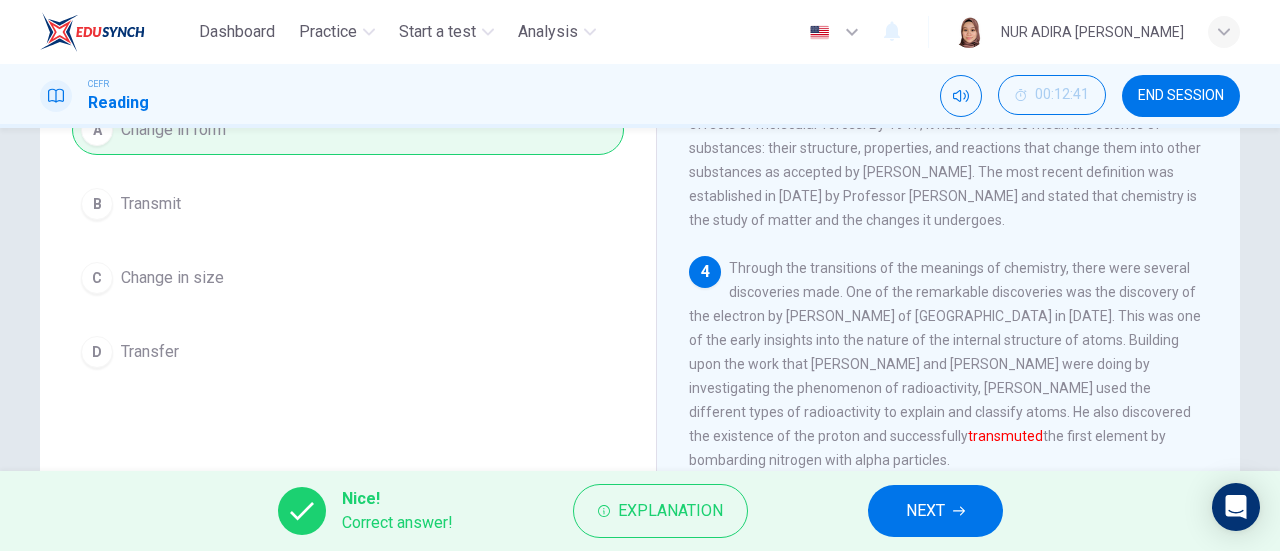 click on "NEXT" at bounding box center [925, 511] 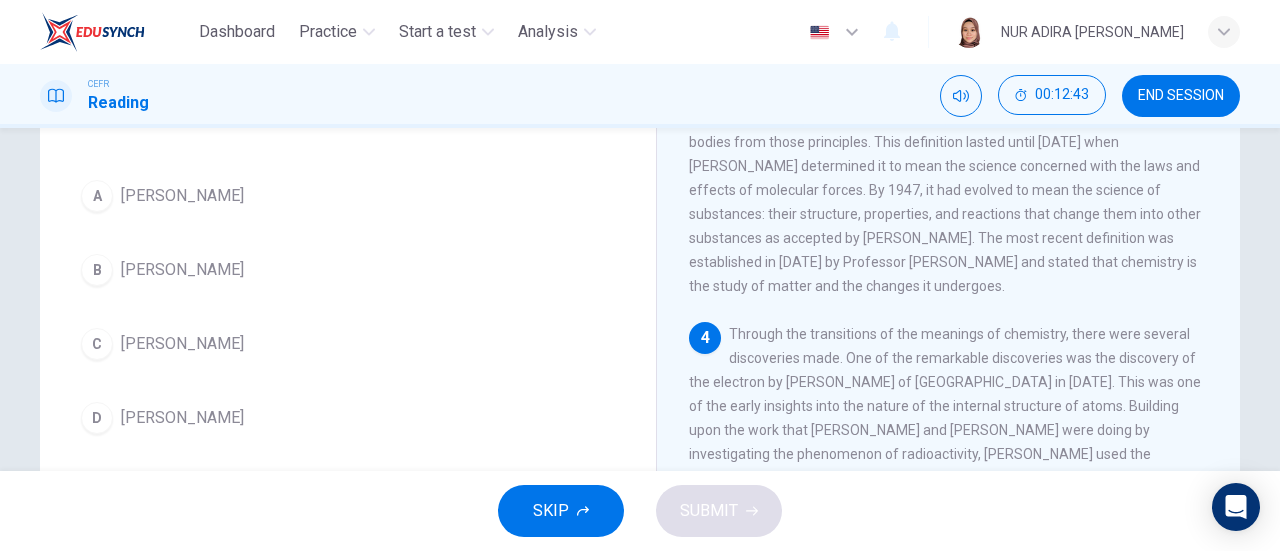 scroll, scrollTop: 186, scrollLeft: 0, axis: vertical 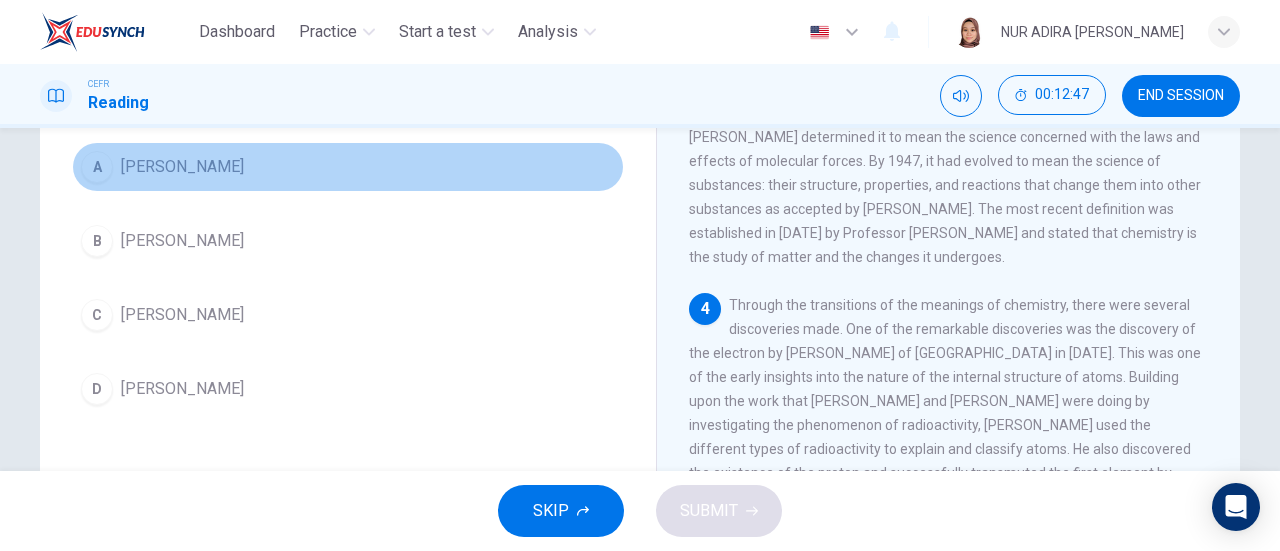 click on "[PERSON_NAME]" at bounding box center (182, 167) 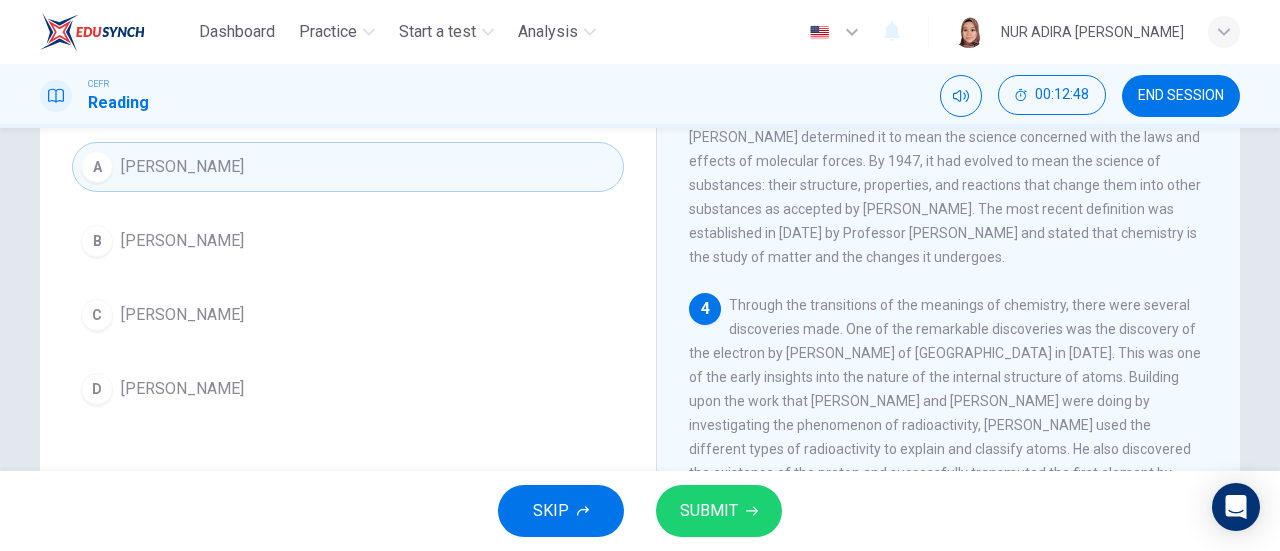 click on "SUBMIT" at bounding box center [709, 511] 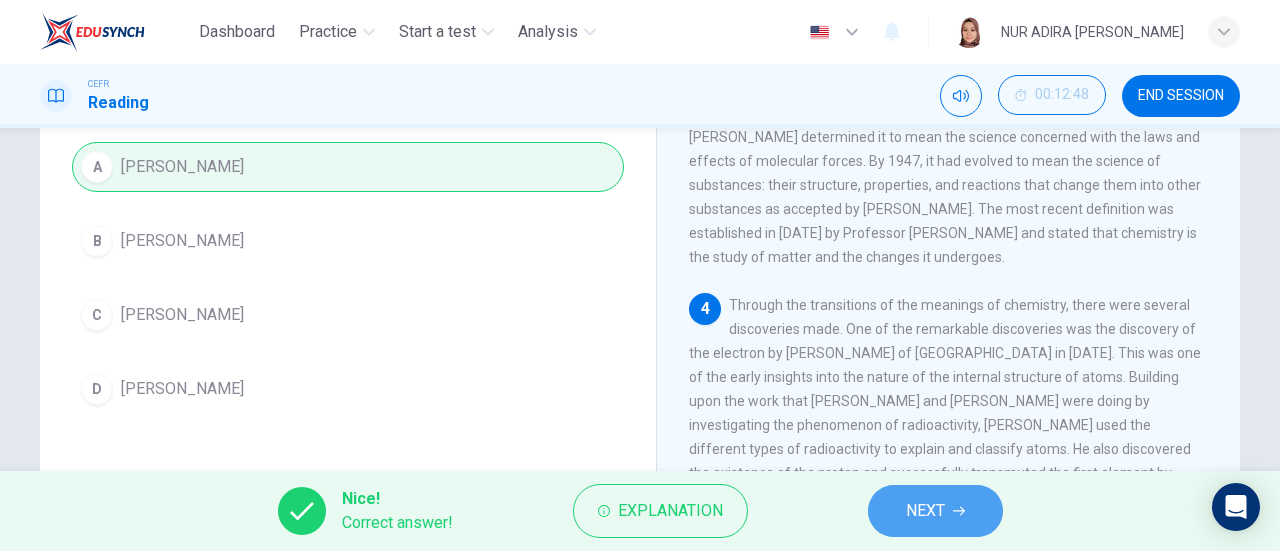 click on "NEXT" at bounding box center (925, 511) 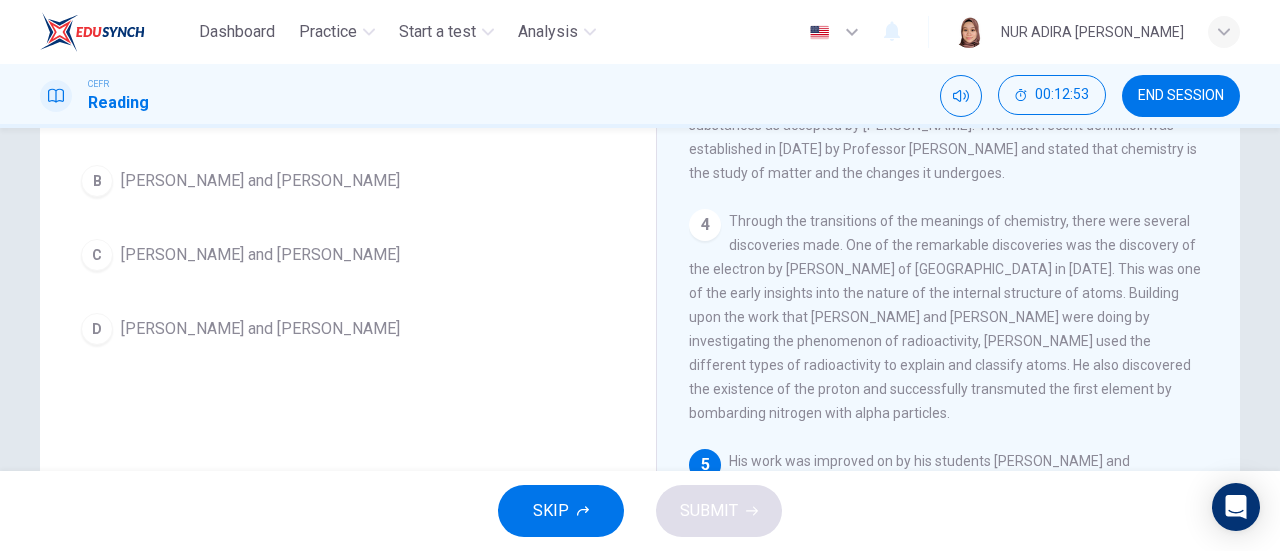 scroll, scrollTop: 274, scrollLeft: 0, axis: vertical 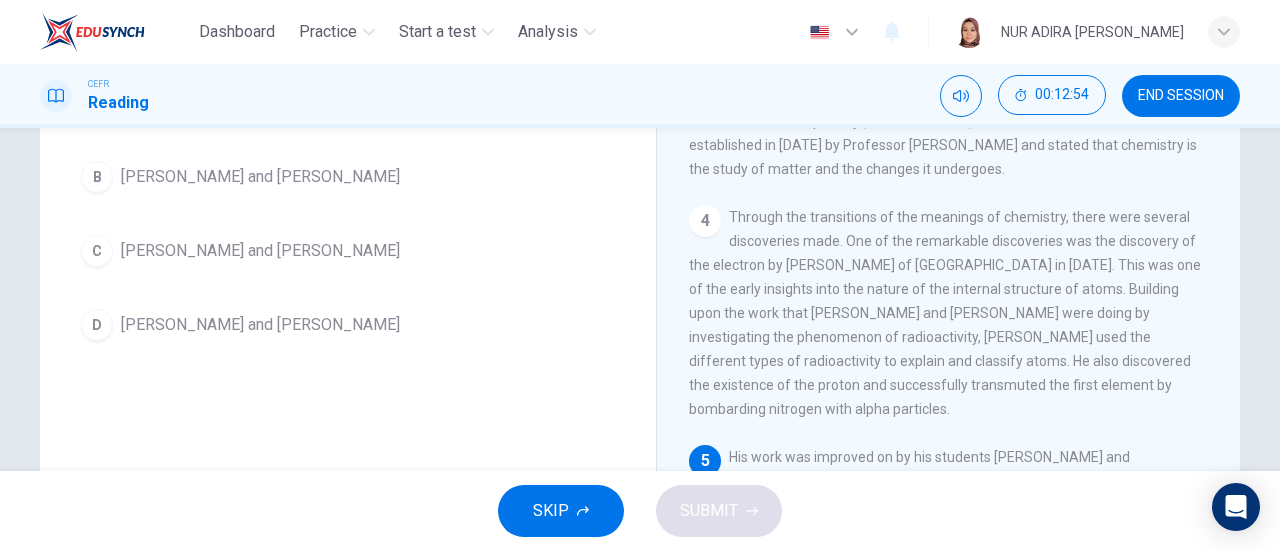 click on "1 Chemistry is the study of the composition, structure, properties, and change of matter. The chief concern of chemistry is the interactions between atoms such as the properties of the chemical bonds formed between atoms to create chemical compounds. It is a branch of physical science and is sometimes called "the central science" because it is a part of other sciences. 2 The definition of chemistry has changed with the various new discoveries and theories added to the functionality of the science. In [DATE], the term chemistry meant the subject of the material principles of mixed bodies according to [PERSON_NAME]. Then only [DATE], it was changed to mean a scientific art by which one learns to dissolve bodies, draw from them the different substances of their composition, and then unite them again. This definition was used by [PERSON_NAME]. 3 4 5" at bounding box center (962, 285) 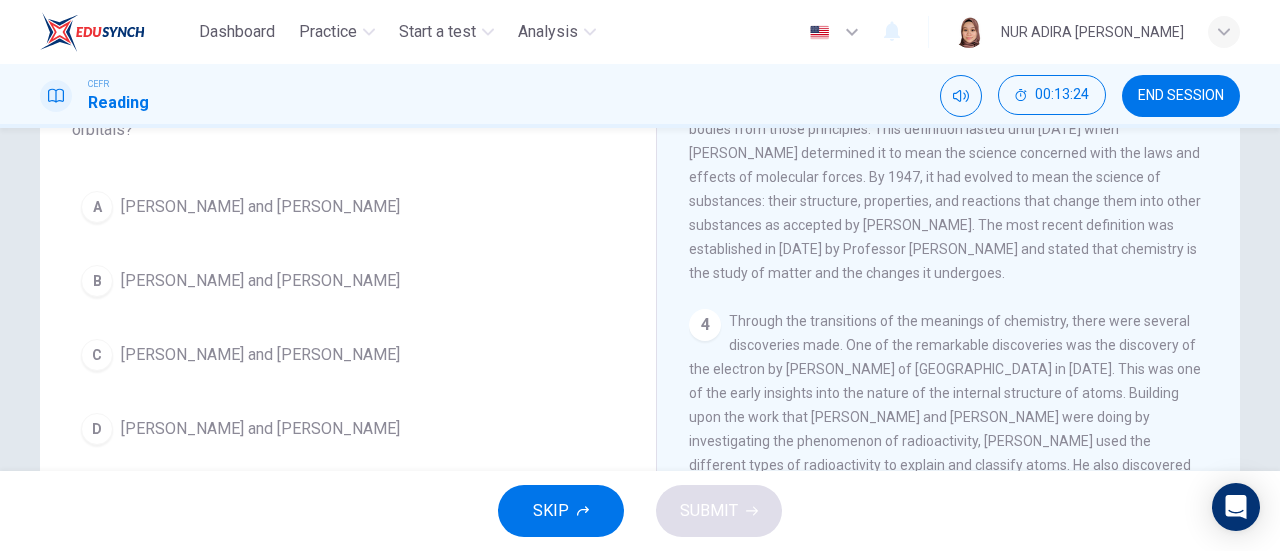 scroll, scrollTop: 169, scrollLeft: 0, axis: vertical 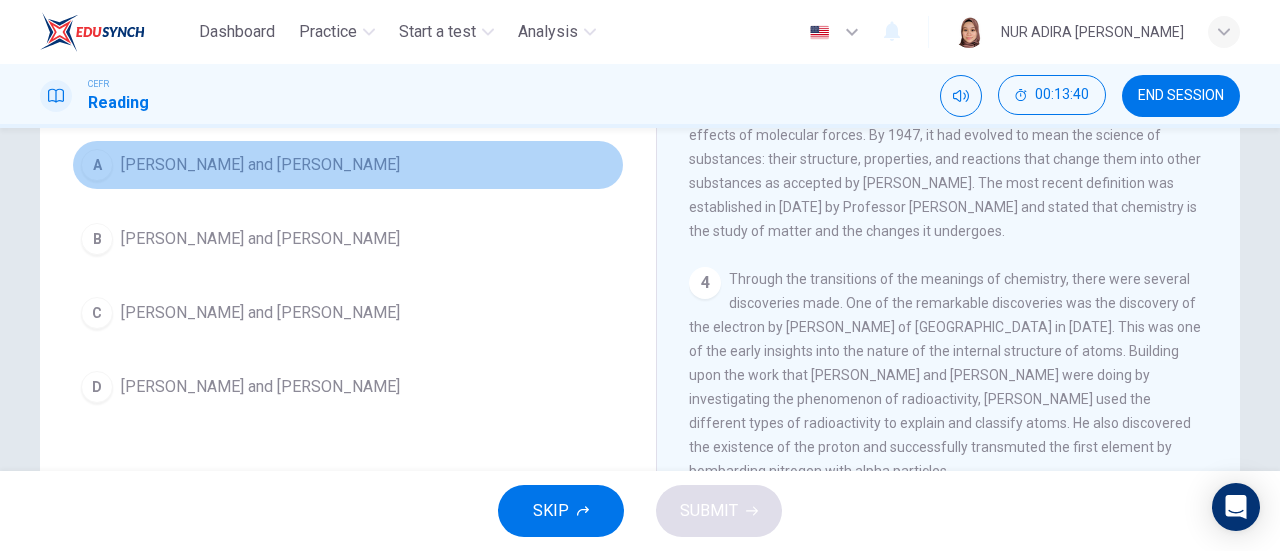 click on "A [PERSON_NAME] and [PERSON_NAME]" at bounding box center (348, 165) 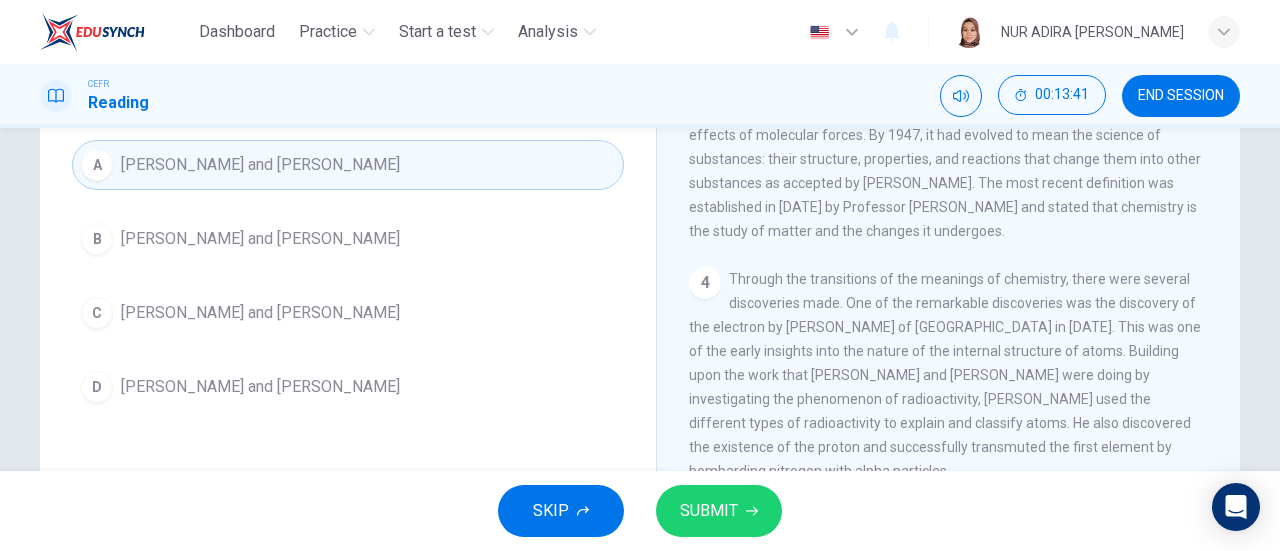 click on "SUBMIT" at bounding box center [709, 511] 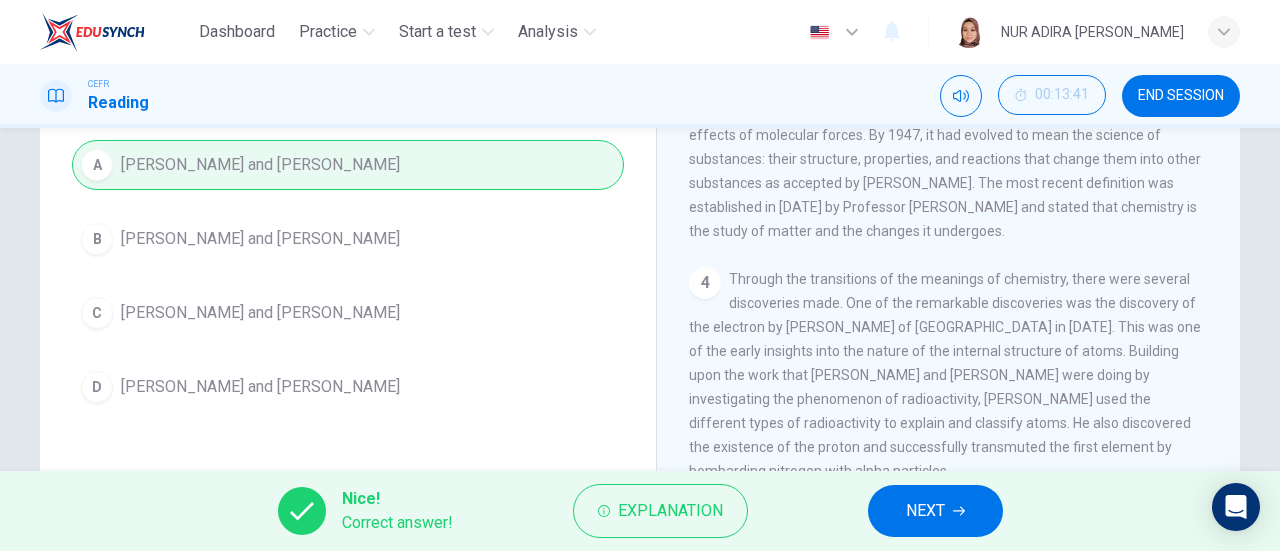 click on "NEXT" at bounding box center (935, 511) 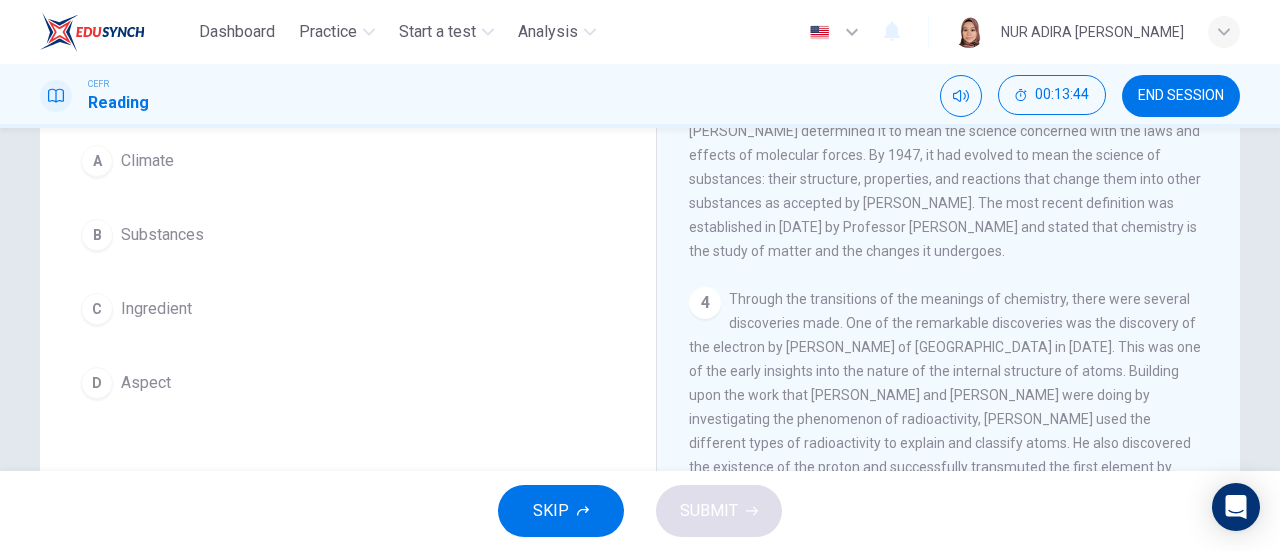 scroll, scrollTop: 186, scrollLeft: 0, axis: vertical 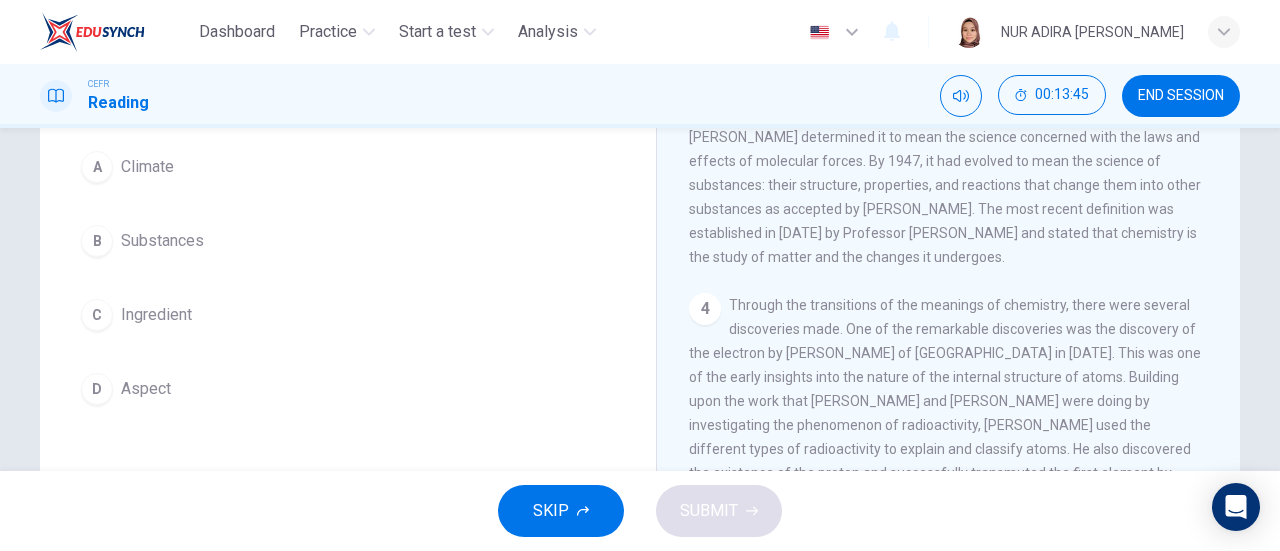 drag, startPoint x: 1226, startPoint y: 311, endPoint x: 1222, endPoint y: 321, distance: 10.770329 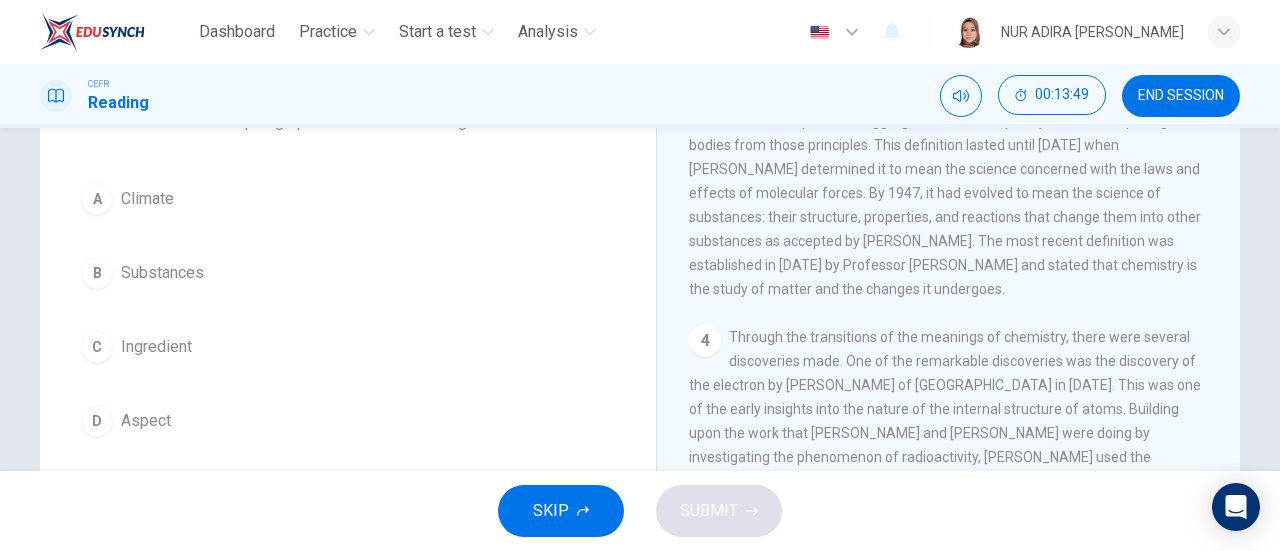 scroll, scrollTop: 124, scrollLeft: 0, axis: vertical 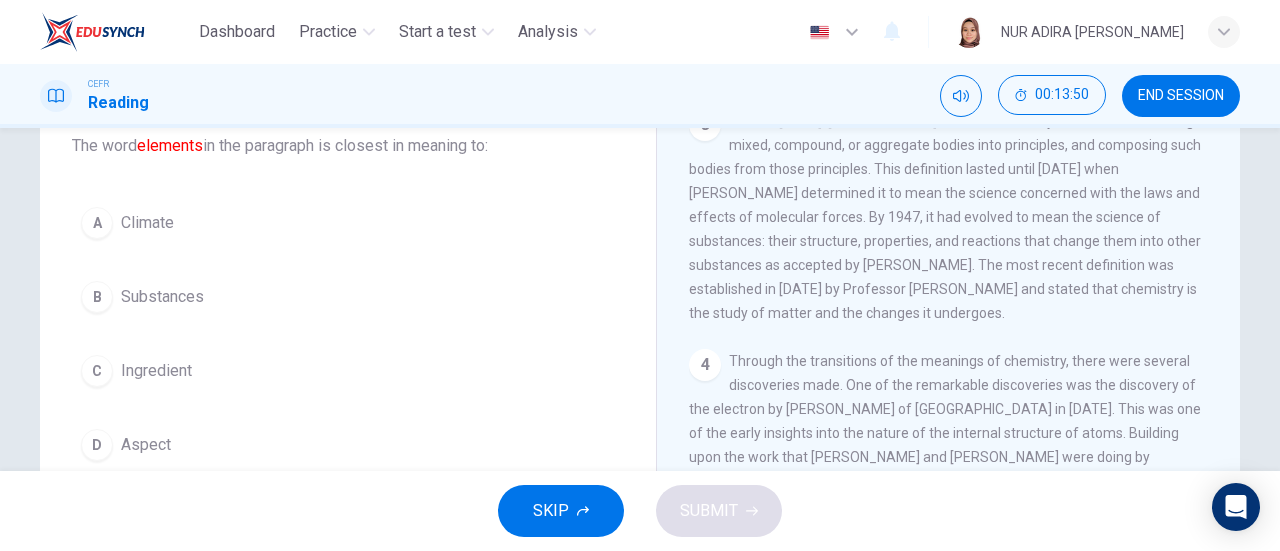 drag, startPoint x: 103, startPoint y: 285, endPoint x: 112, endPoint y: 293, distance: 12.0415945 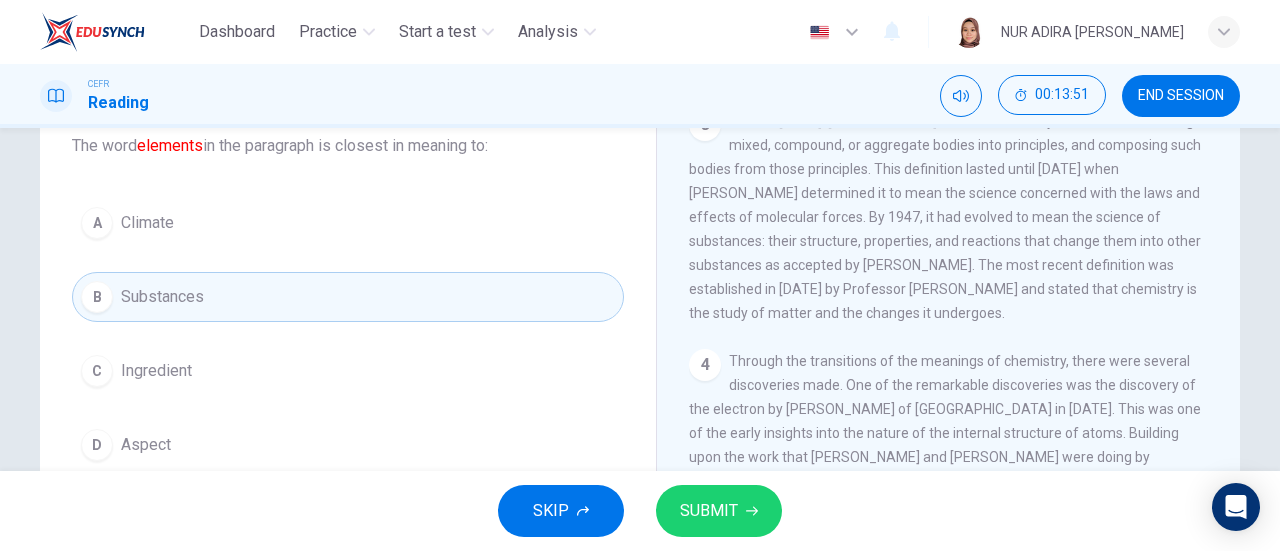 click on "SUBMIT" at bounding box center (709, 511) 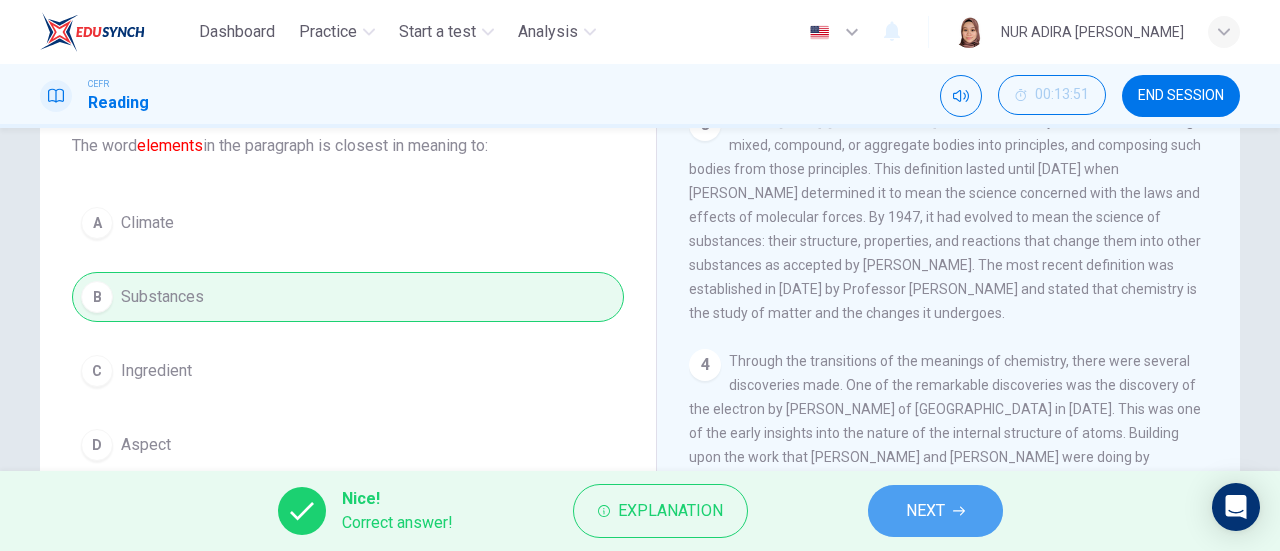click on "NEXT" at bounding box center (935, 511) 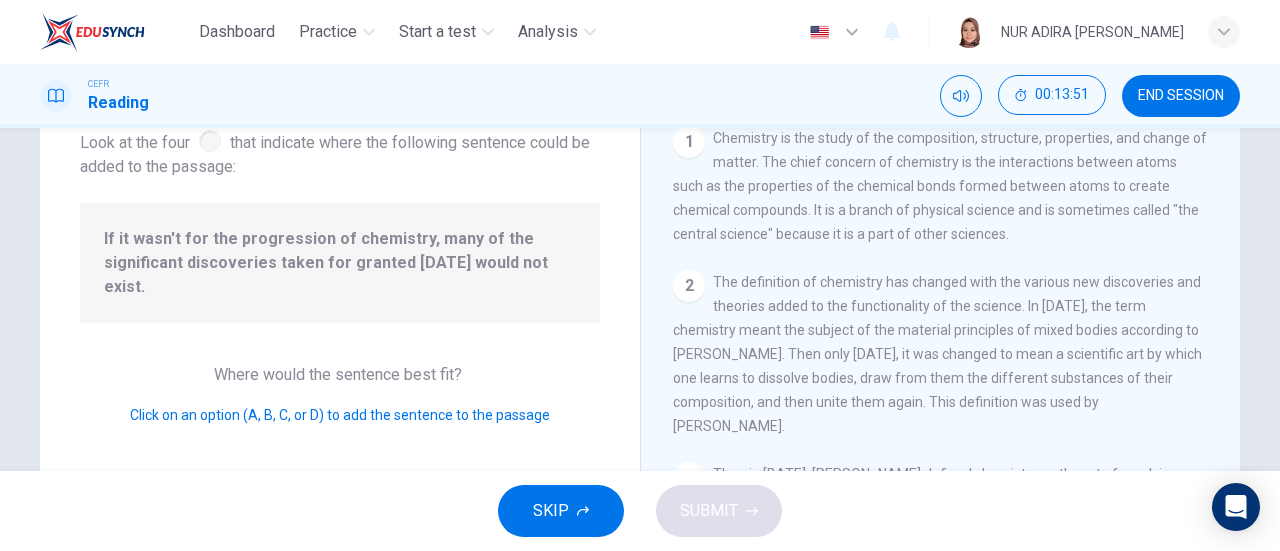 scroll, scrollTop: 412, scrollLeft: 0, axis: vertical 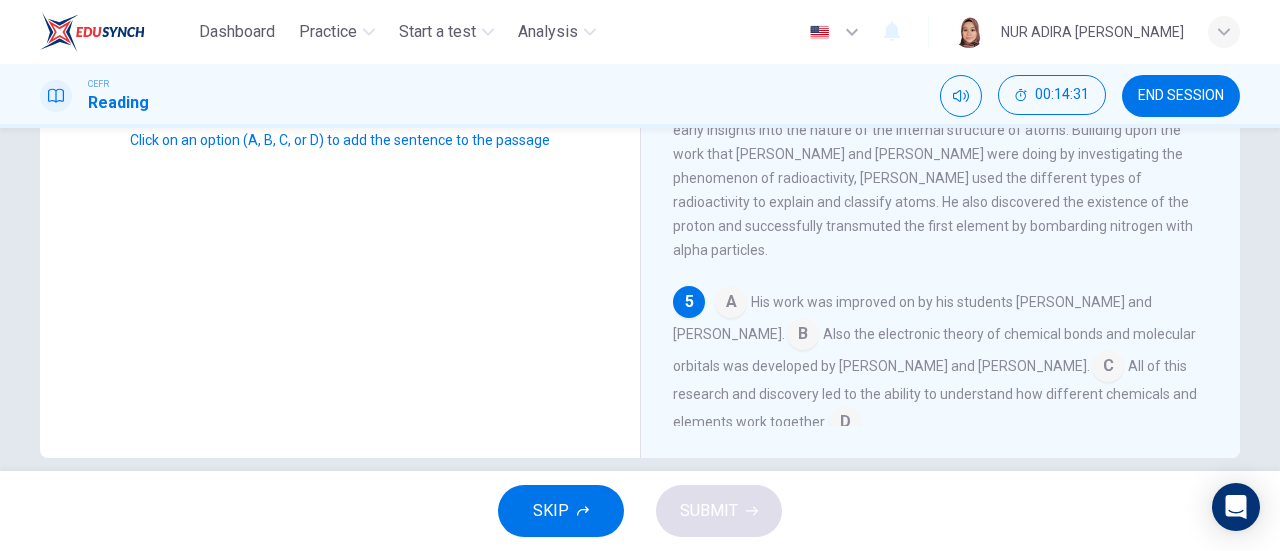 click at bounding box center (845, 424) 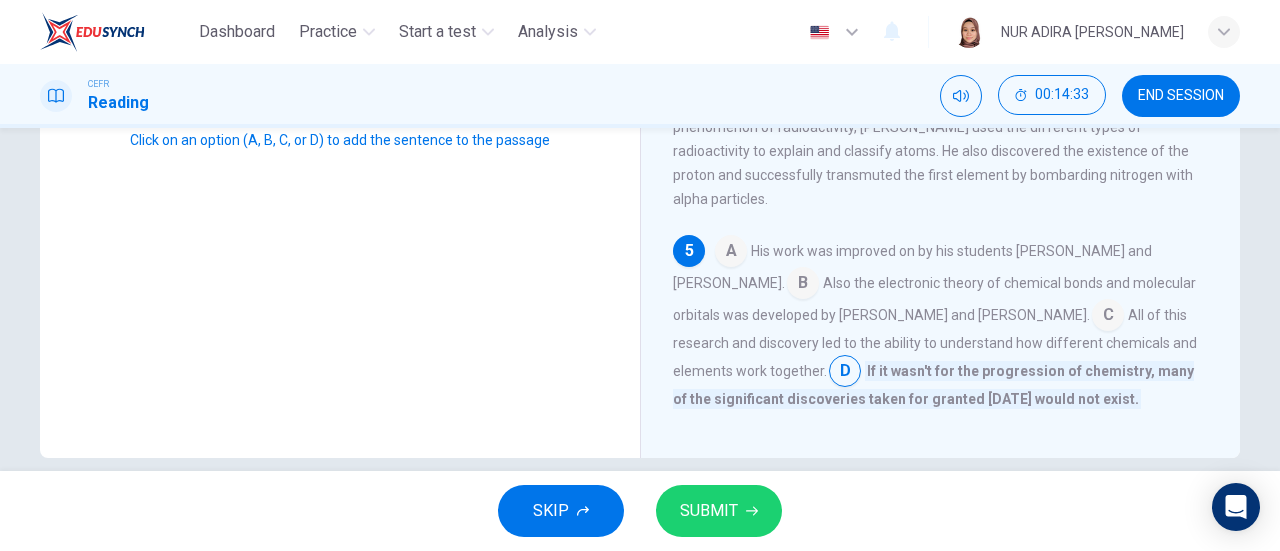 scroll, scrollTop: 436, scrollLeft: 0, axis: vertical 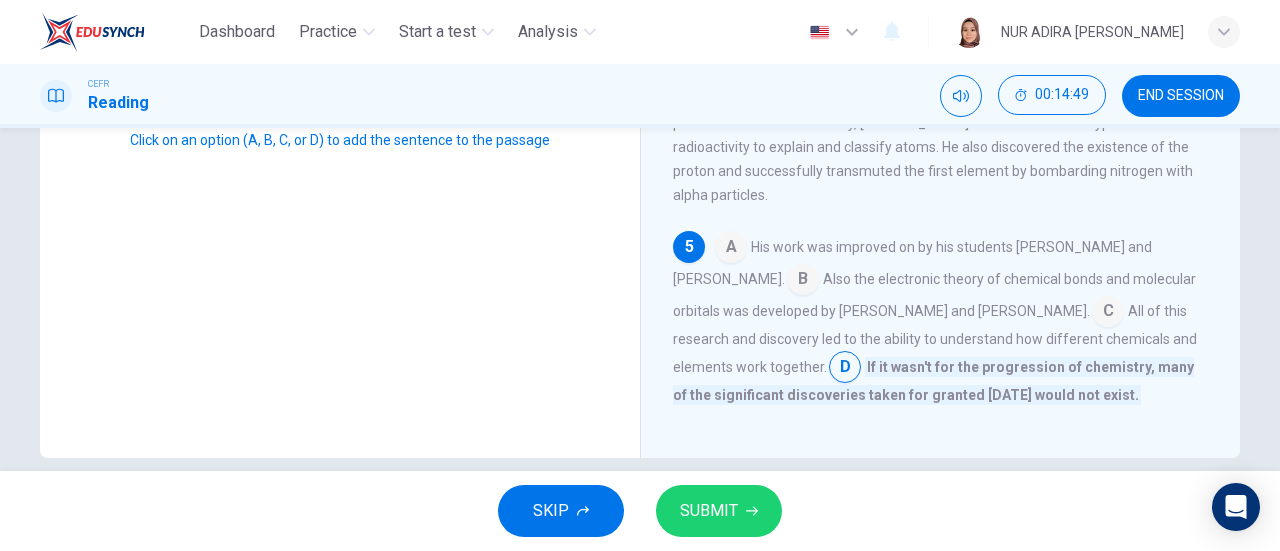 click on "SUBMIT" at bounding box center [709, 511] 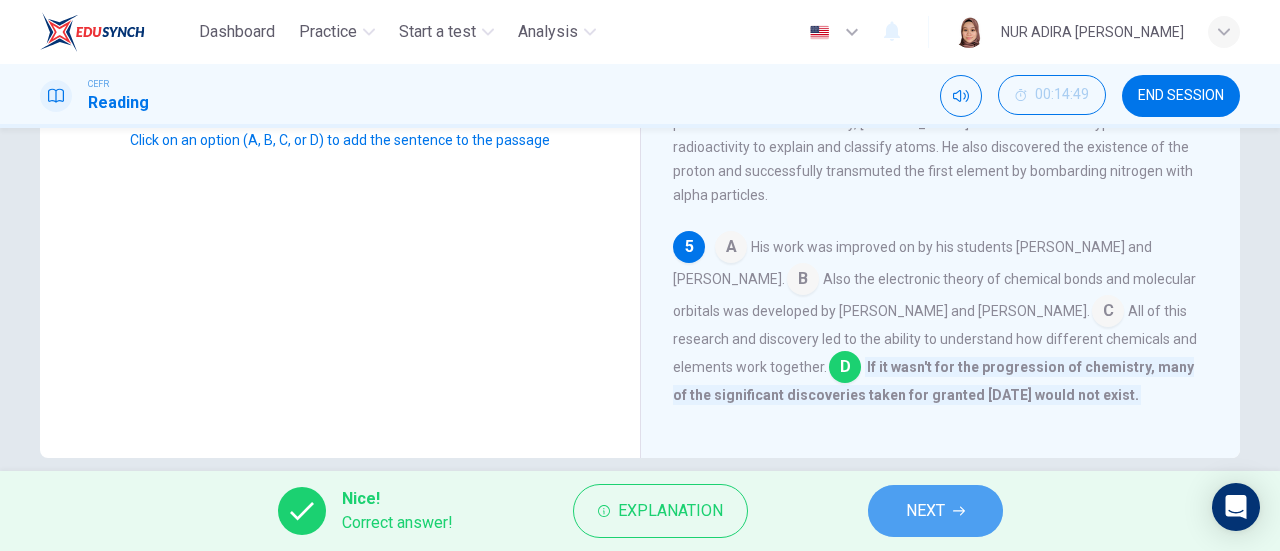 click on "NEXT" at bounding box center (935, 511) 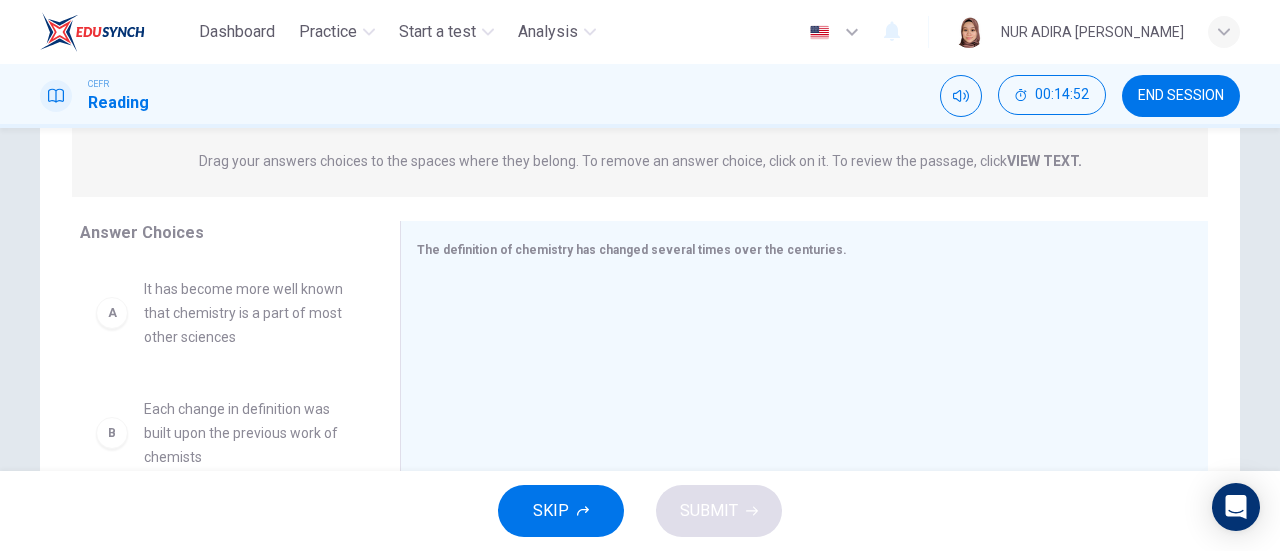 scroll, scrollTop: 268, scrollLeft: 0, axis: vertical 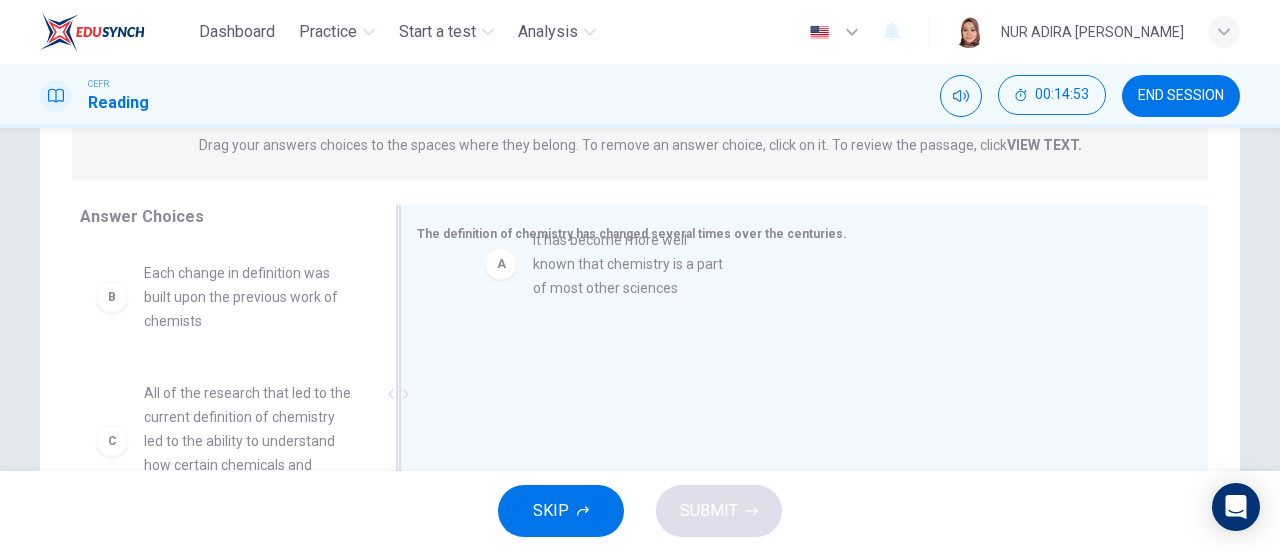 drag, startPoint x: 324, startPoint y: 286, endPoint x: 641, endPoint y: 265, distance: 317.69482 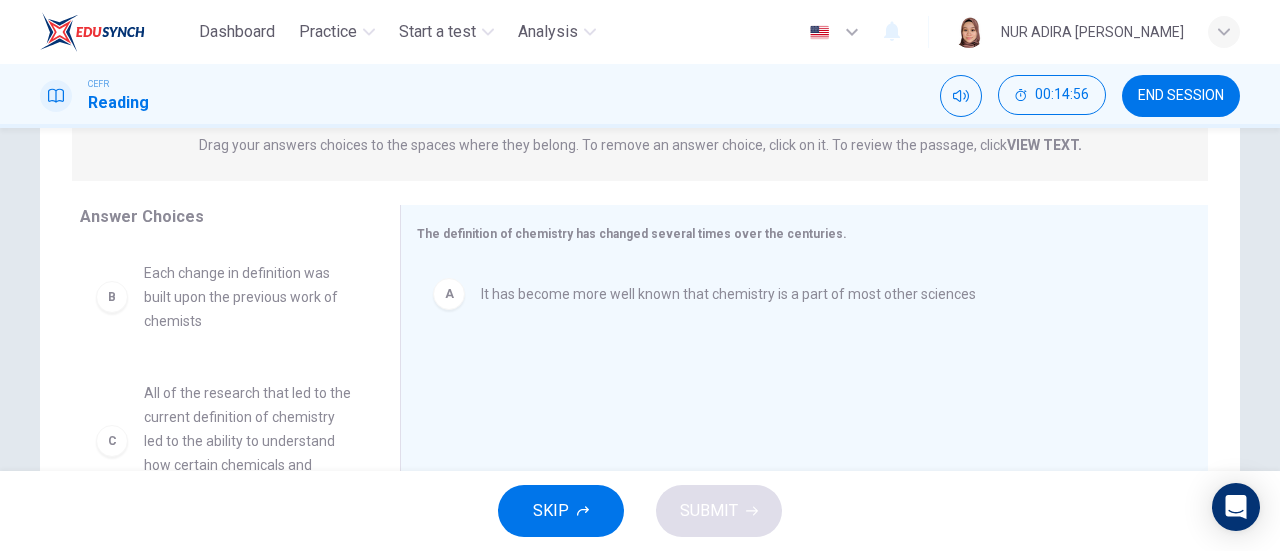 click on "Each change in definition was built upon the previous work of chemists" at bounding box center [248, 297] 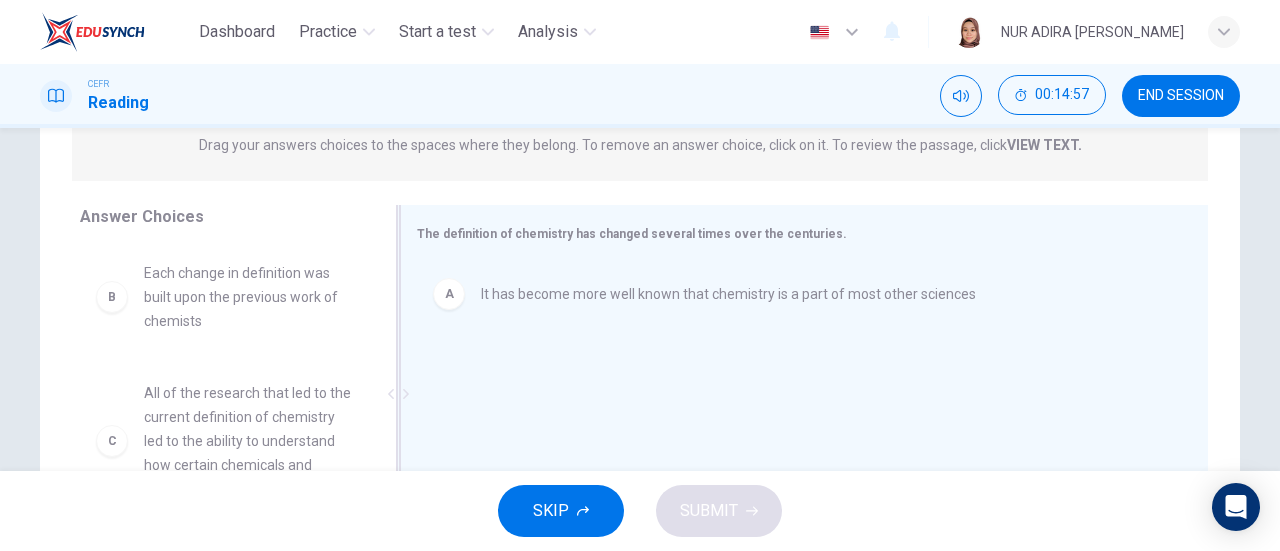 click on "A It has become more well known that chemistry is a part of most other sciences" at bounding box center [796, 396] 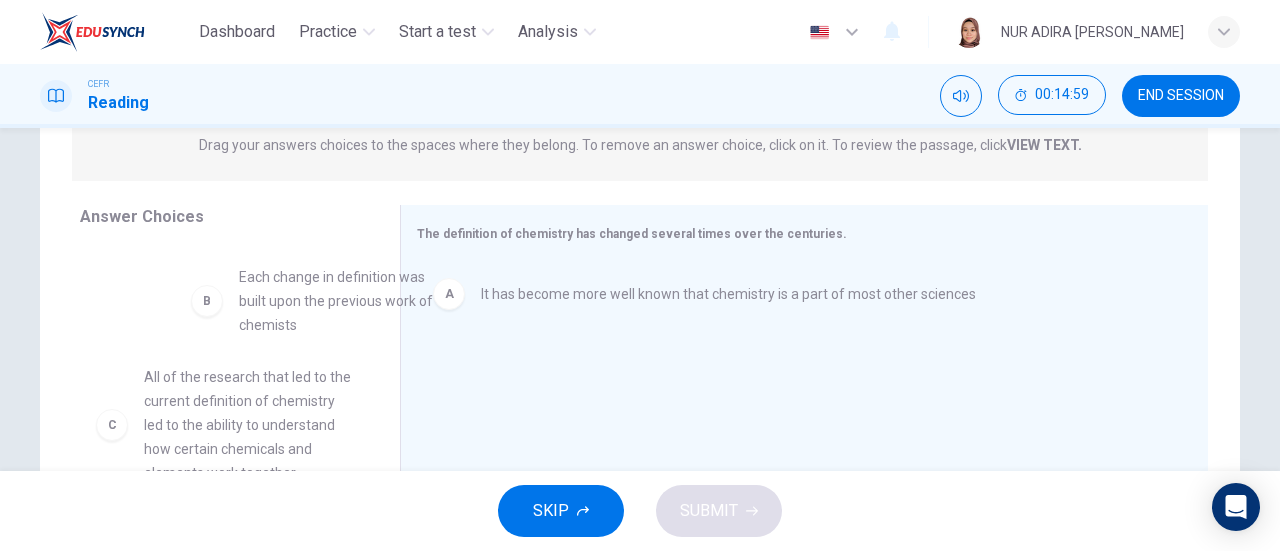 drag, startPoint x: 110, startPoint y: 304, endPoint x: 288, endPoint y: 309, distance: 178.0702 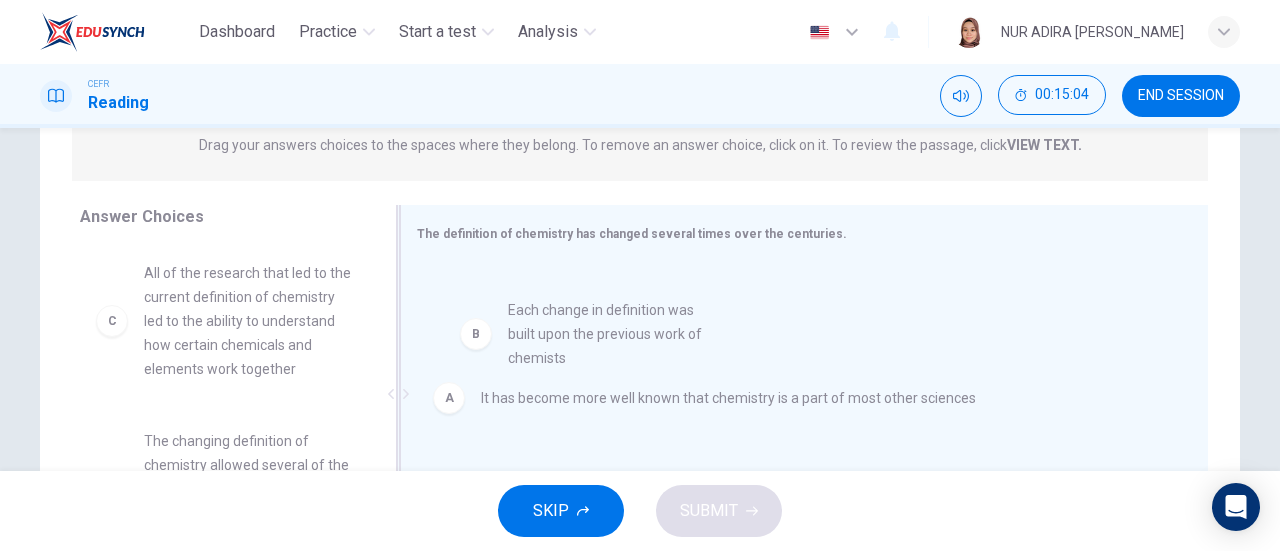 drag, startPoint x: 222, startPoint y: 288, endPoint x: 614, endPoint y: 329, distance: 394.1383 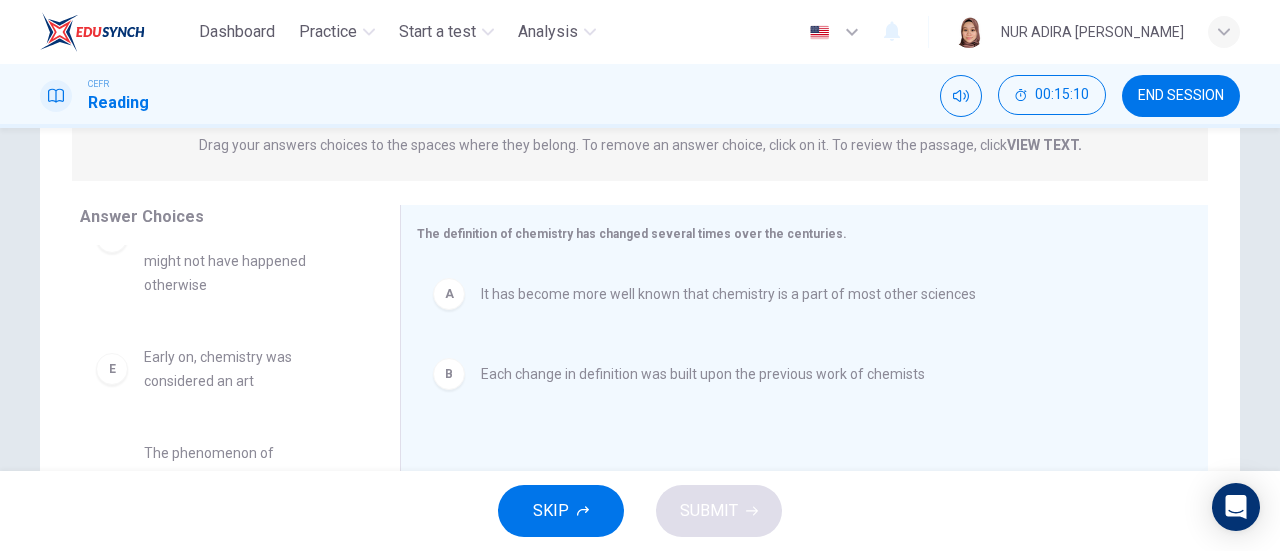 scroll, scrollTop: 276, scrollLeft: 0, axis: vertical 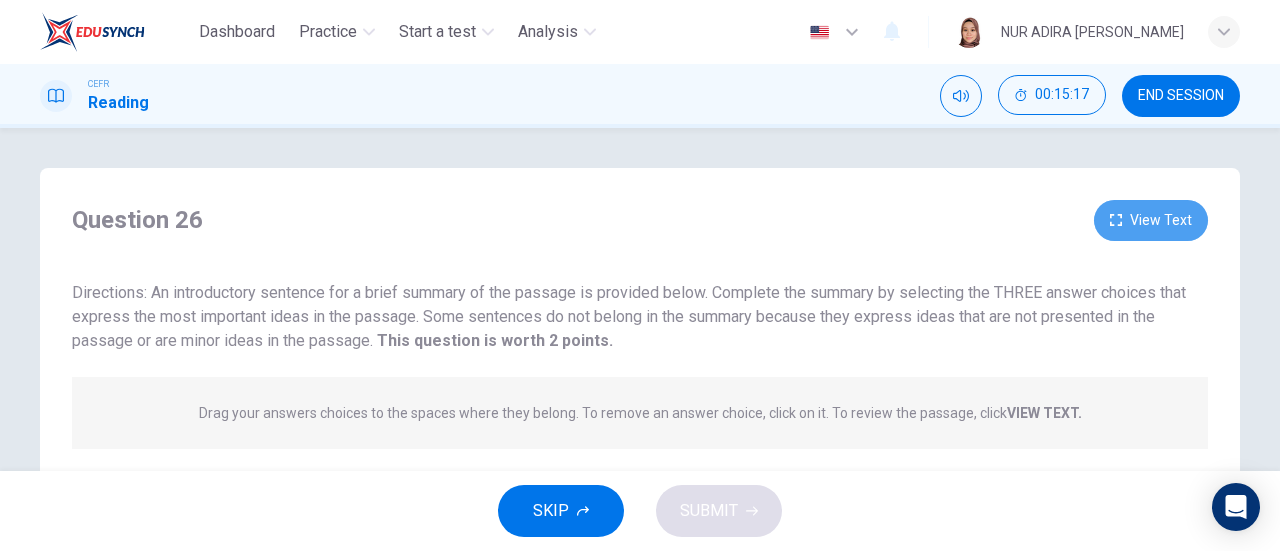 click on "View Text" at bounding box center (1151, 220) 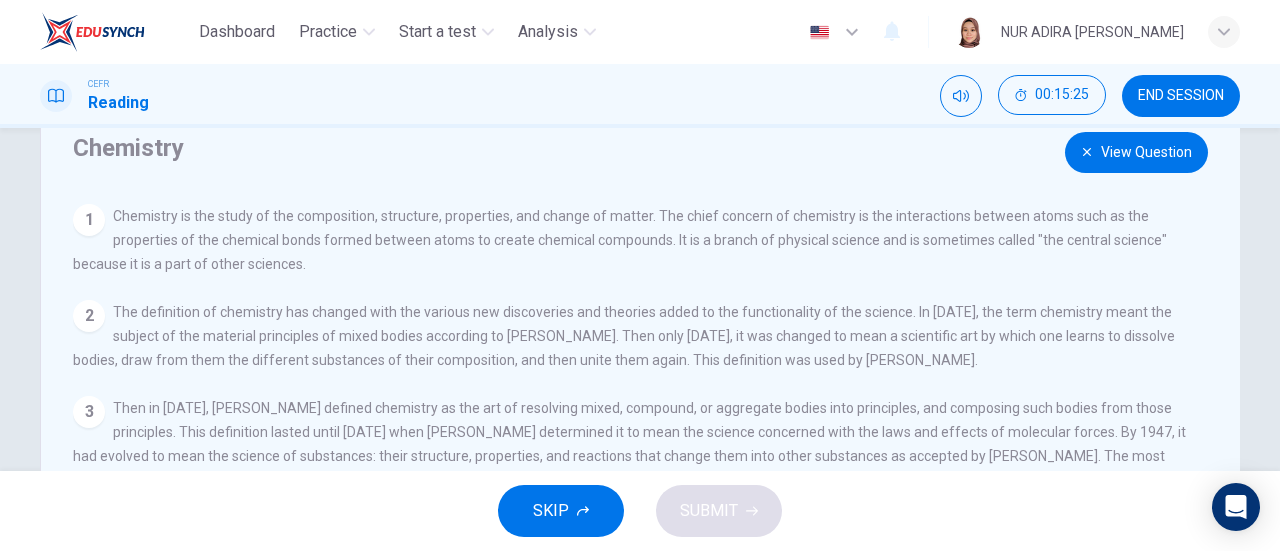 scroll, scrollTop: 23, scrollLeft: 0, axis: vertical 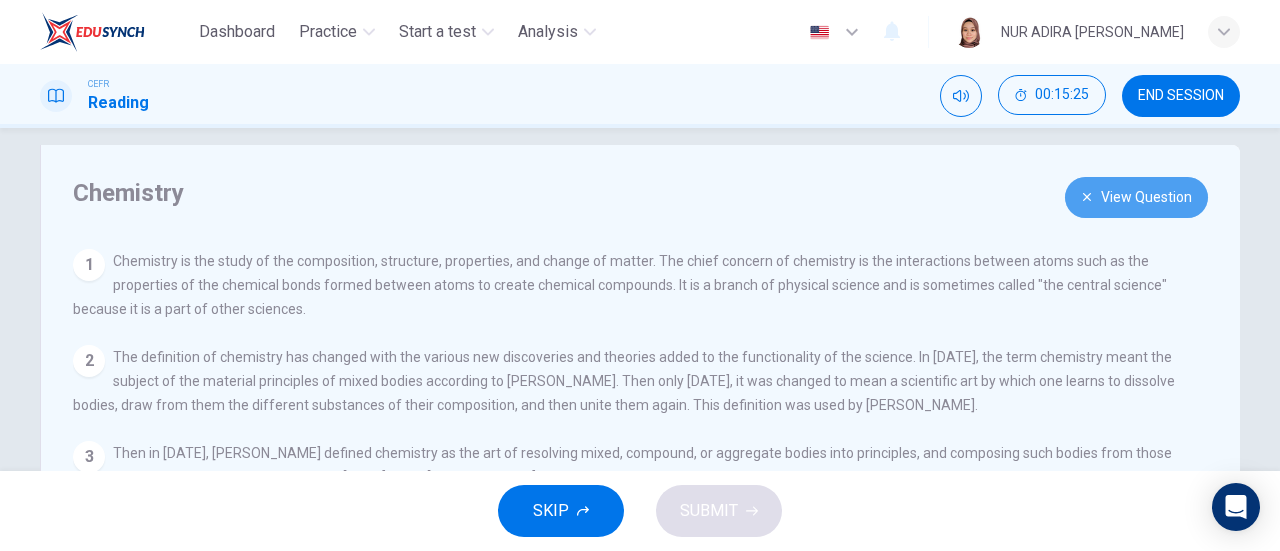 click on "View Question" at bounding box center [1136, 197] 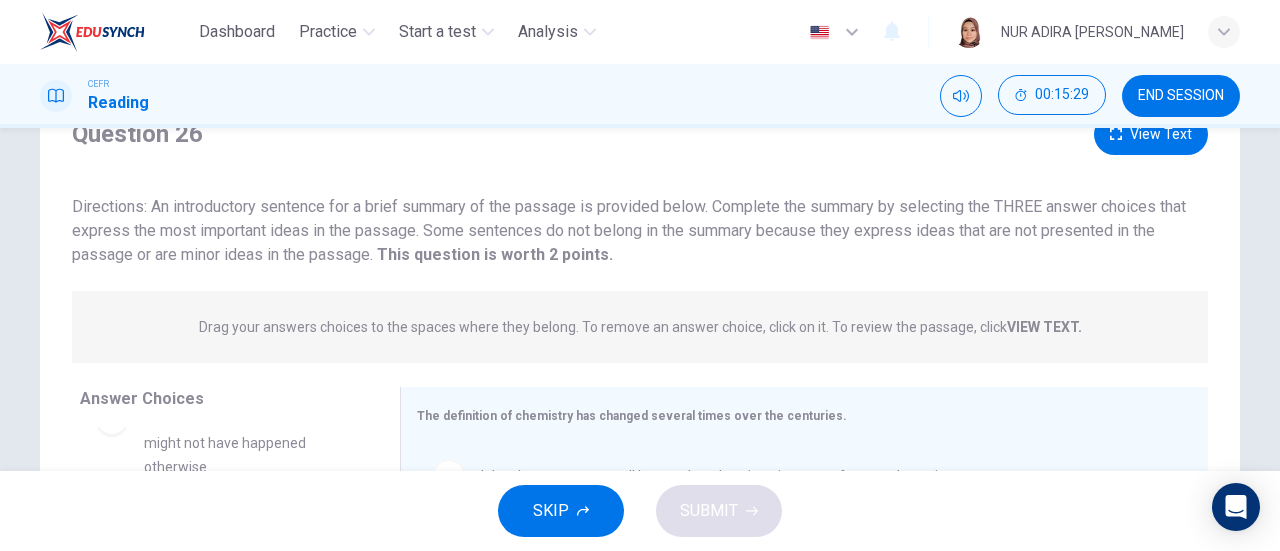scroll, scrollTop: 0, scrollLeft: 0, axis: both 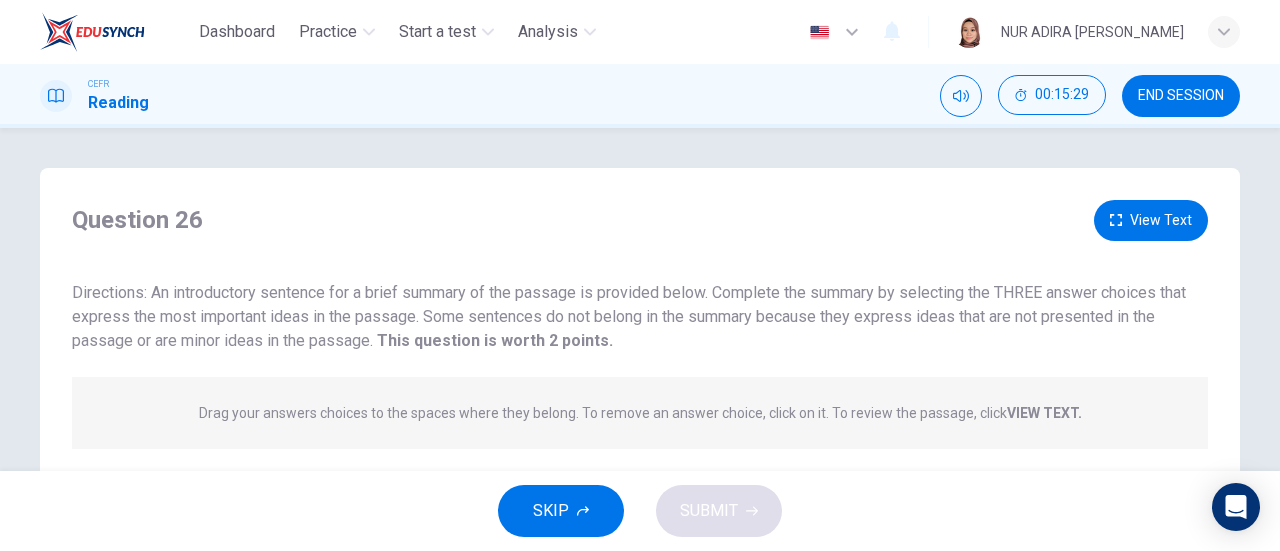 click on "View Text" at bounding box center (1151, 220) 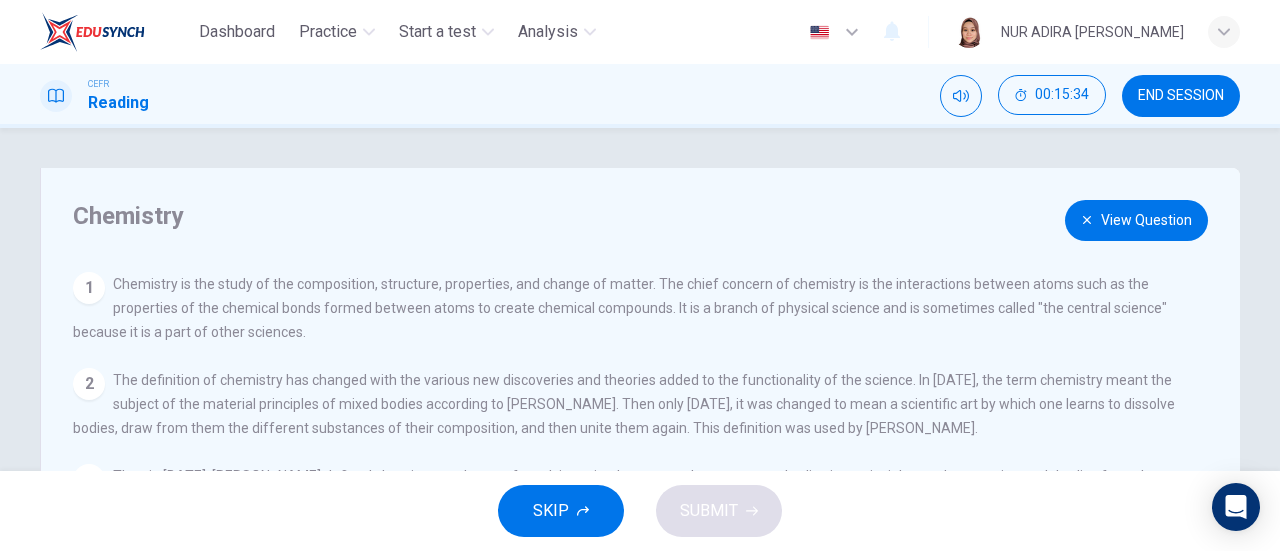click on "View Question" at bounding box center [1136, 220] 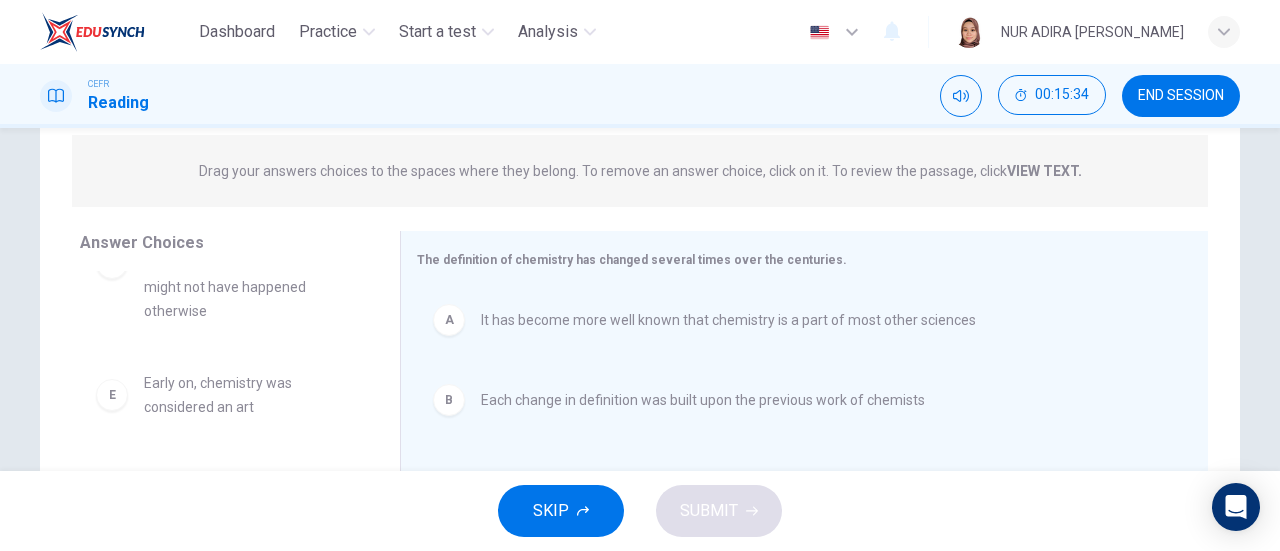 scroll, scrollTop: 248, scrollLeft: 0, axis: vertical 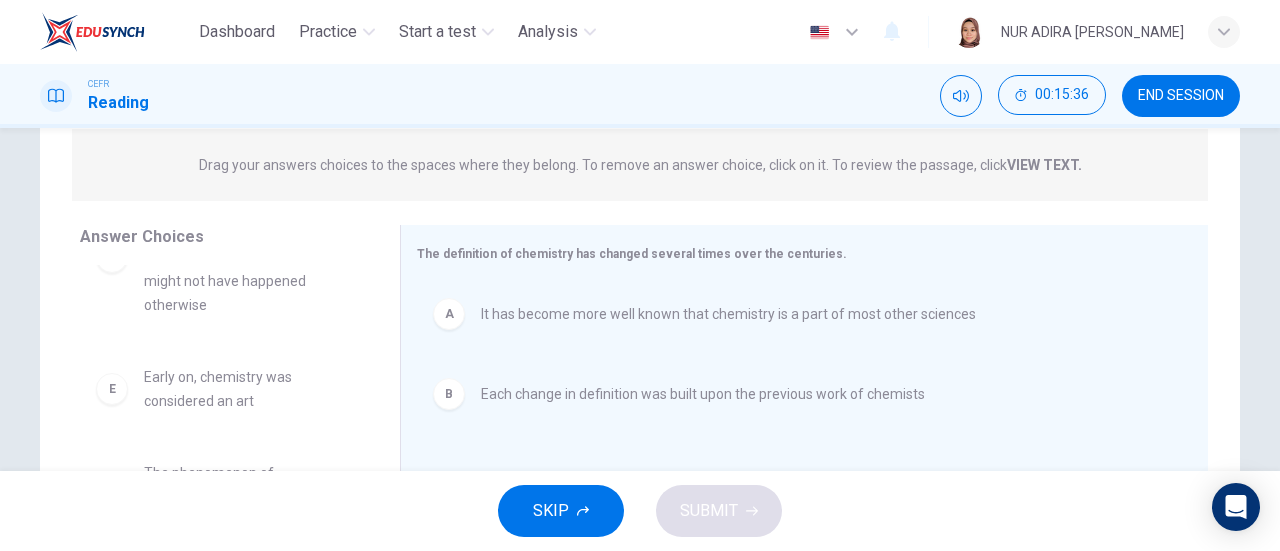 drag, startPoint x: 366, startPoint y: 425, endPoint x: 378, endPoint y: 392, distance: 35.1141 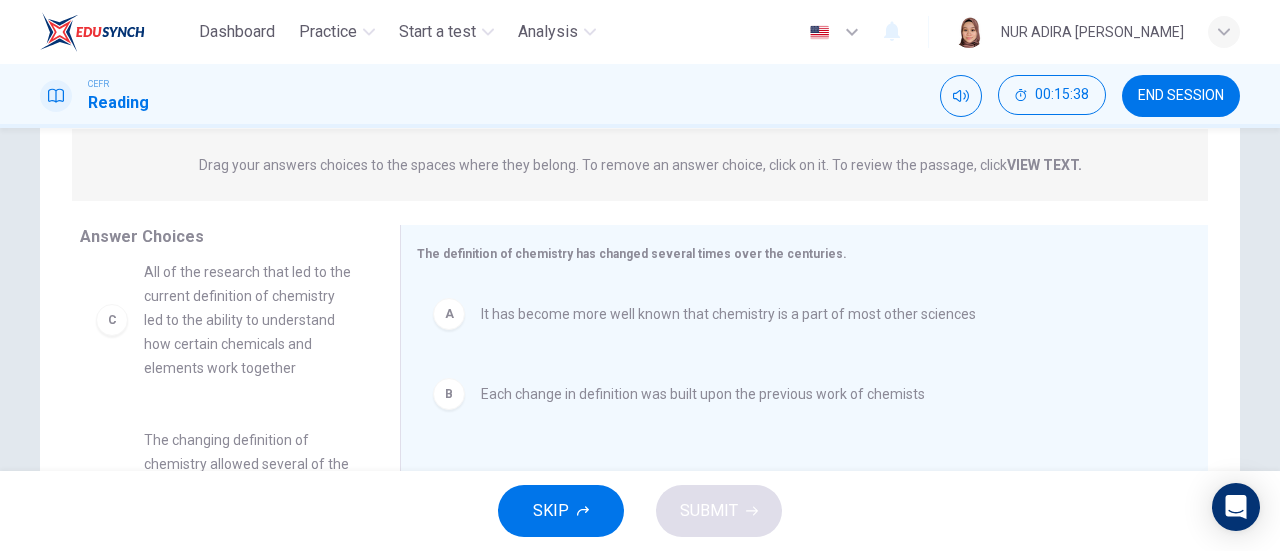 scroll, scrollTop: 0, scrollLeft: 0, axis: both 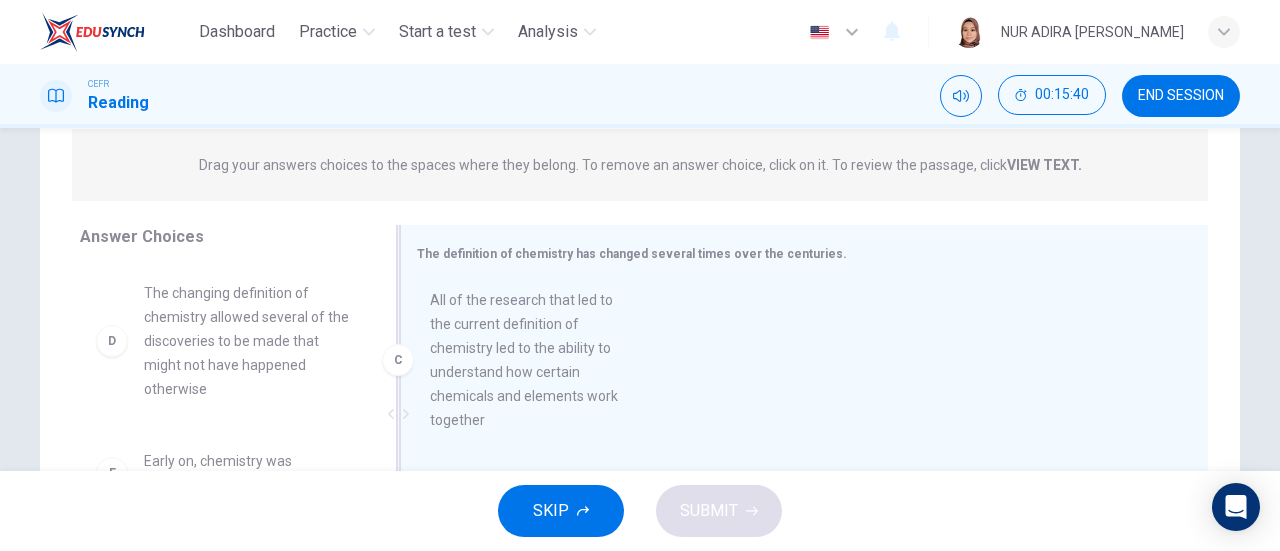 drag, startPoint x: 266, startPoint y: 321, endPoint x: 924, endPoint y: 344, distance: 658.40186 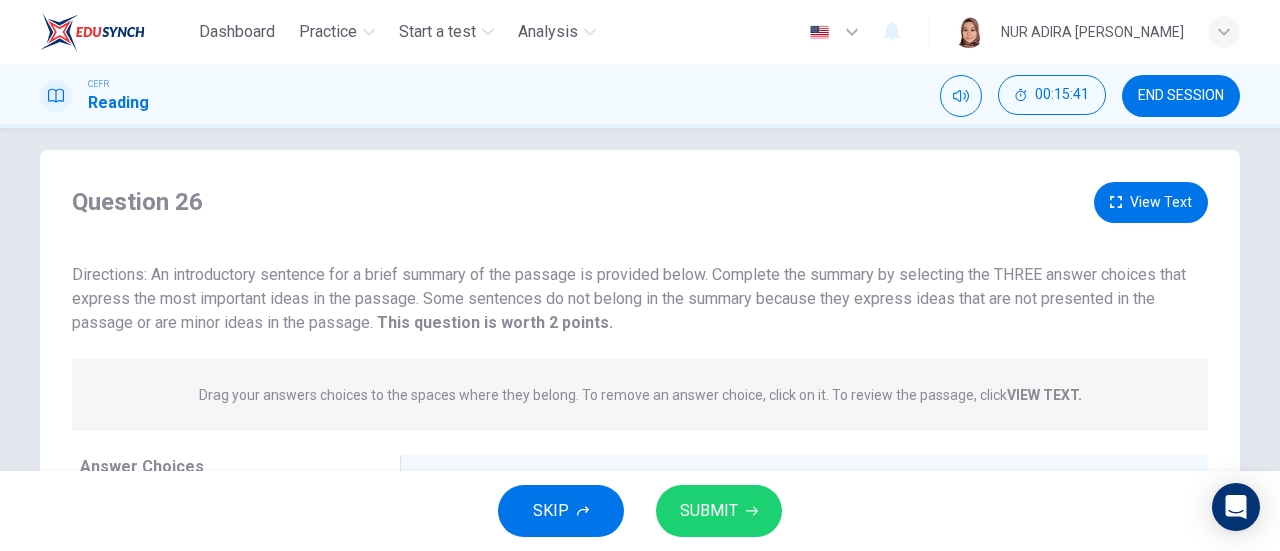 scroll, scrollTop: 11, scrollLeft: 0, axis: vertical 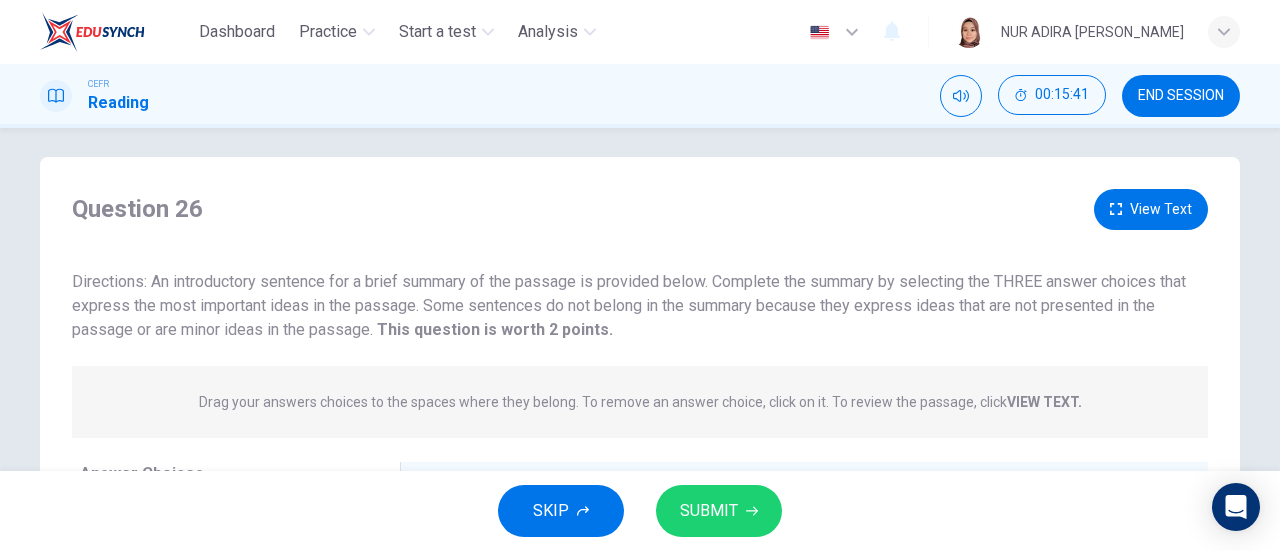click on "Question 26 View Text Directions: An introductory sentence for a brief summary of the passage is provided below. Complete the summary by selecting the THREE answer choices that express the most important ideas in the passage. Some sentences do not belong in the summary because they express ideas that are not presented in the passage or are minor ideas in the passage.   This question is worth 2 points. This question is worth 2 points." at bounding box center [640, 265] 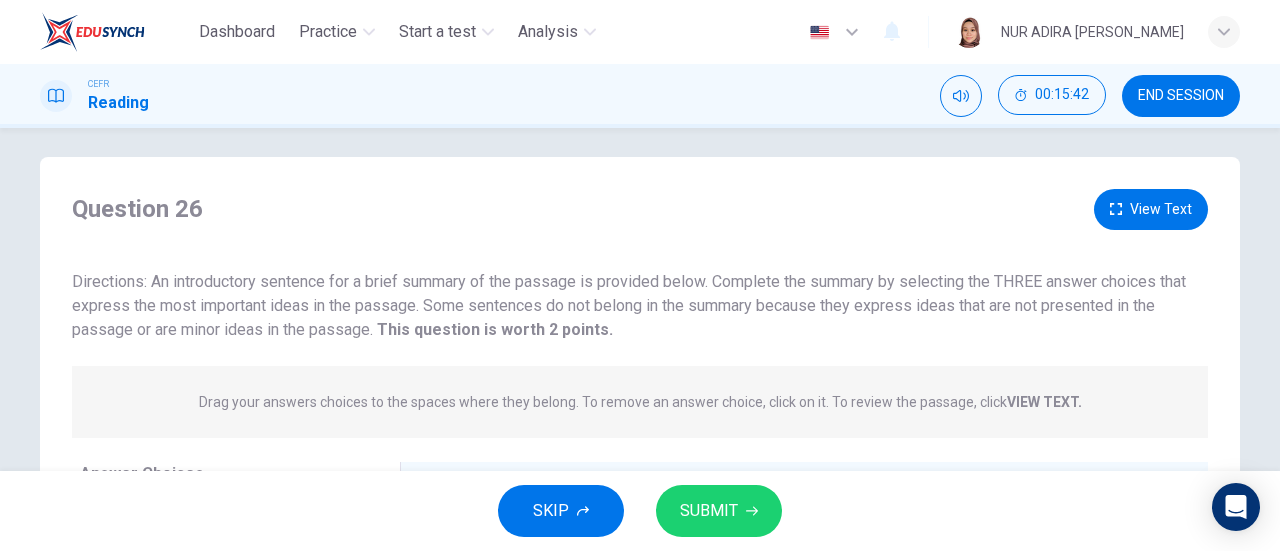 click 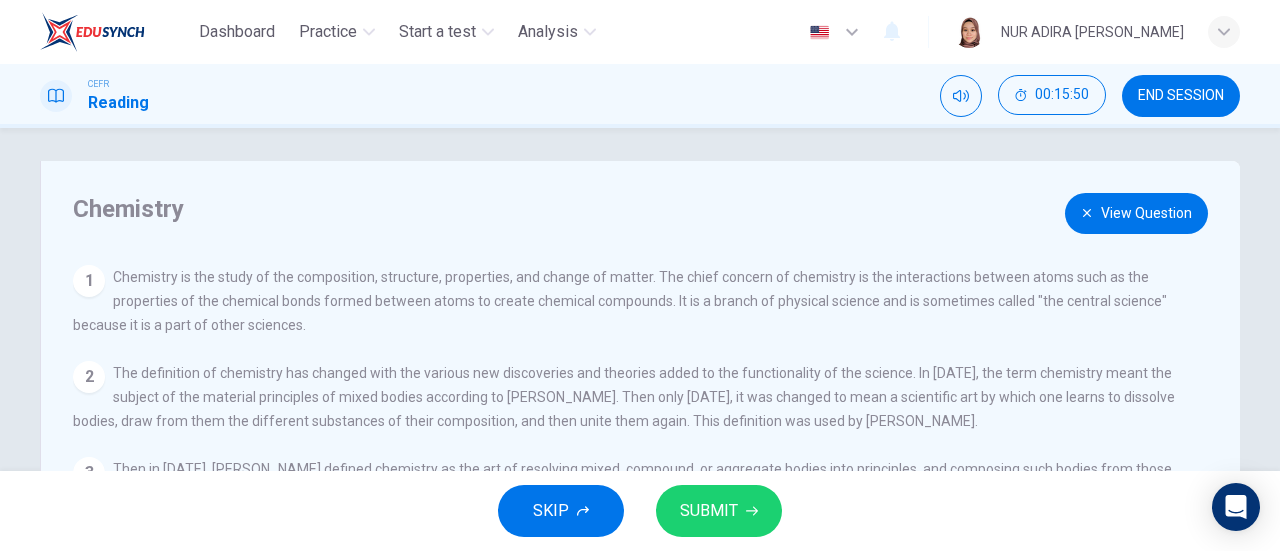scroll, scrollTop: 0, scrollLeft: 0, axis: both 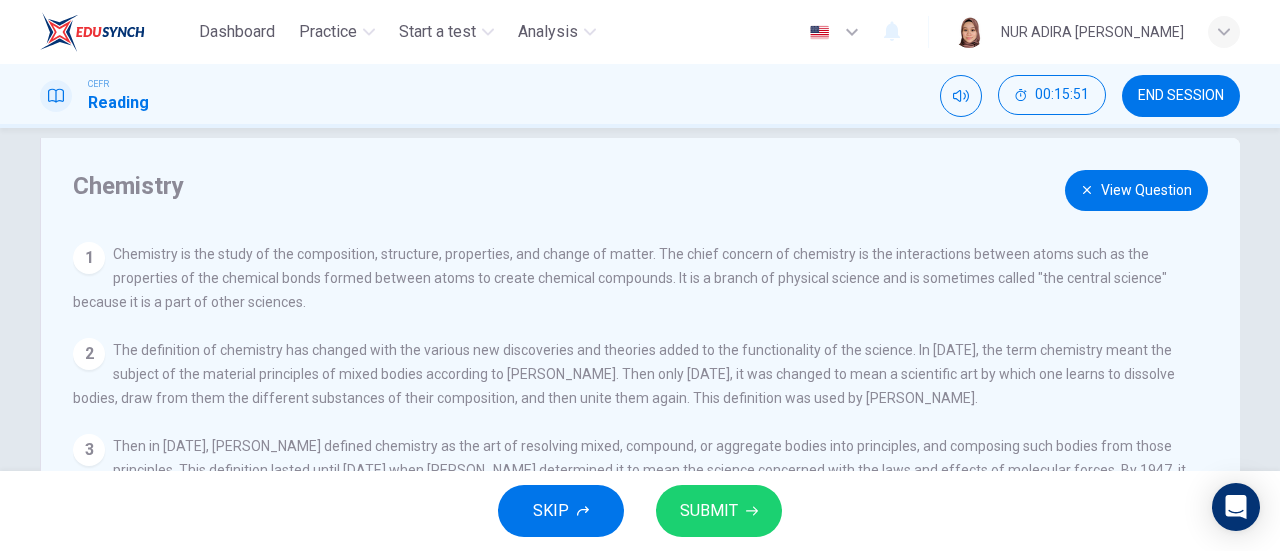 click on "View Question" at bounding box center [1136, 190] 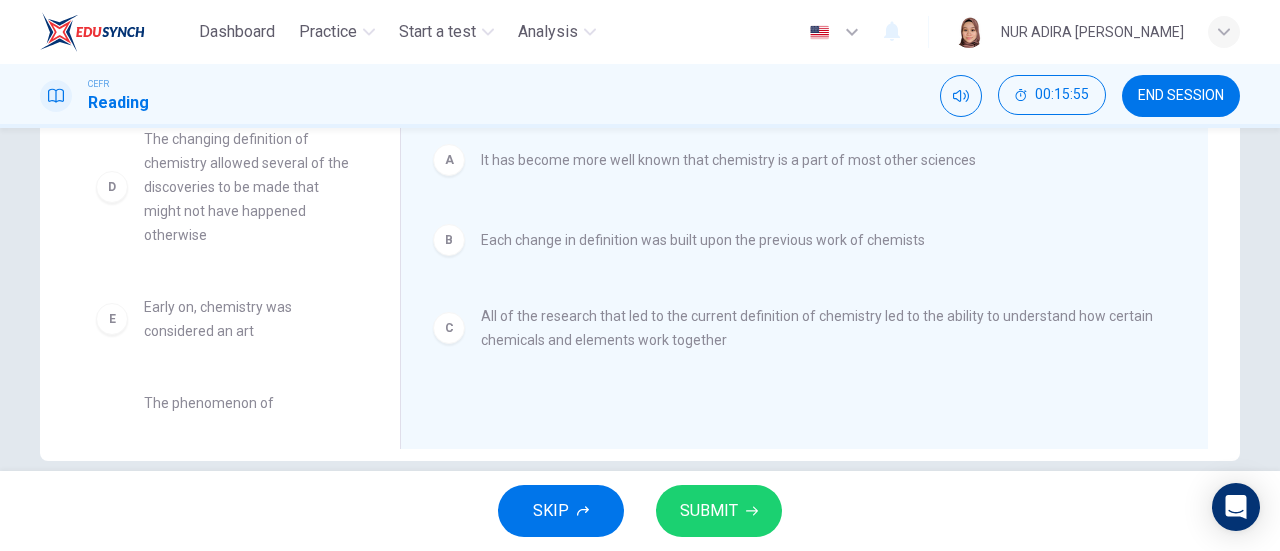scroll, scrollTop: 406, scrollLeft: 0, axis: vertical 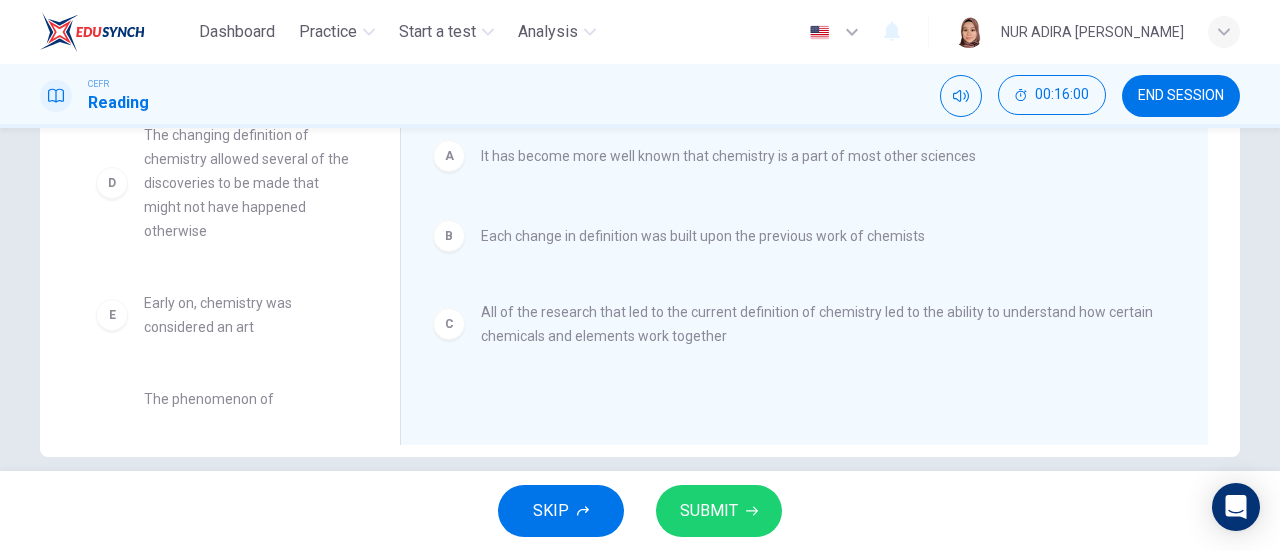 drag, startPoint x: 361, startPoint y: 149, endPoint x: 371, endPoint y: 135, distance: 17.20465 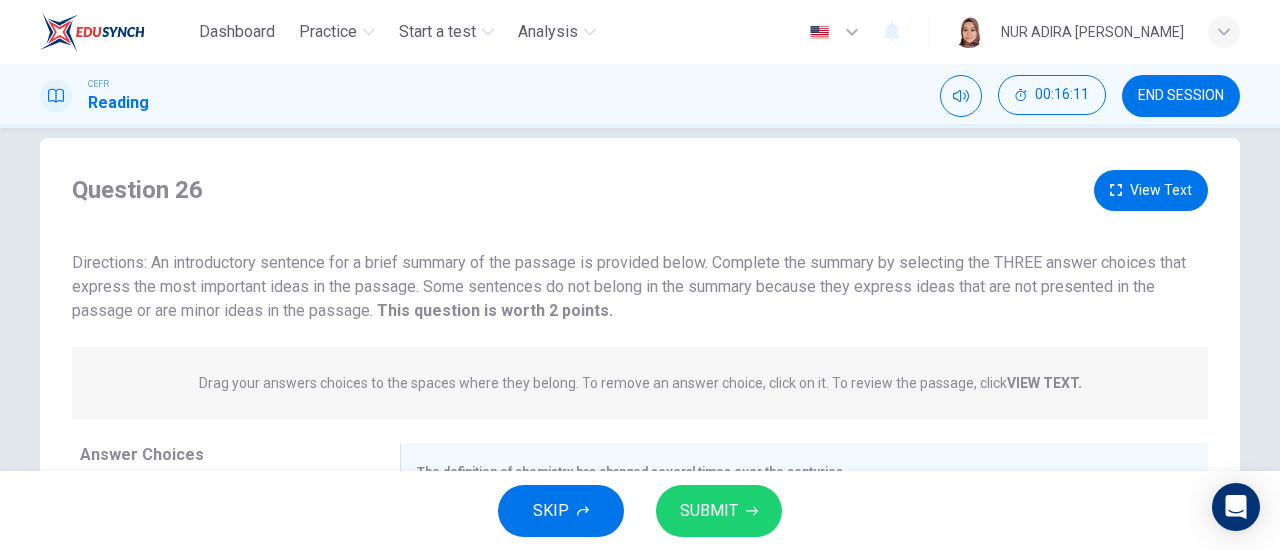 scroll, scrollTop: 21, scrollLeft: 0, axis: vertical 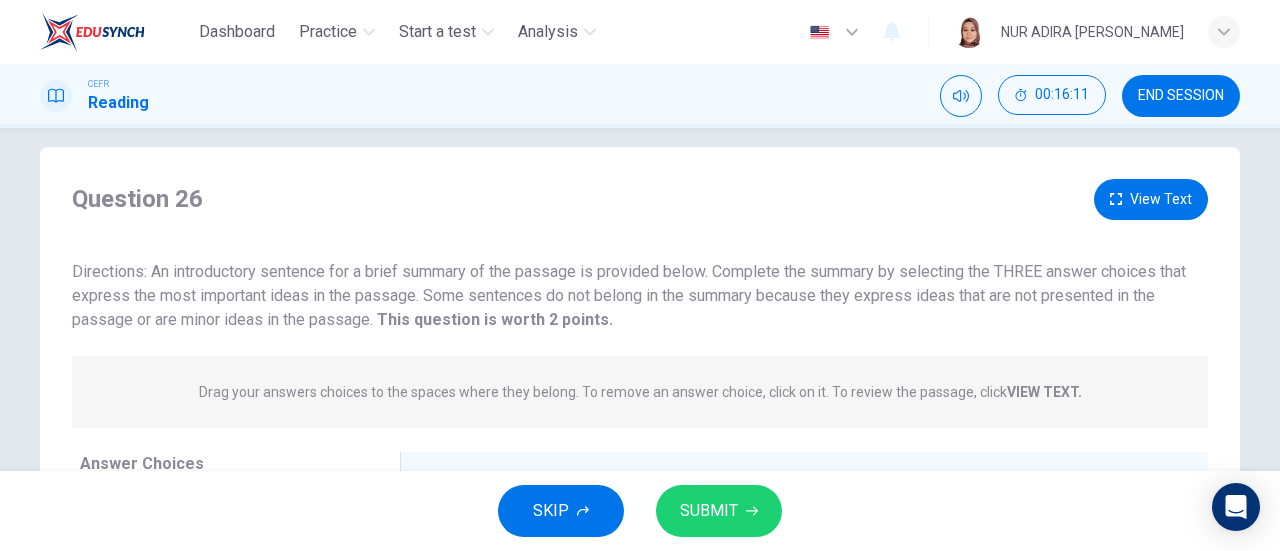 click on "View Text" at bounding box center (1151, 199) 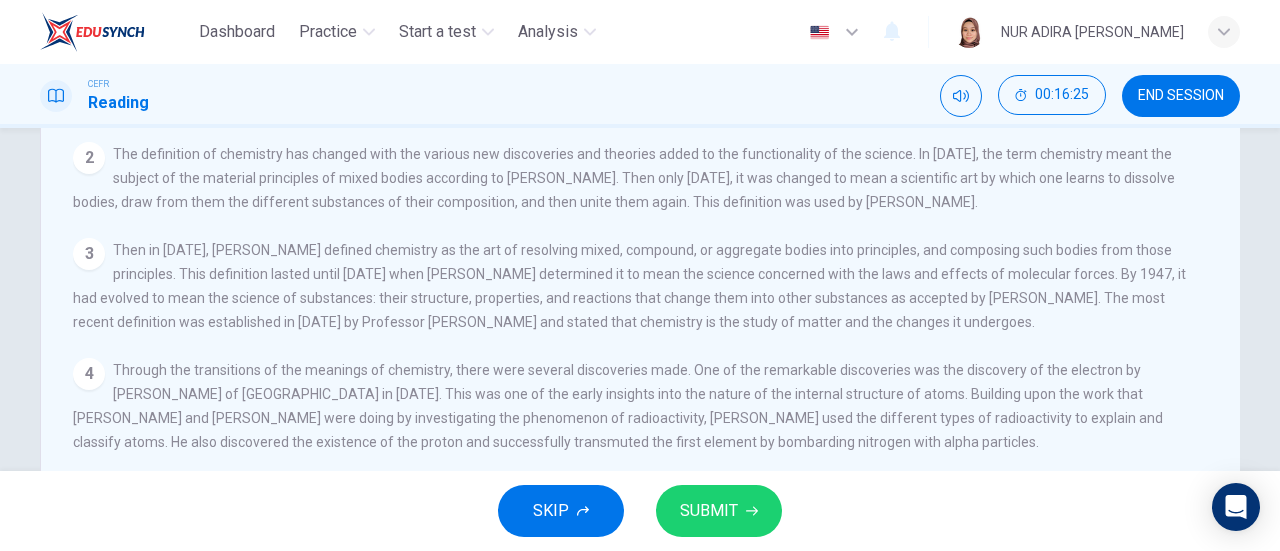 scroll, scrollTop: 48, scrollLeft: 0, axis: vertical 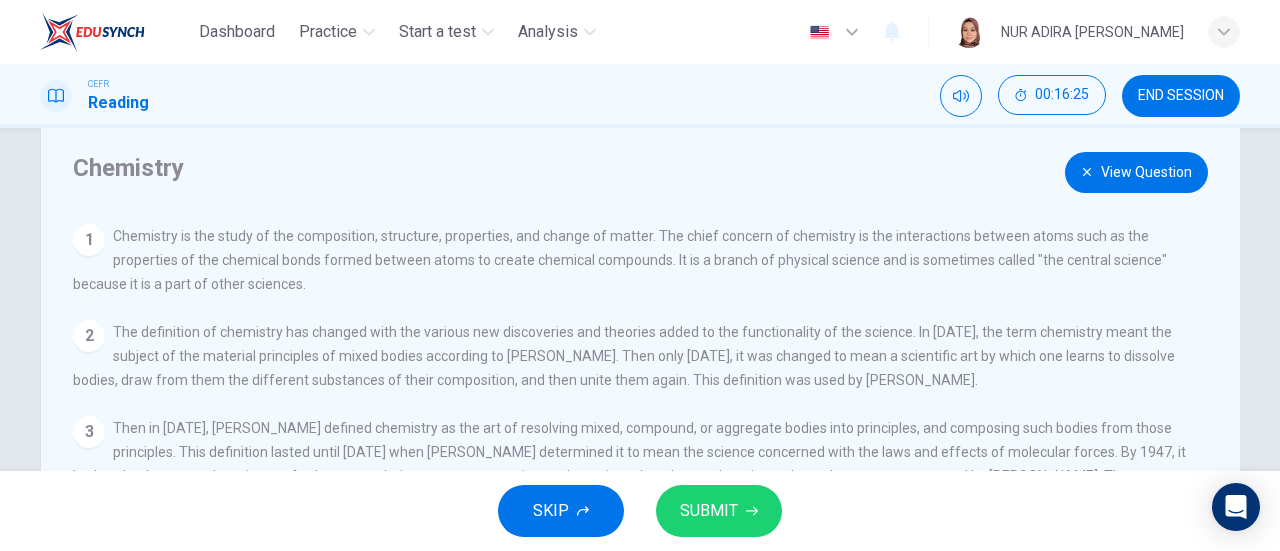 click on "Chemistry View Question 1 Chemistry is the study of the composition, structure, properties, and change of matter. The chief concern of chemistry is the interactions between atoms such as the properties of the chemical bonds formed between atoms to create chemical compounds. It is a branch of physical science and is sometimes called "the central science" because it is a part of other sciences. 2 The definition of chemistry has changed with the various new discoveries and theories added to the functionality of the science. In [DATE], the term chemistry meant the subject of the material principles of mixed bodies according to [PERSON_NAME]. Then only [DATE], it was changed to mean a scientific art by which one learns to dissolve bodies, draw from them the different substances of their composition, and then unite them again. This definition was used by [PERSON_NAME]. 3 4 5" at bounding box center [640, 467] 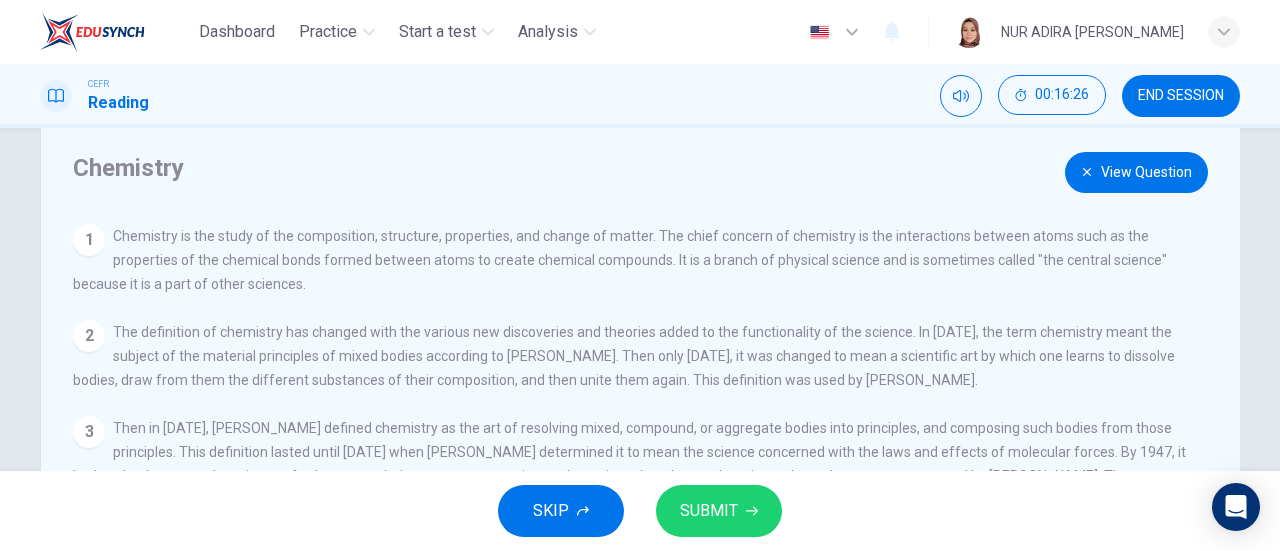 click on "View Question" at bounding box center (1136, 172) 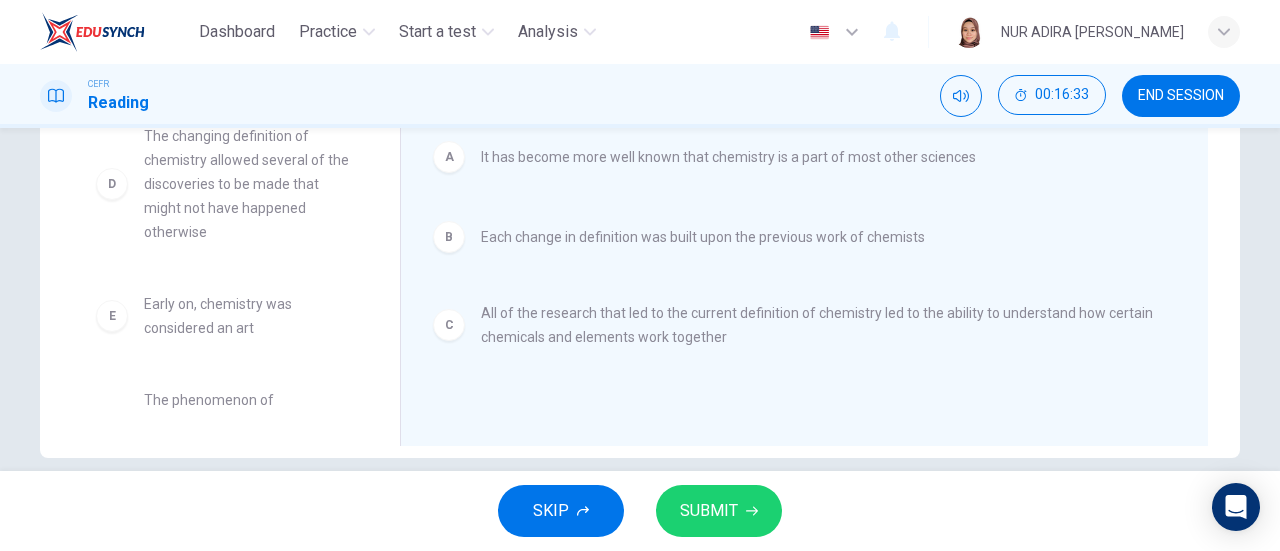 scroll, scrollTop: 432, scrollLeft: 0, axis: vertical 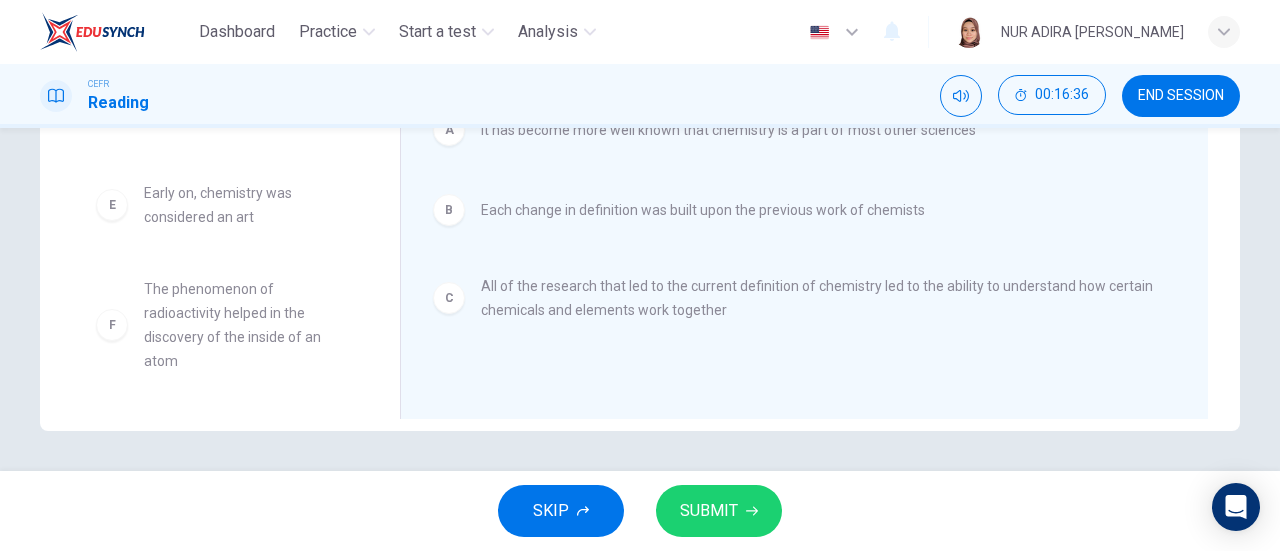 click on "SUBMIT" at bounding box center [719, 511] 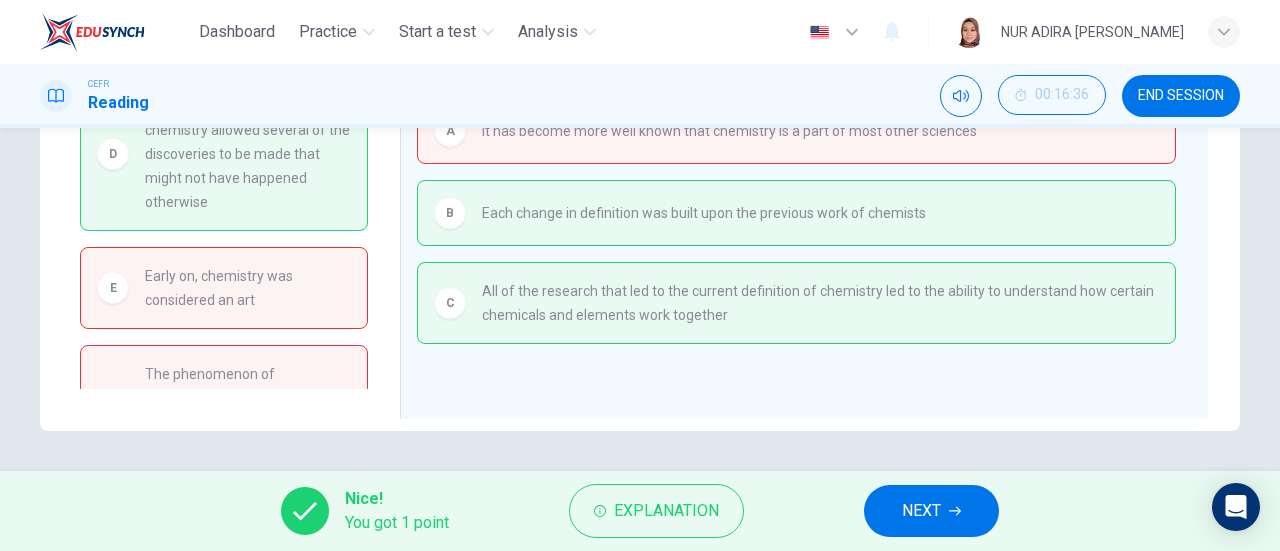 scroll, scrollTop: 0, scrollLeft: 0, axis: both 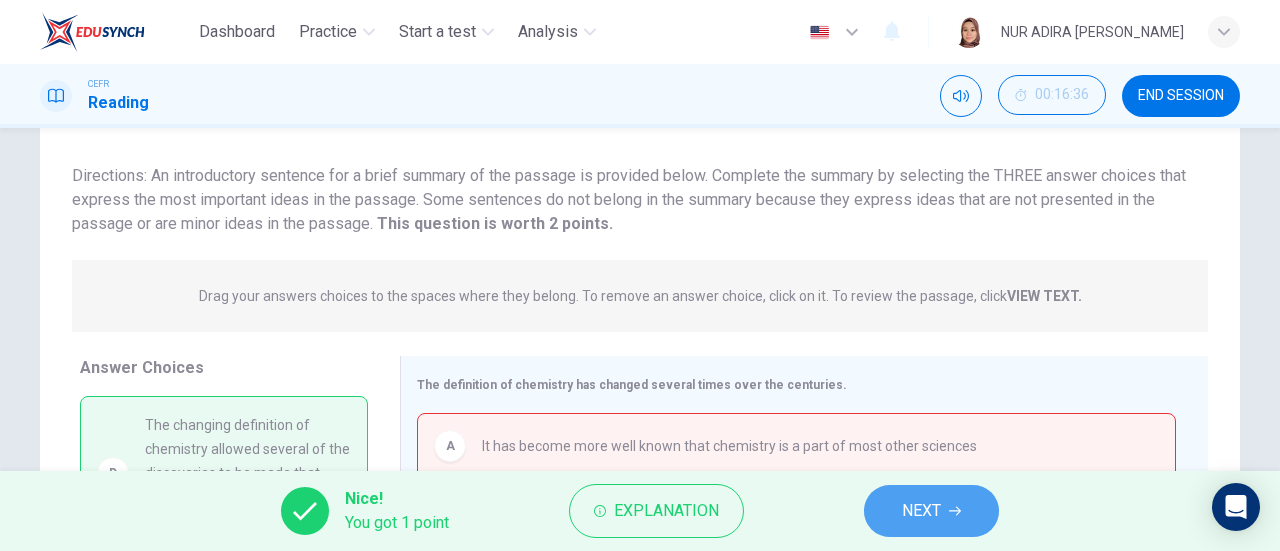 click on "NEXT" at bounding box center (931, 511) 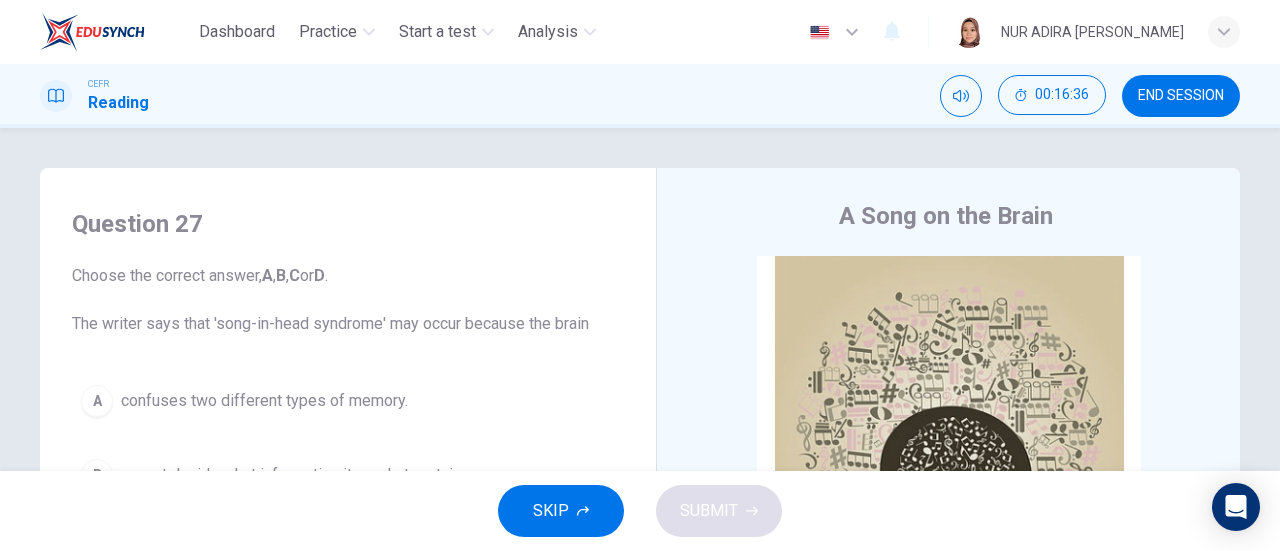 click on "END SESSION" at bounding box center (1181, 96) 